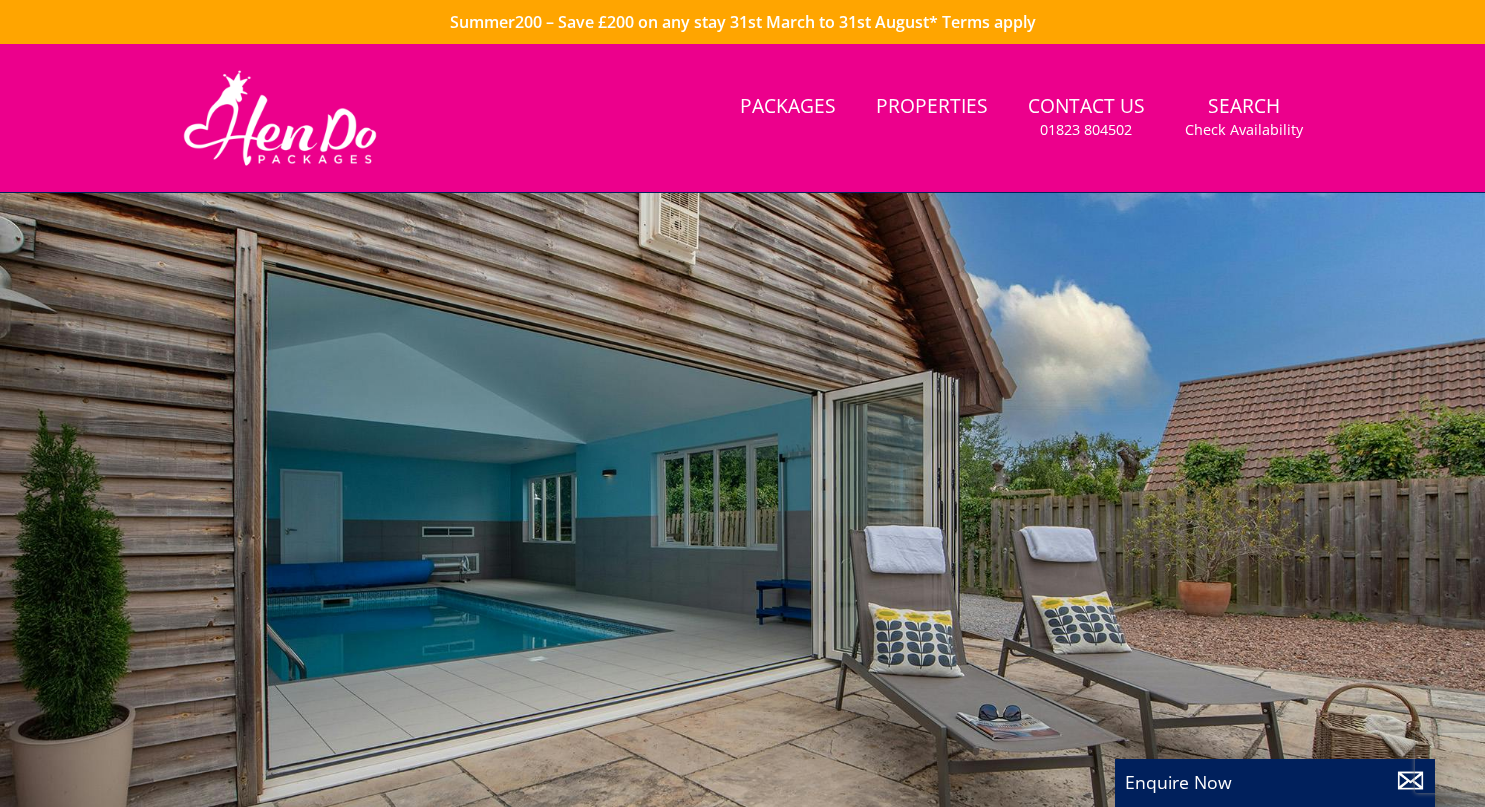 scroll, scrollTop: 0, scrollLeft: 0, axis: both 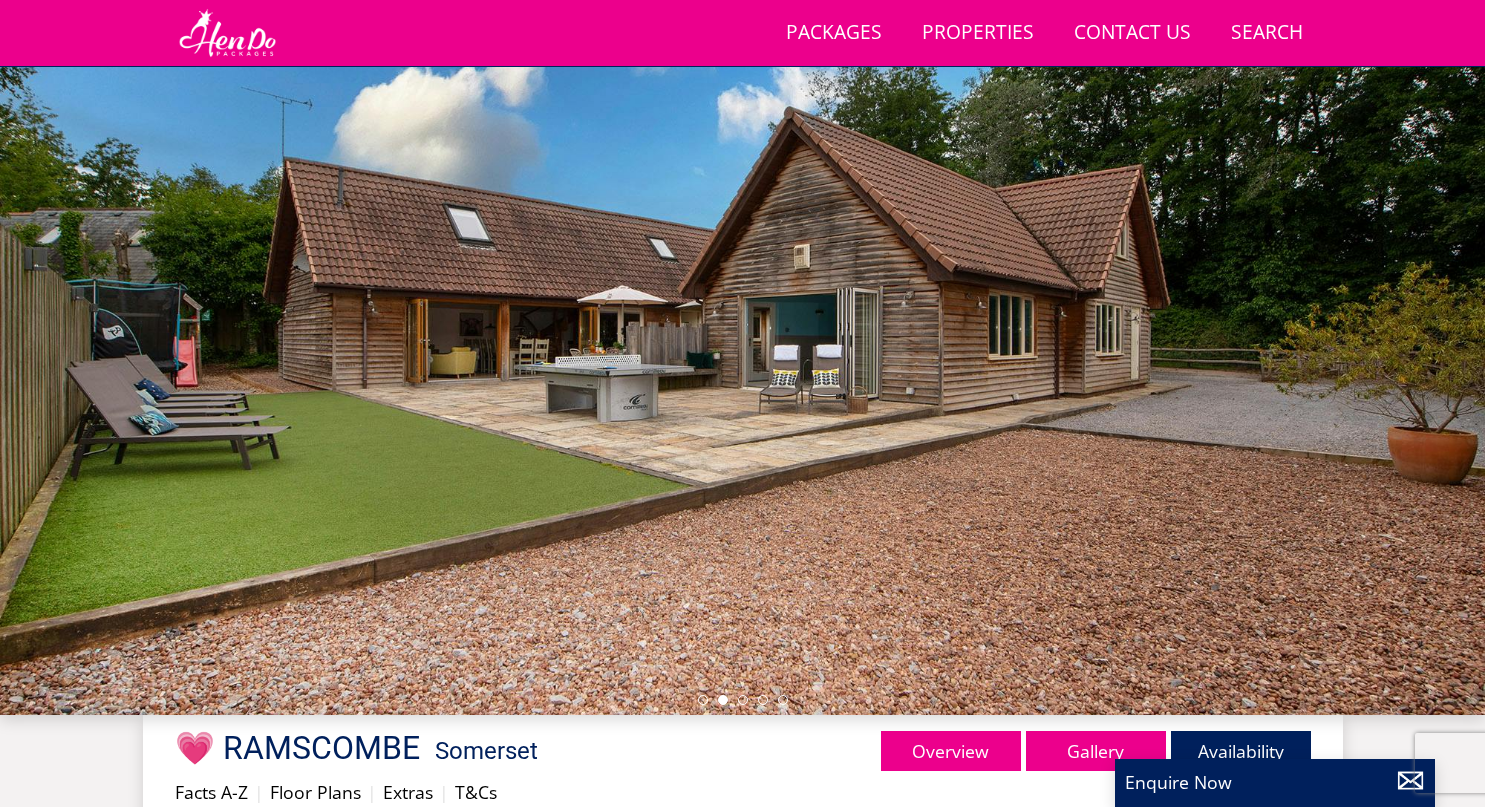 click at bounding box center [742, 365] 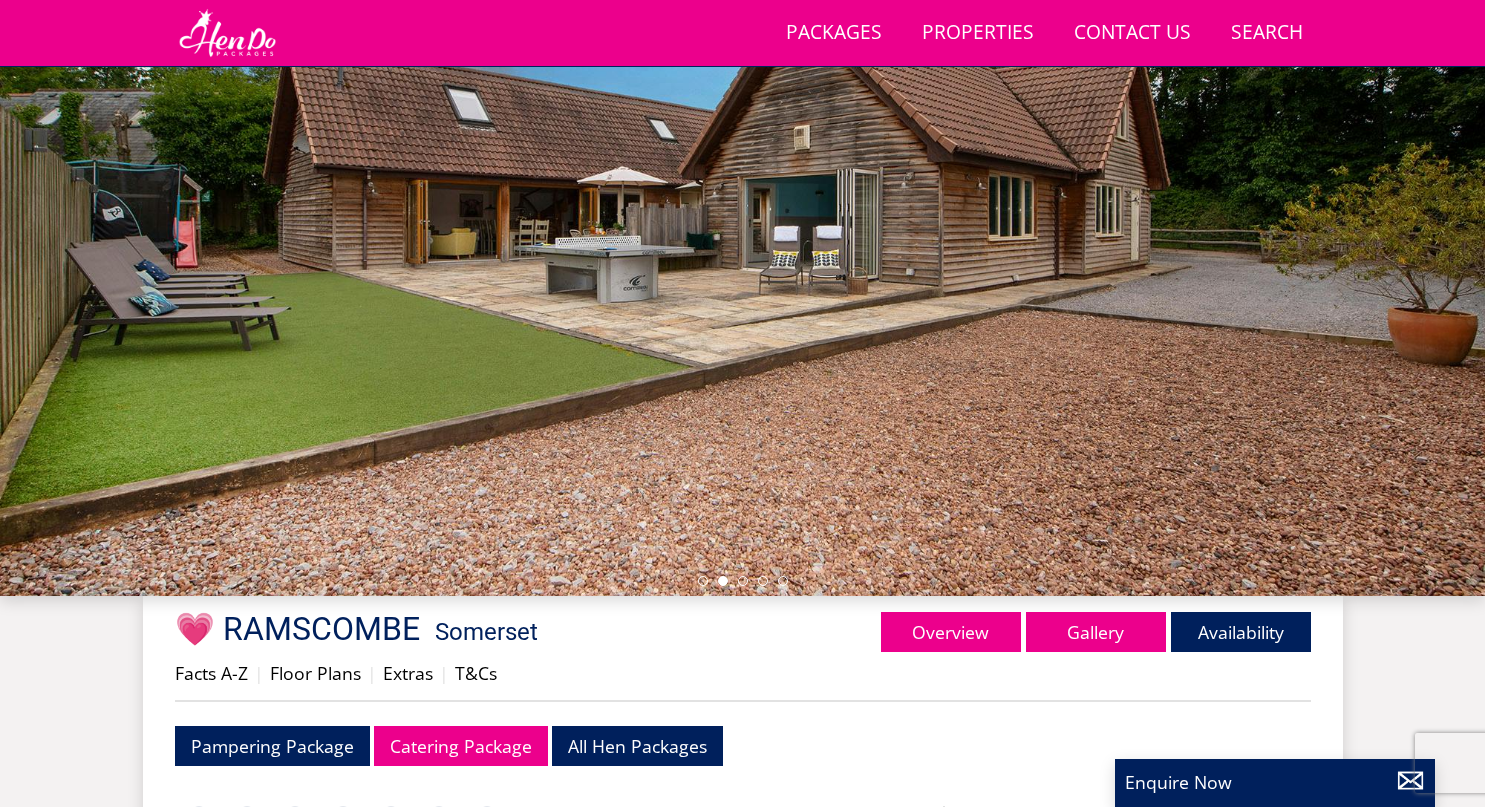 scroll, scrollTop: 217, scrollLeft: 0, axis: vertical 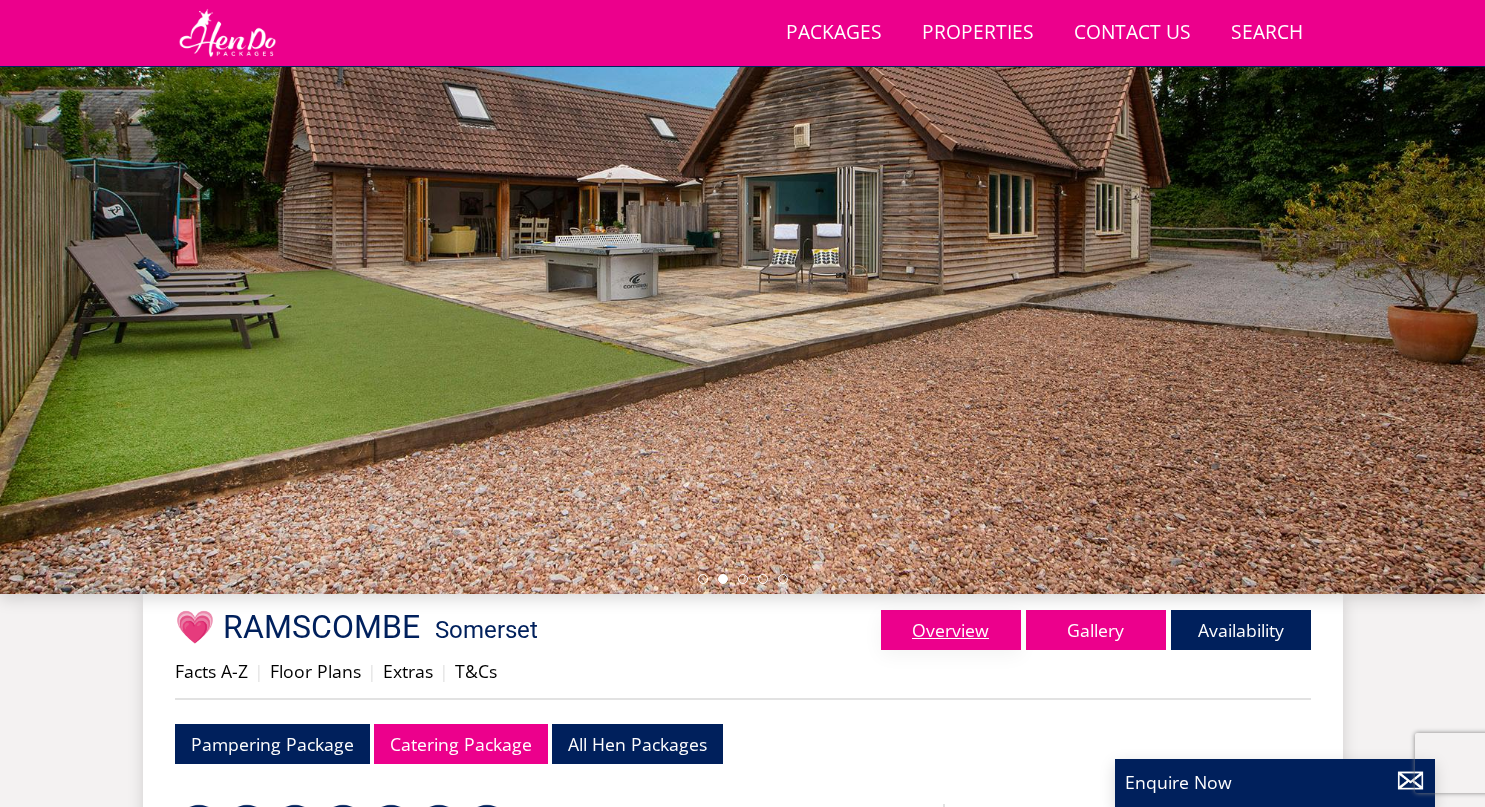 click on "Overview" at bounding box center [951, 630] 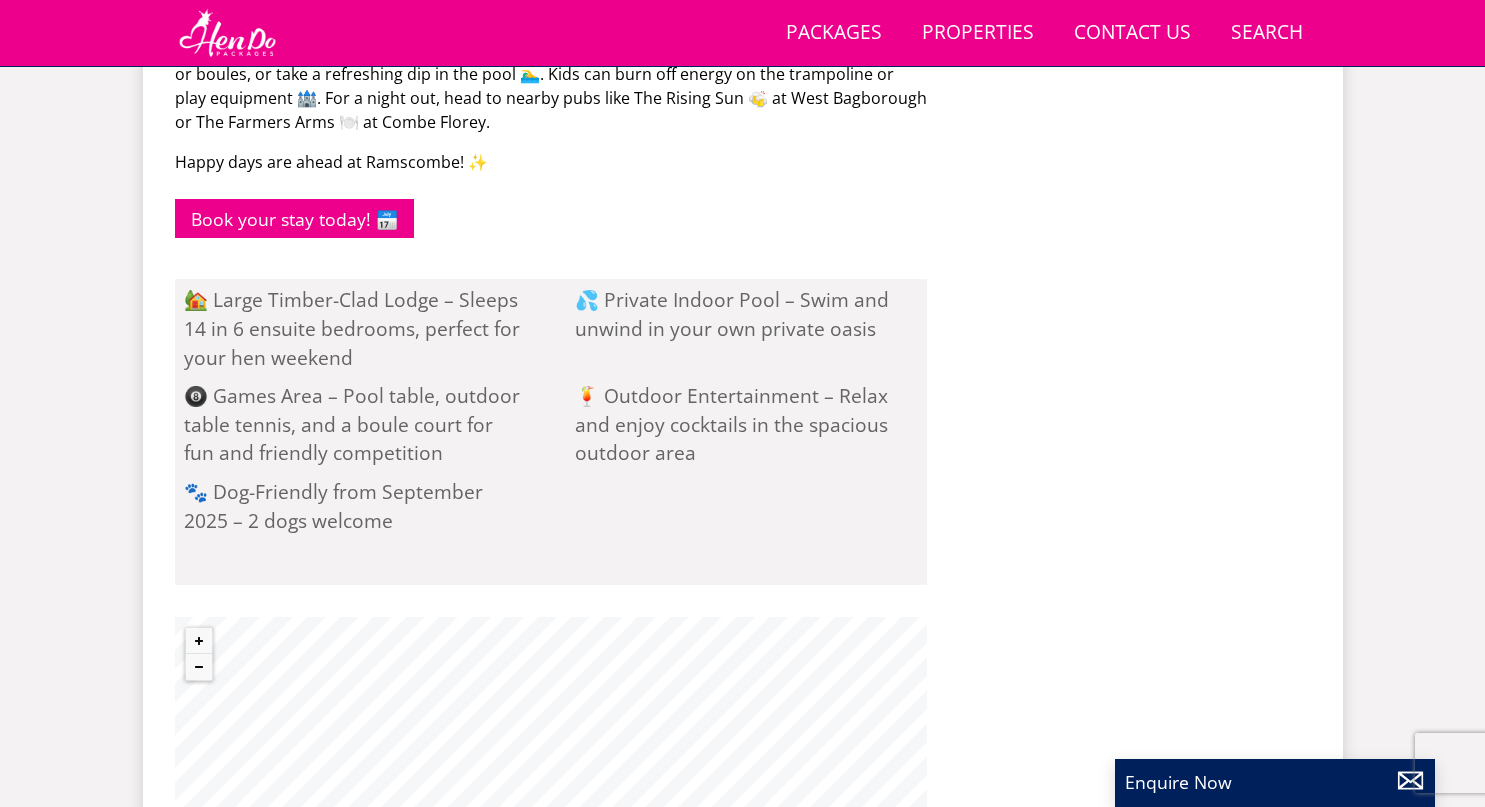 scroll, scrollTop: 1914, scrollLeft: 0, axis: vertical 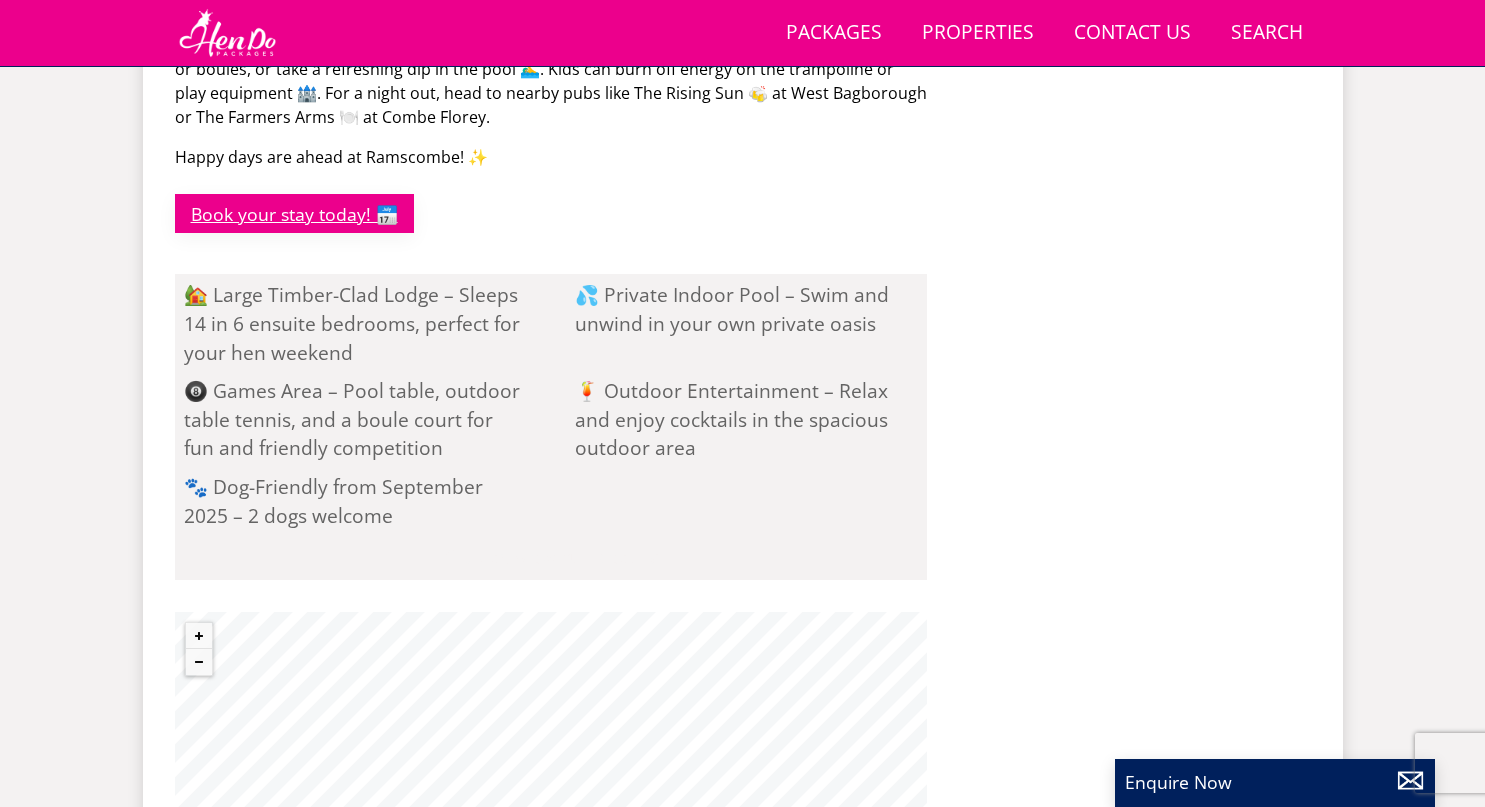 click on "Book your stay today! 📅" at bounding box center [294, 213] 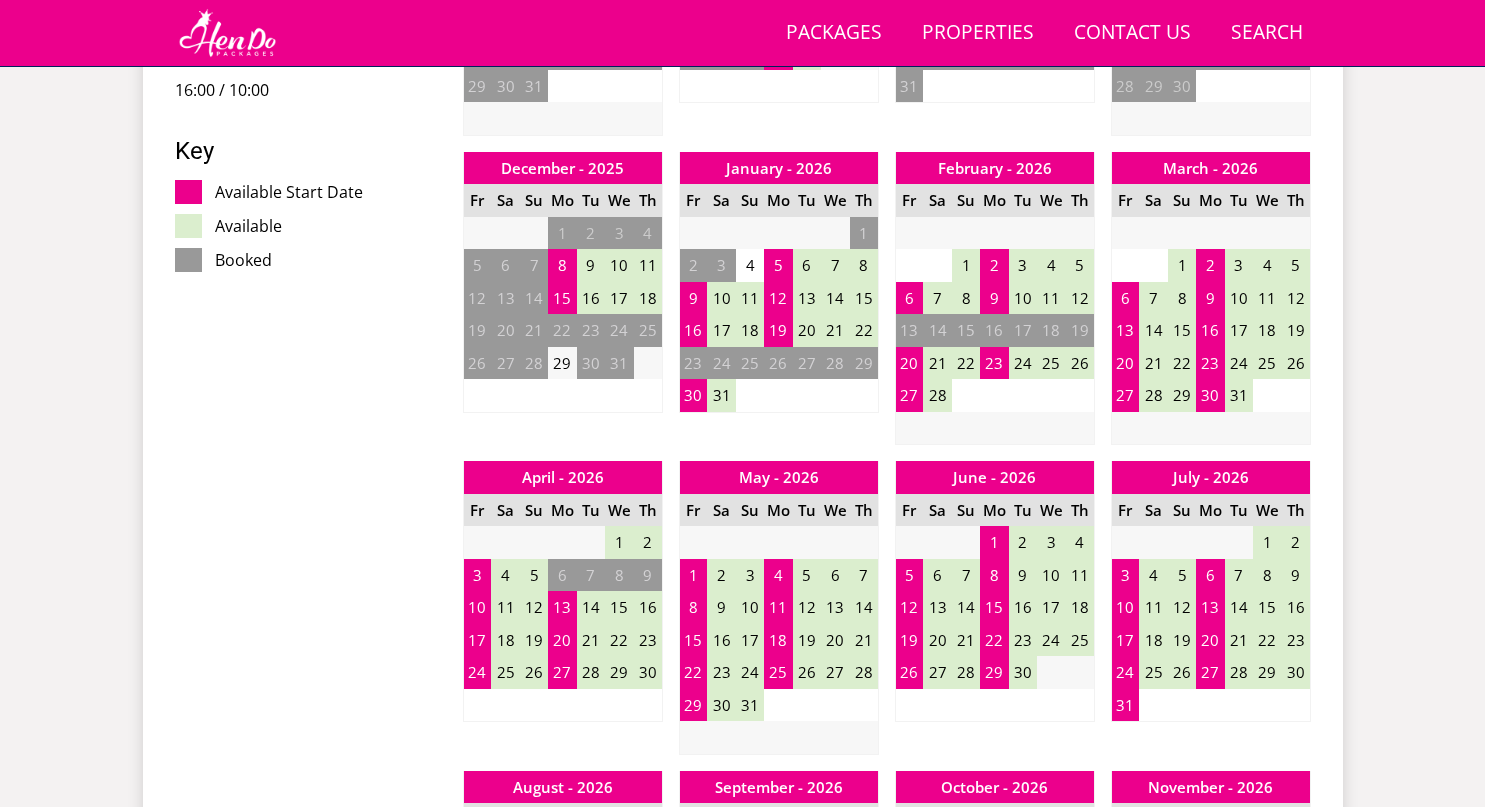 scroll, scrollTop: 1188, scrollLeft: 0, axis: vertical 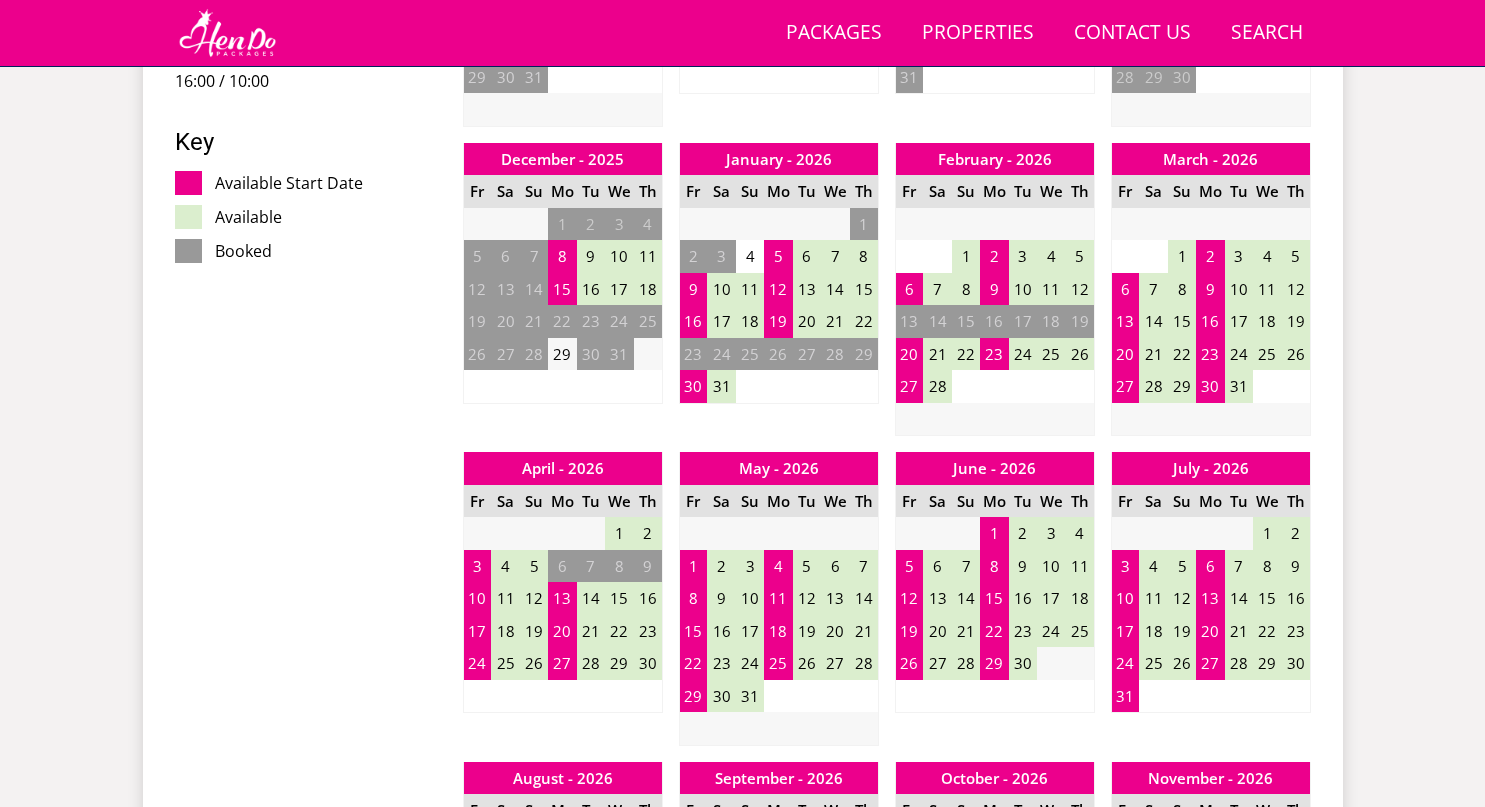 click on "19" at bounding box center (807, 631) 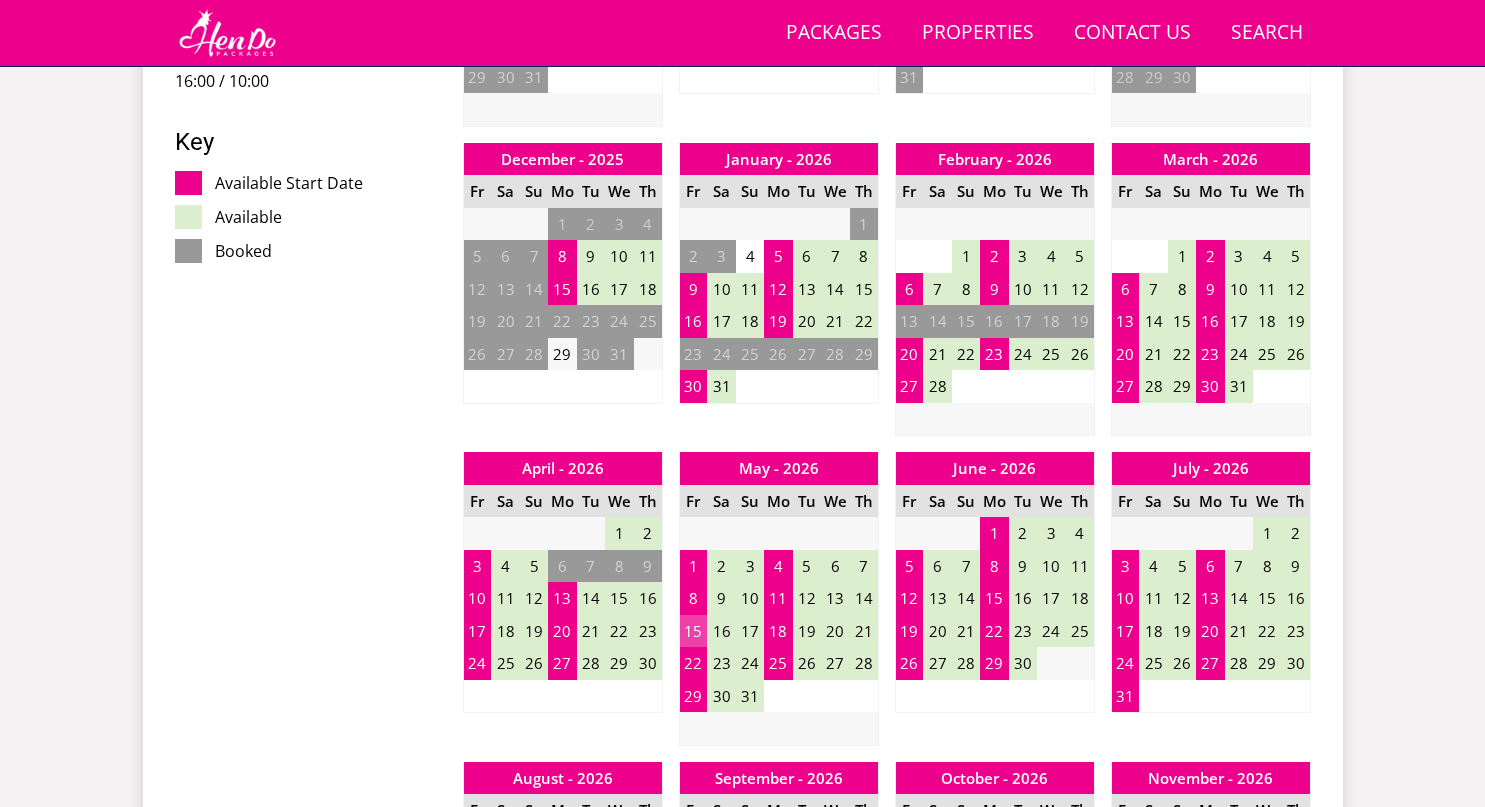 click on "15" at bounding box center [693, 631] 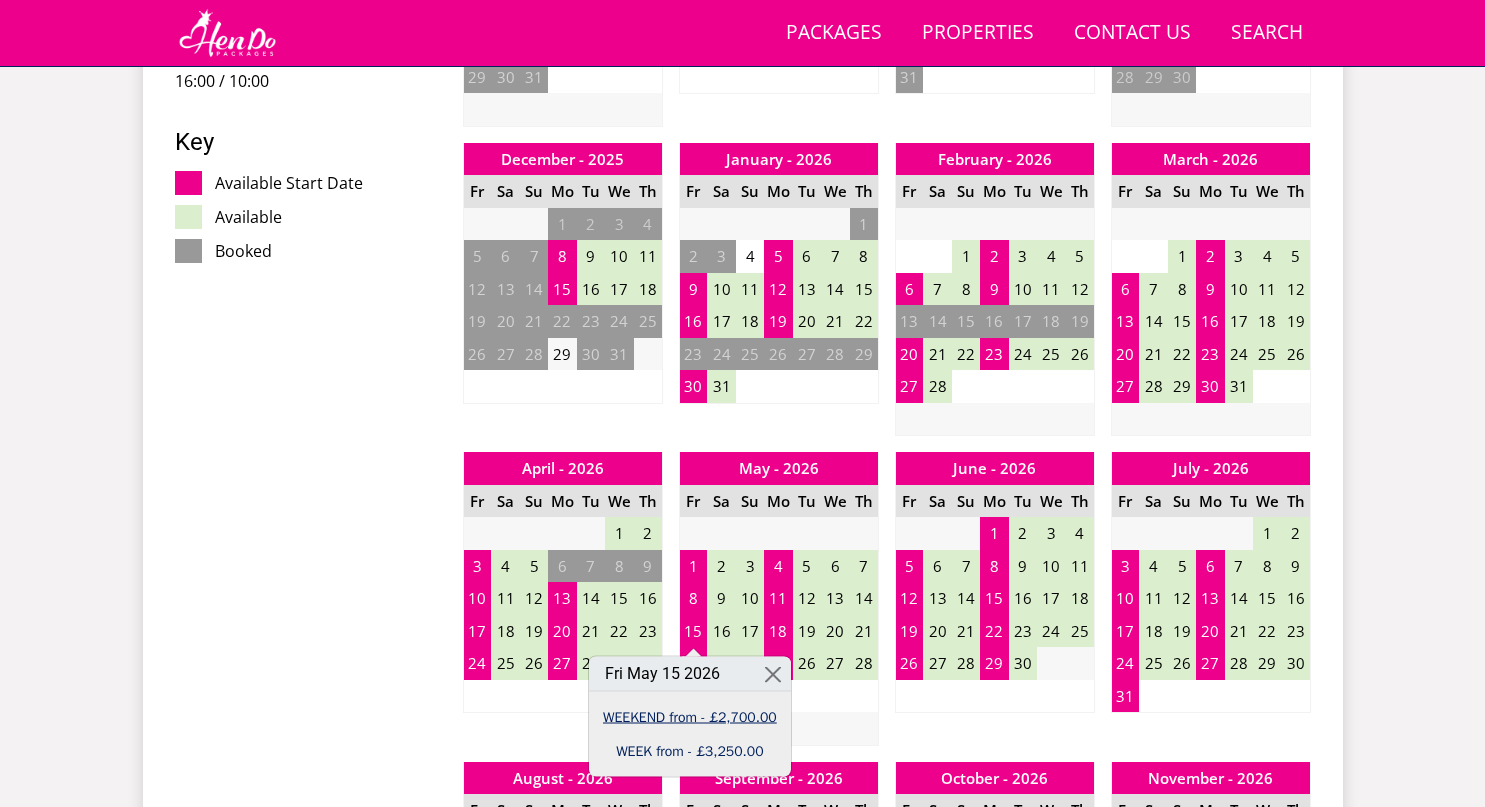 click on "WEEKEND from  - £2,700.00" at bounding box center [690, 716] 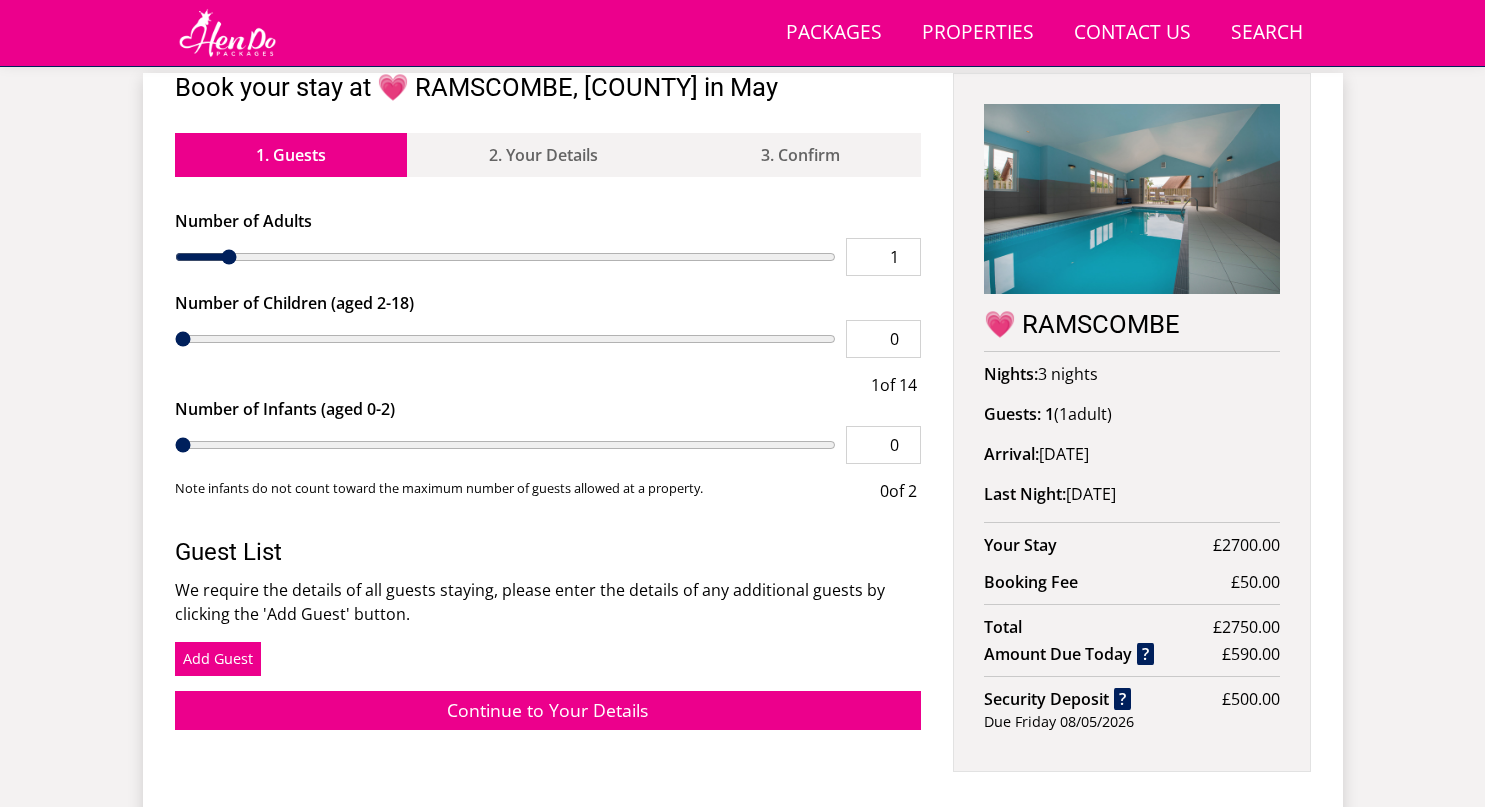 scroll, scrollTop: 761, scrollLeft: 0, axis: vertical 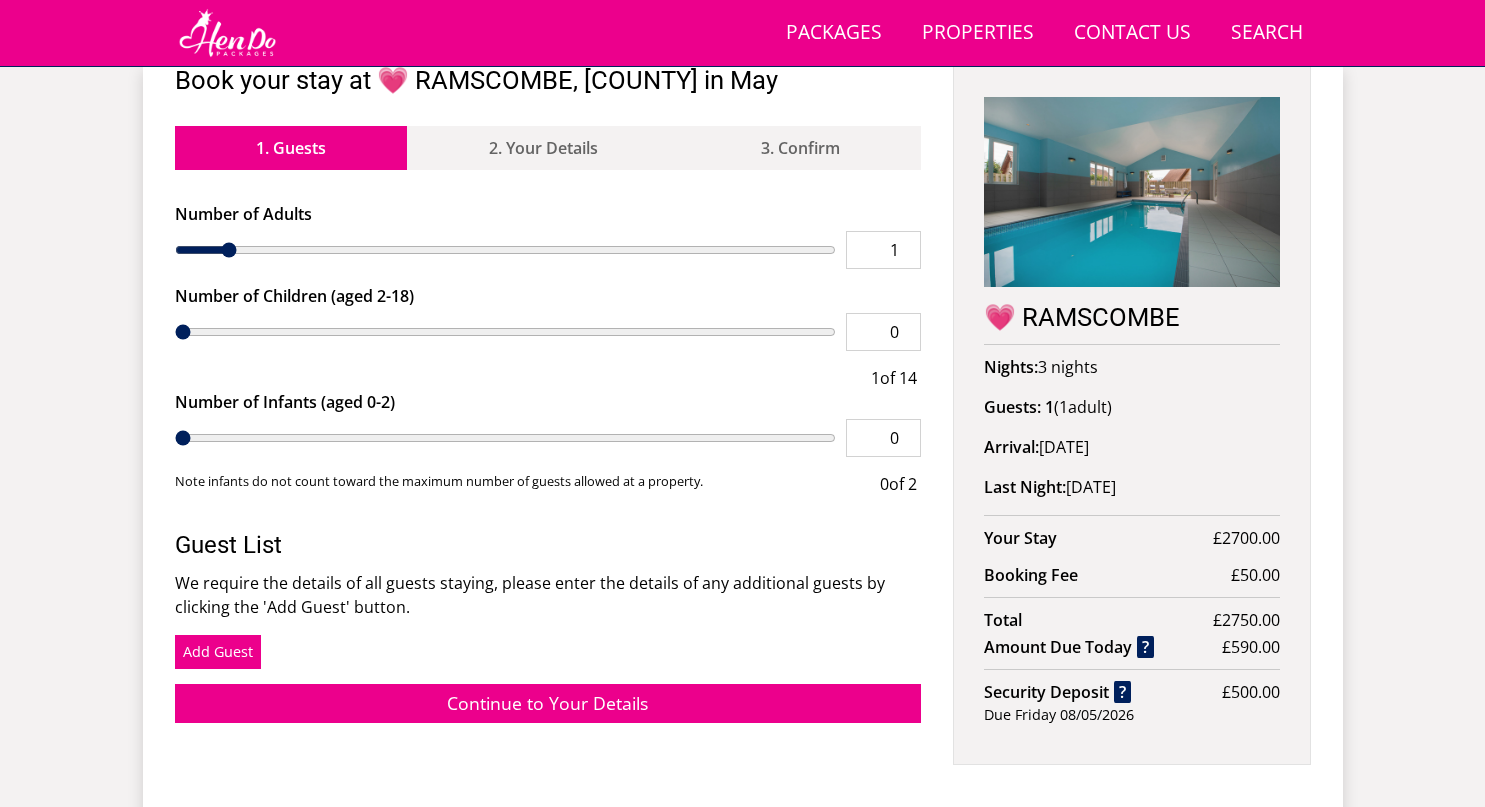 type on "2" 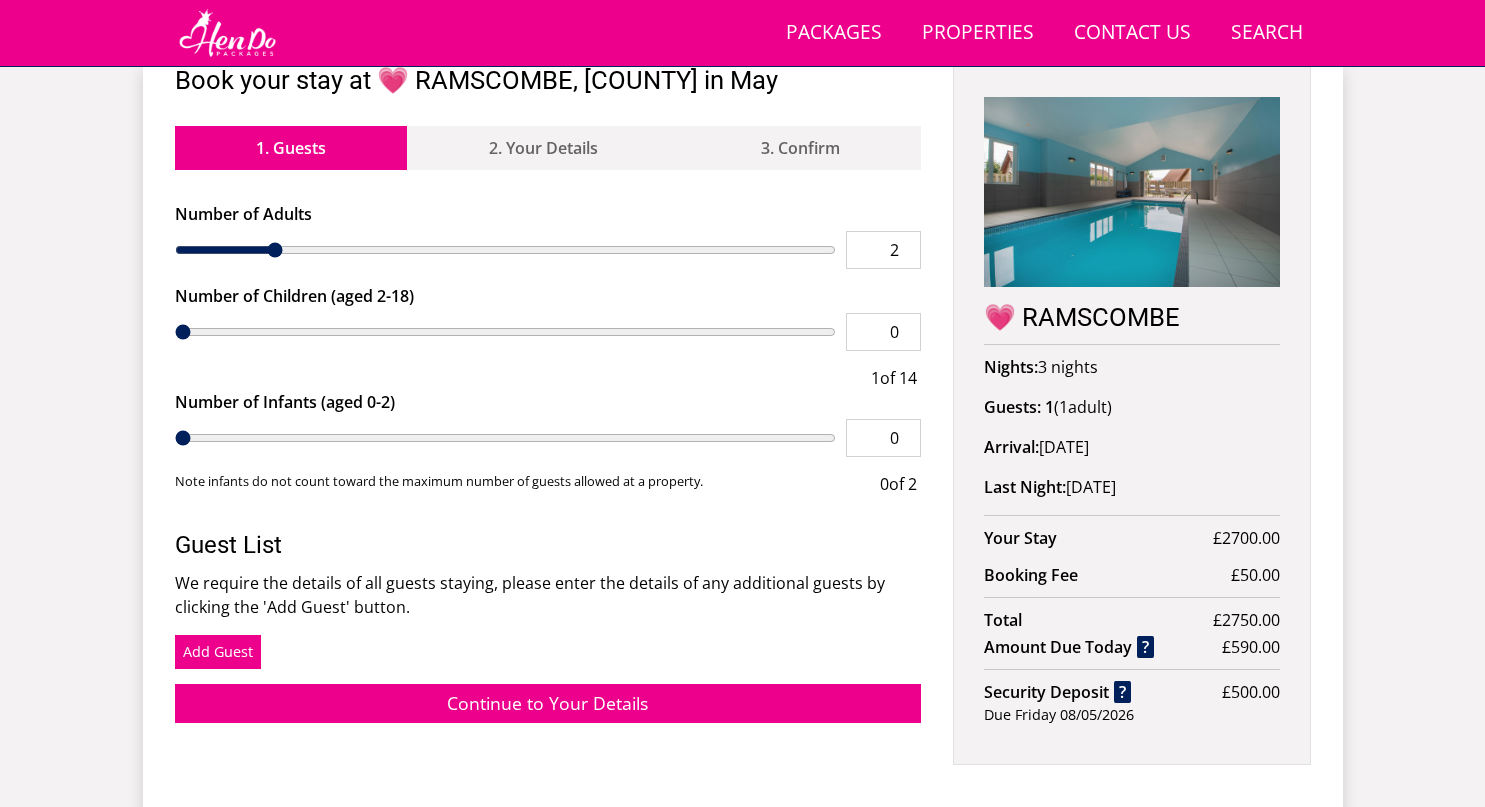 type on "3" 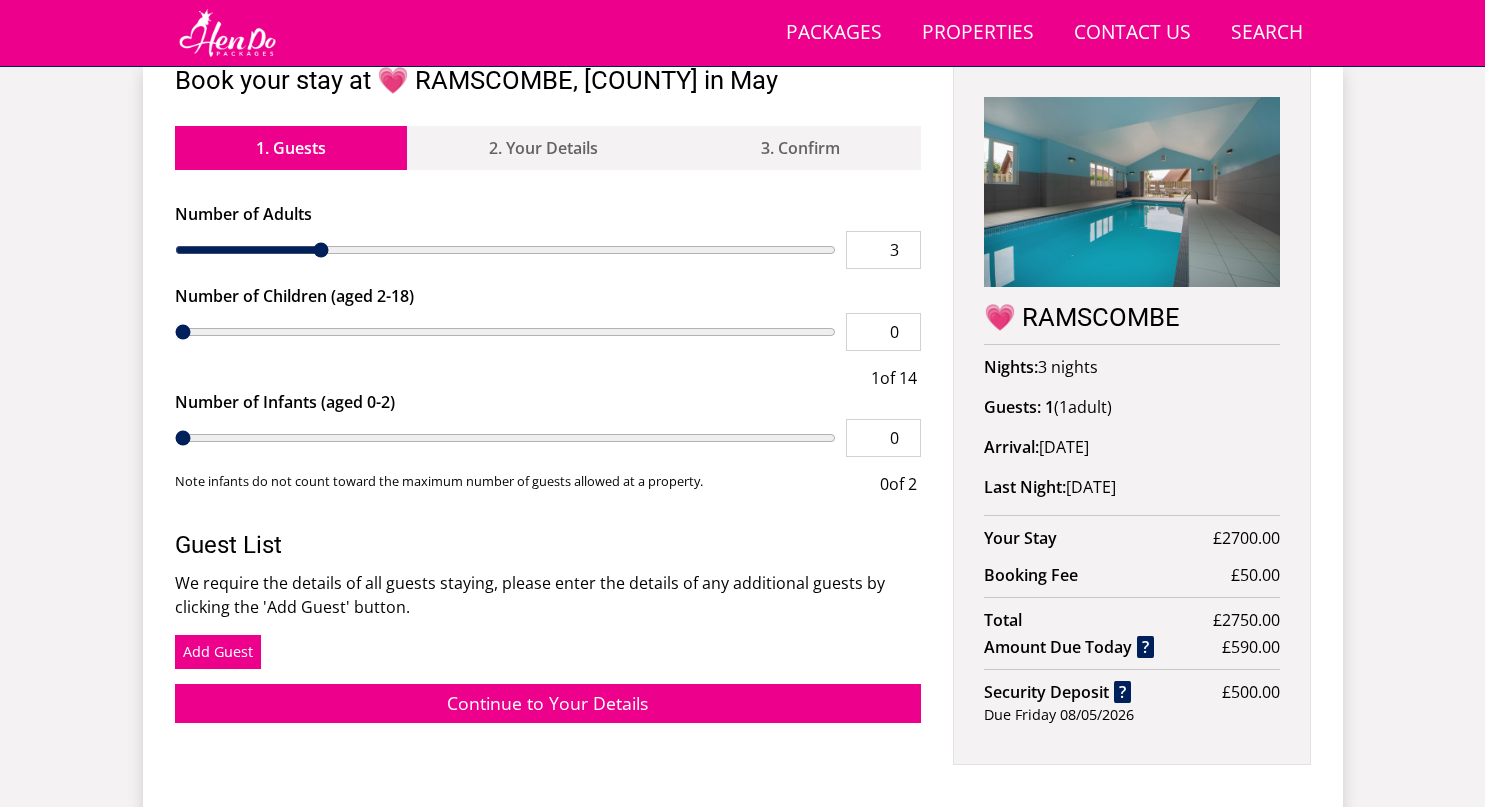 type on "4" 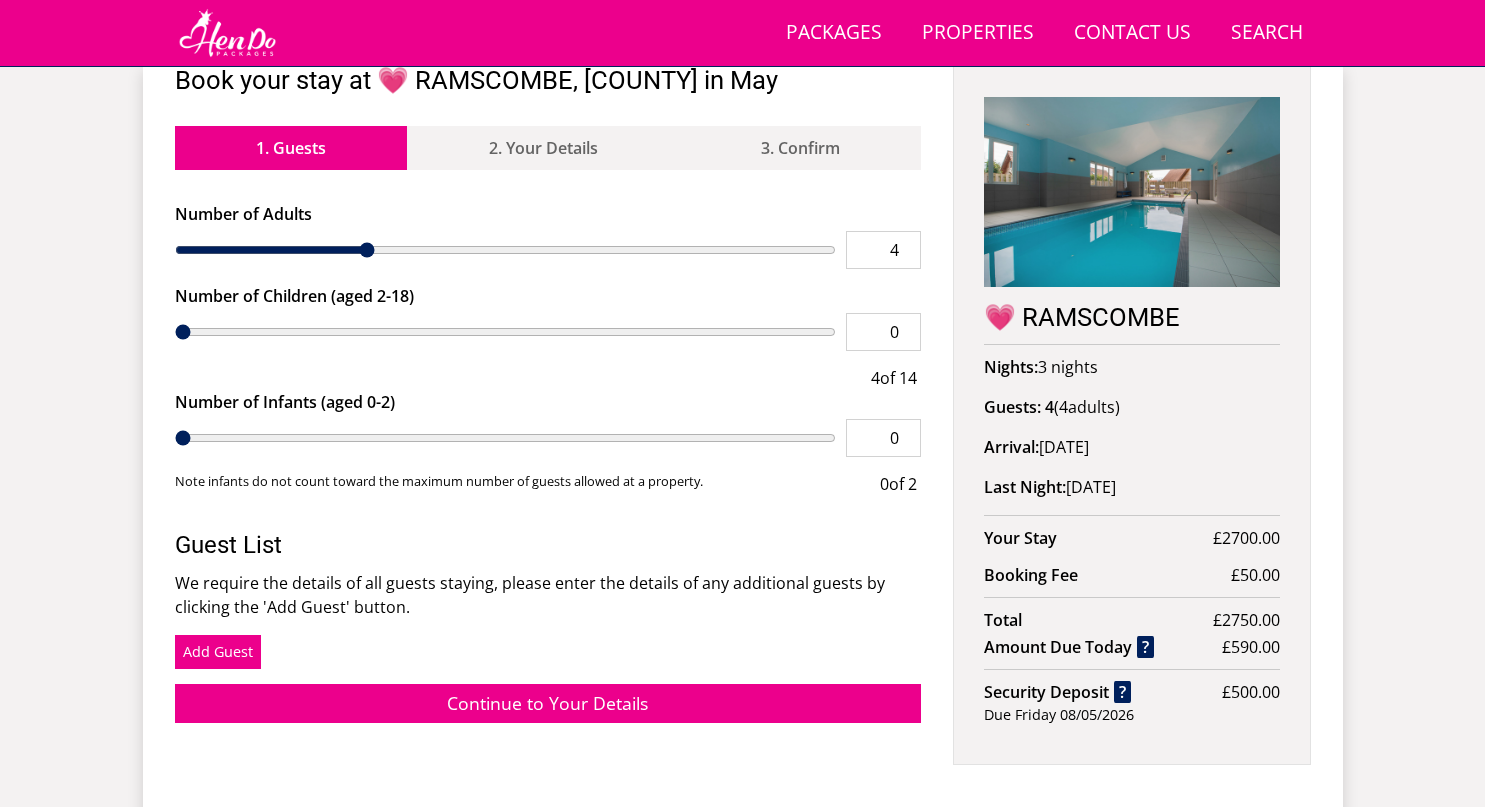 type on "5" 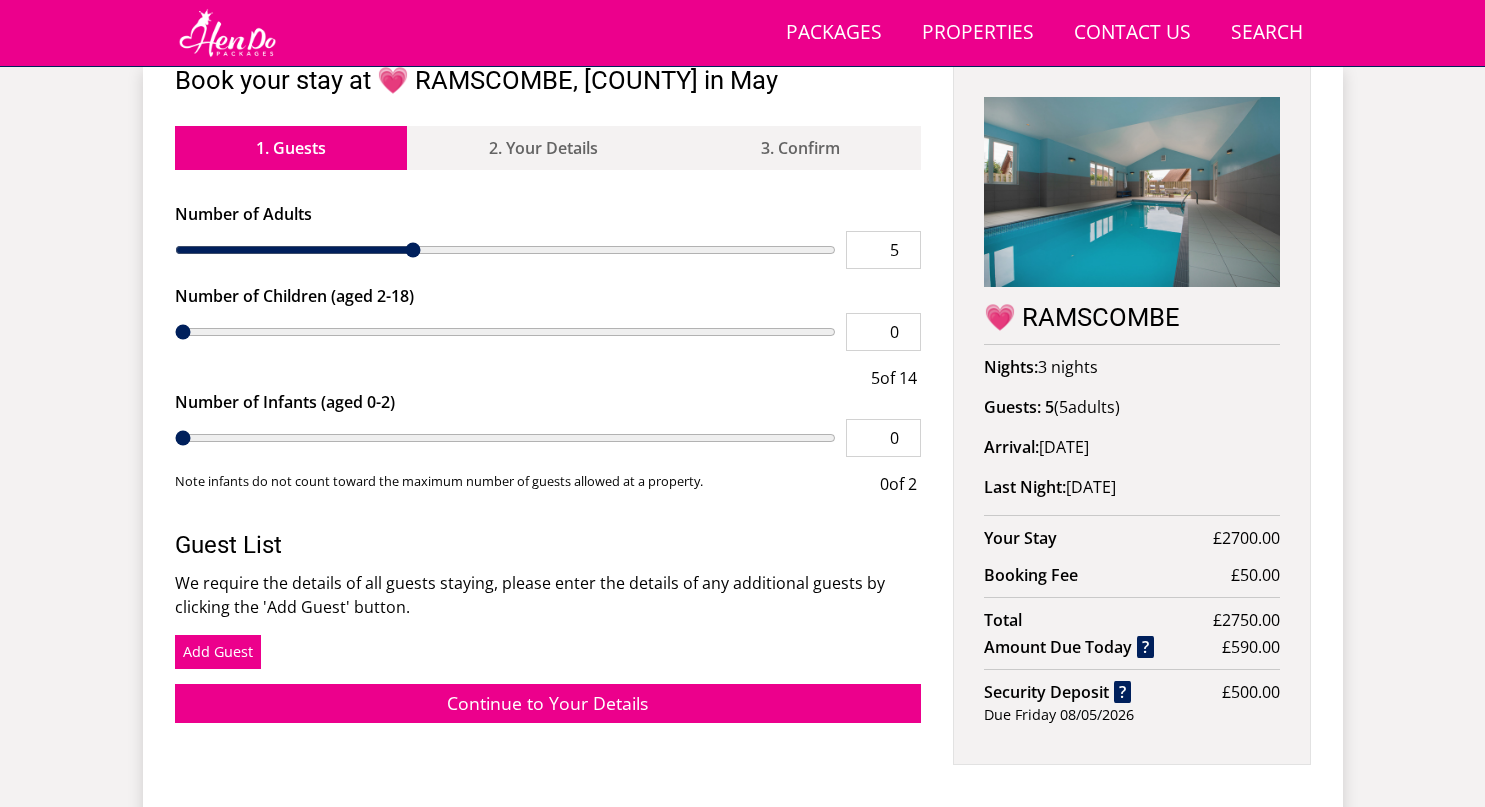 type on "6" 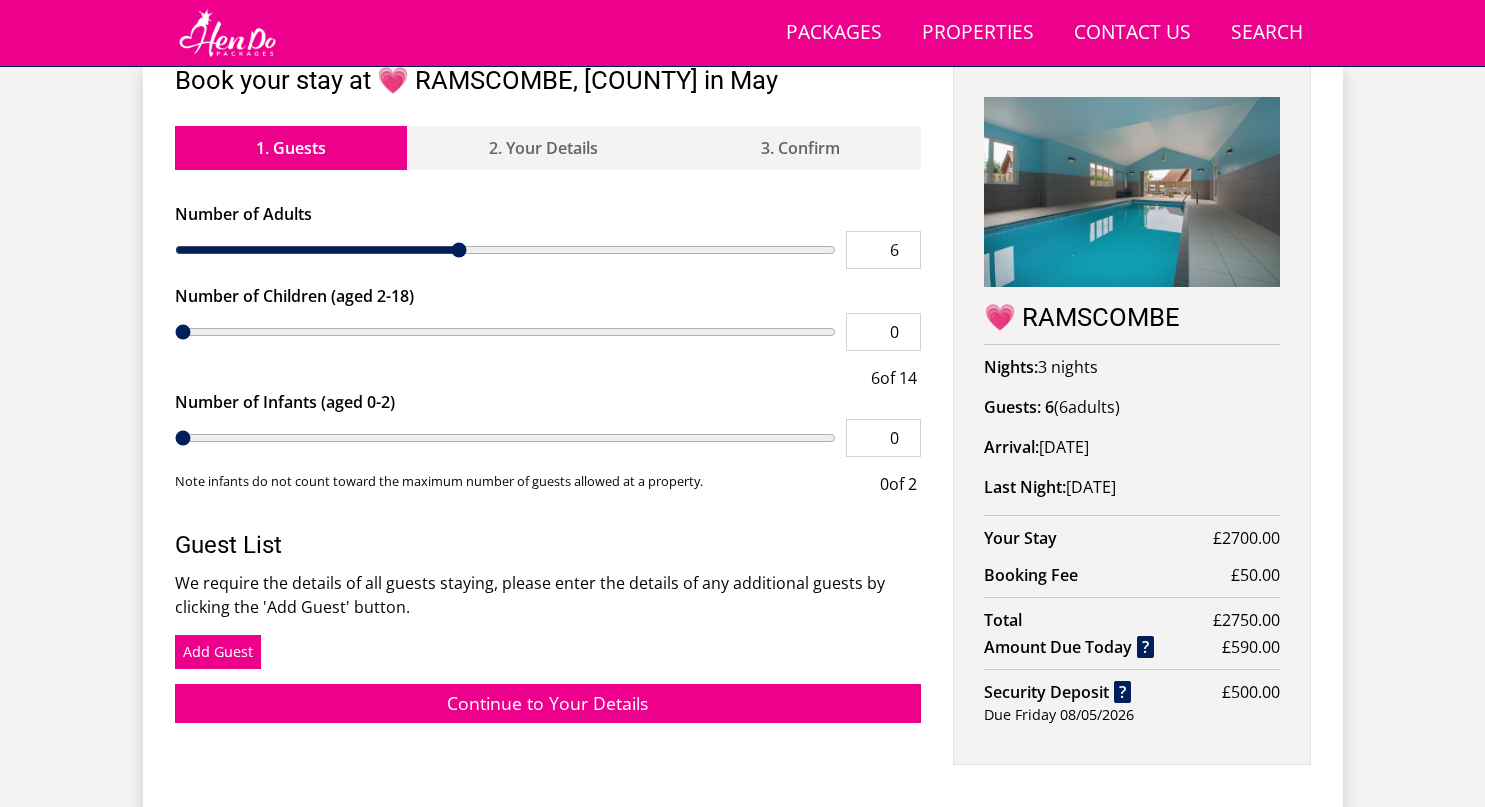 type on "7" 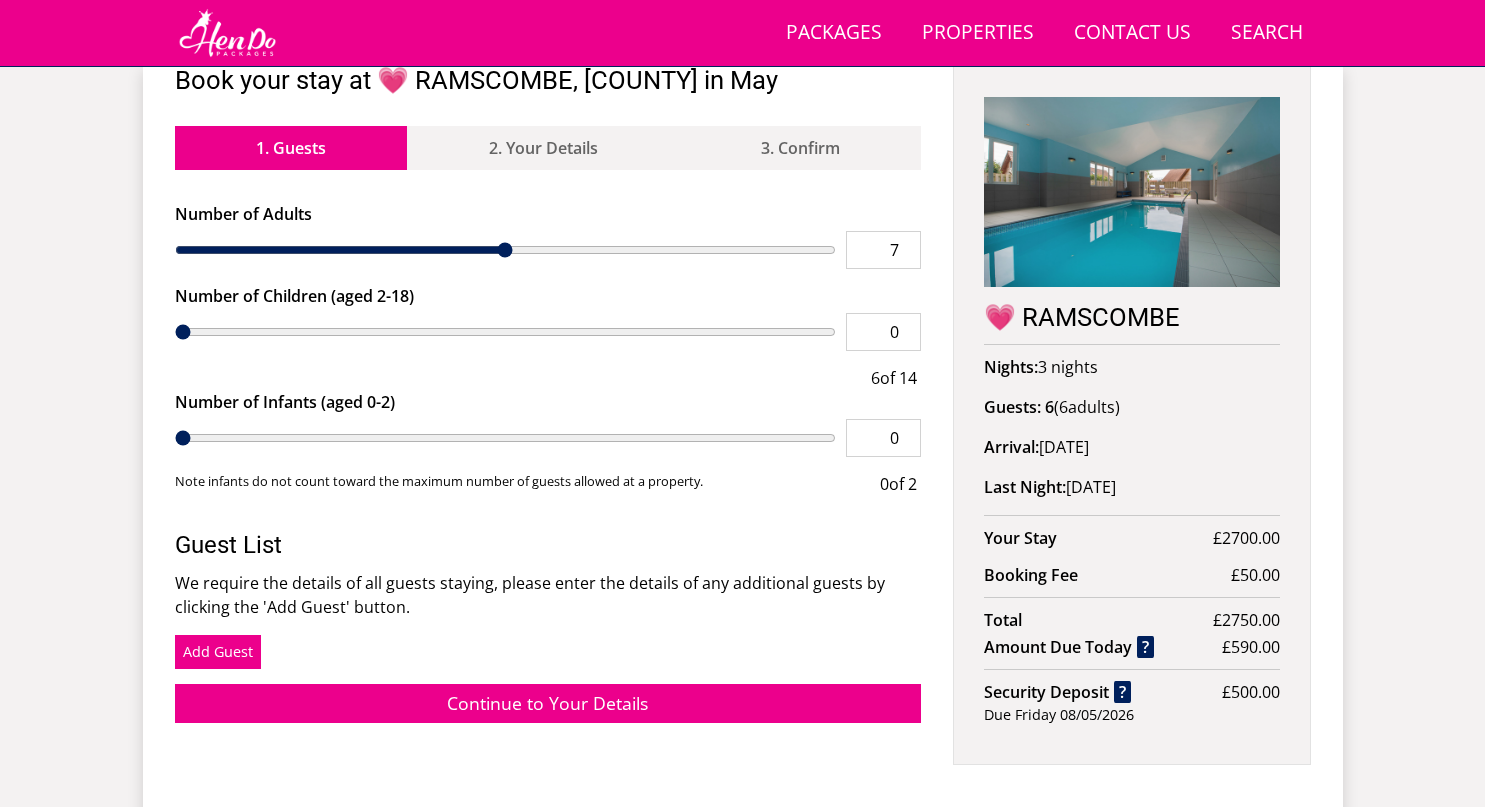 type on "8" 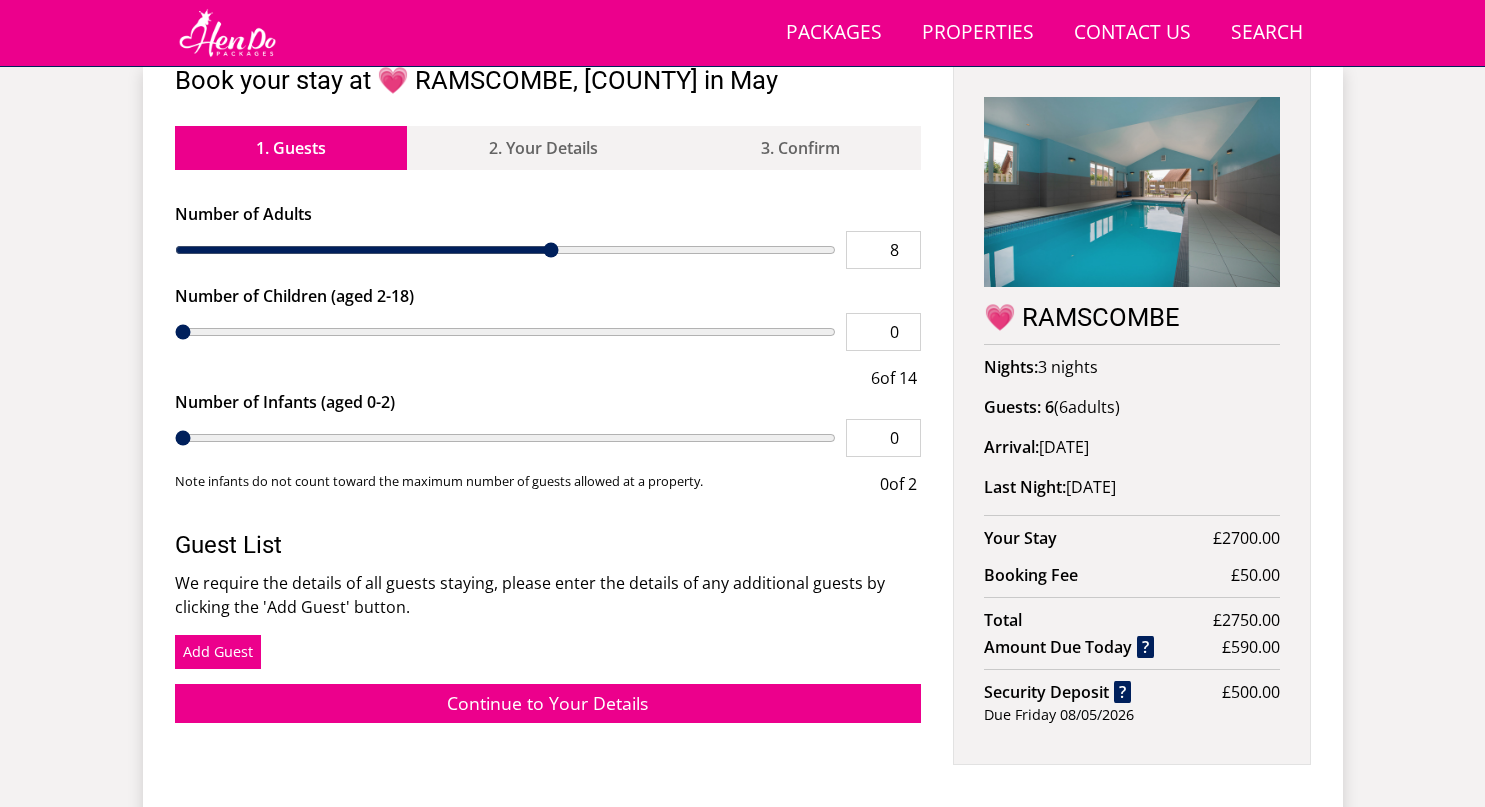type on "9" 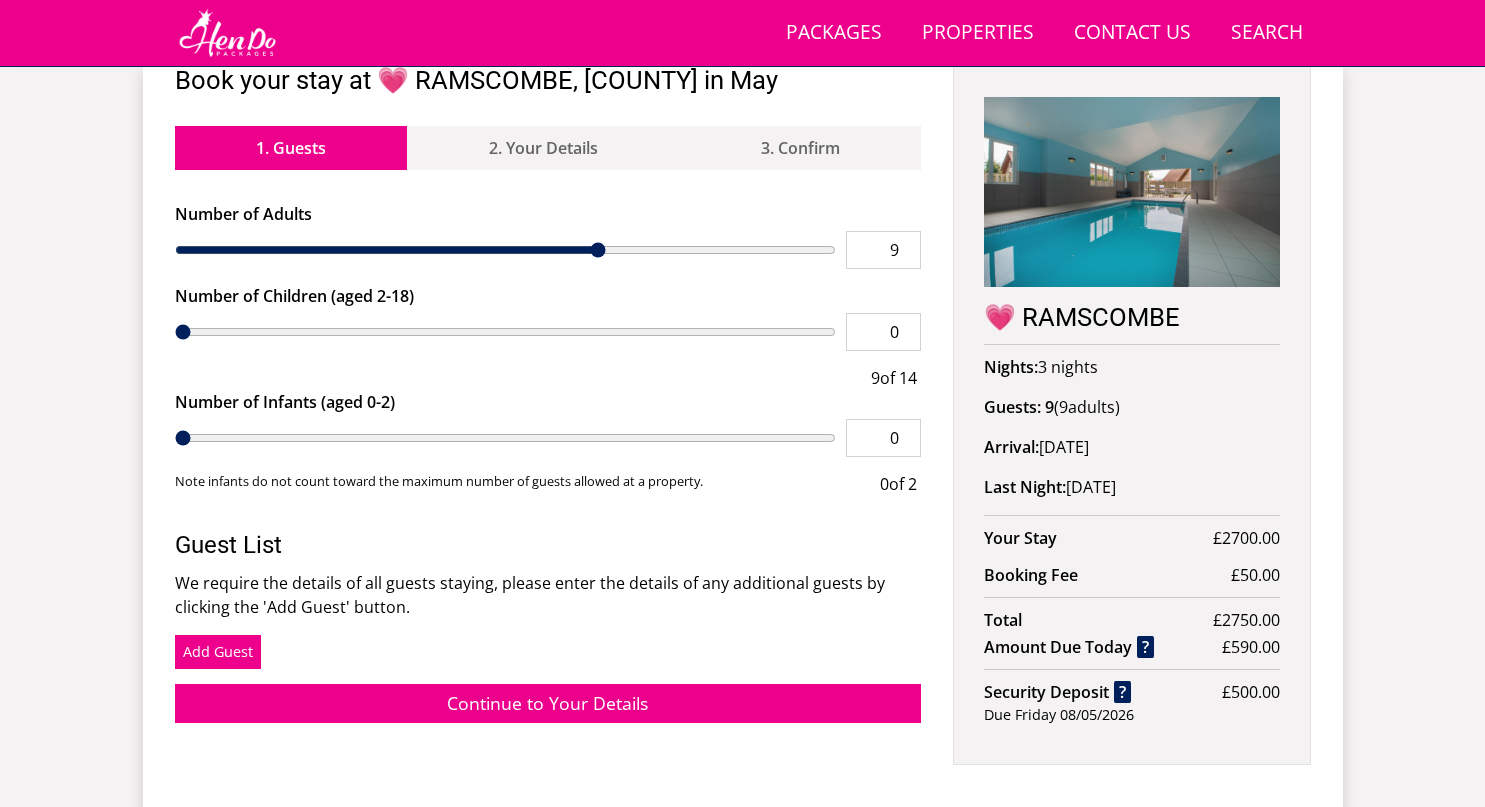 type on "10" 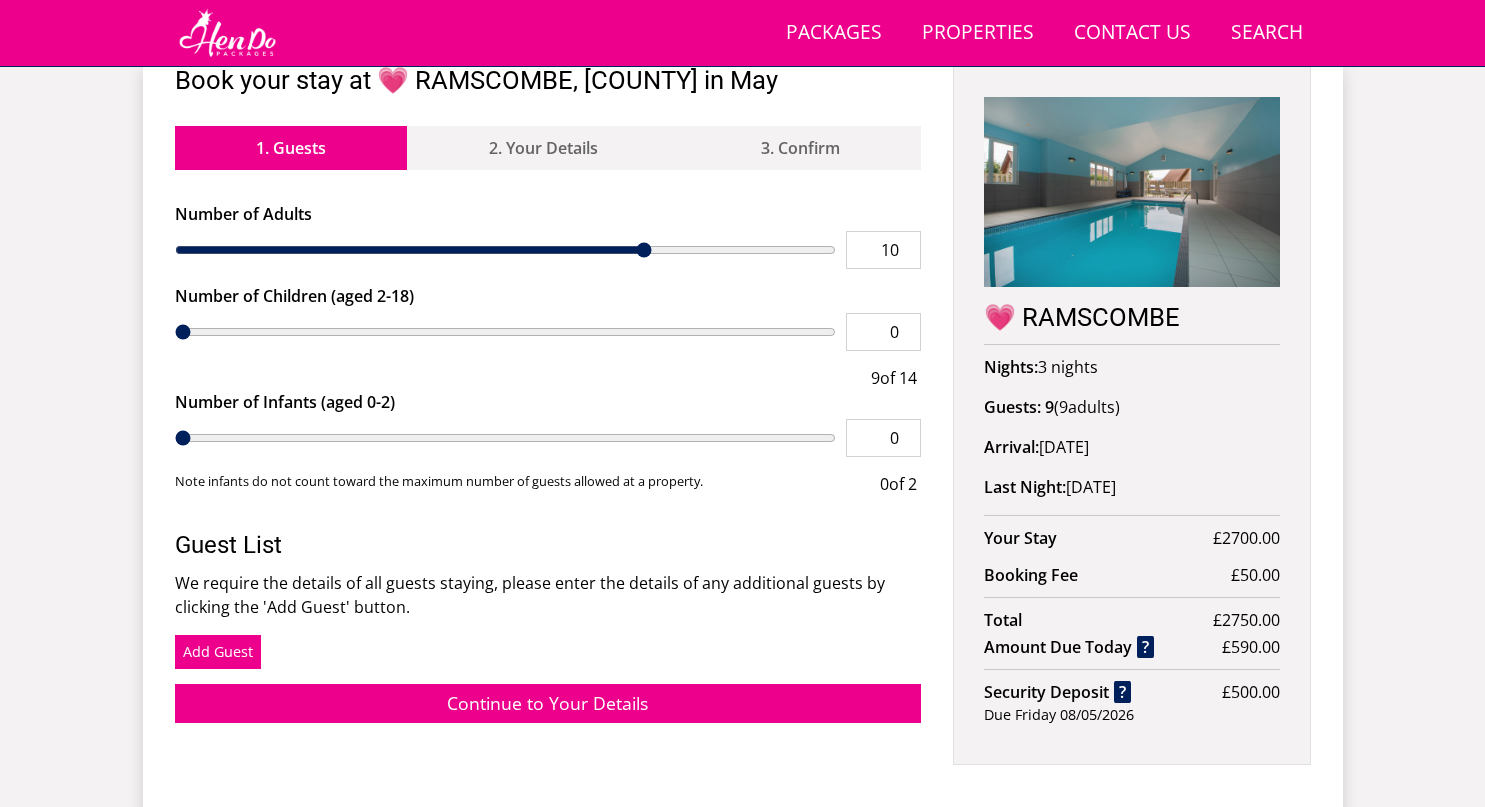 type on "11" 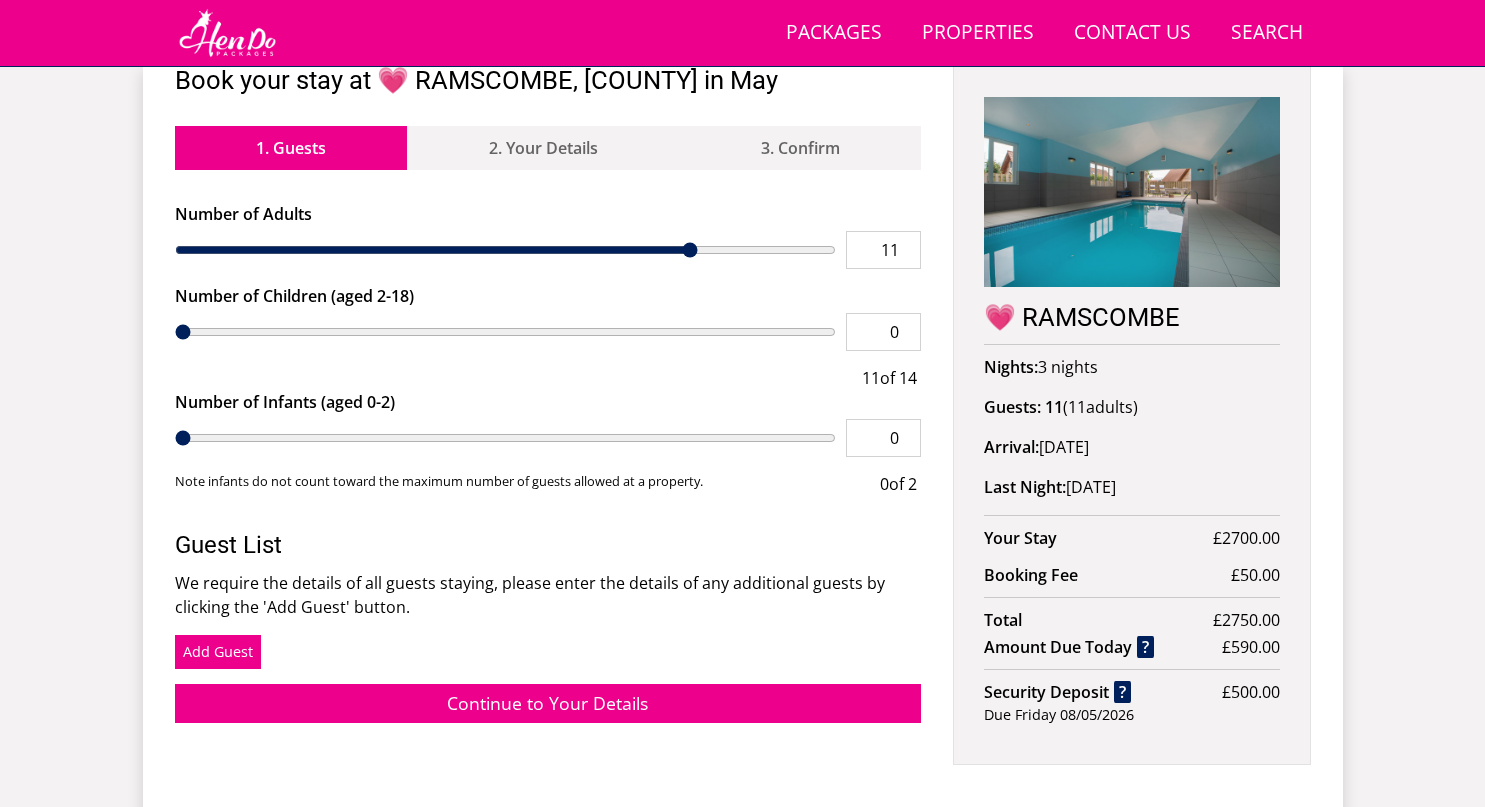 type on "12" 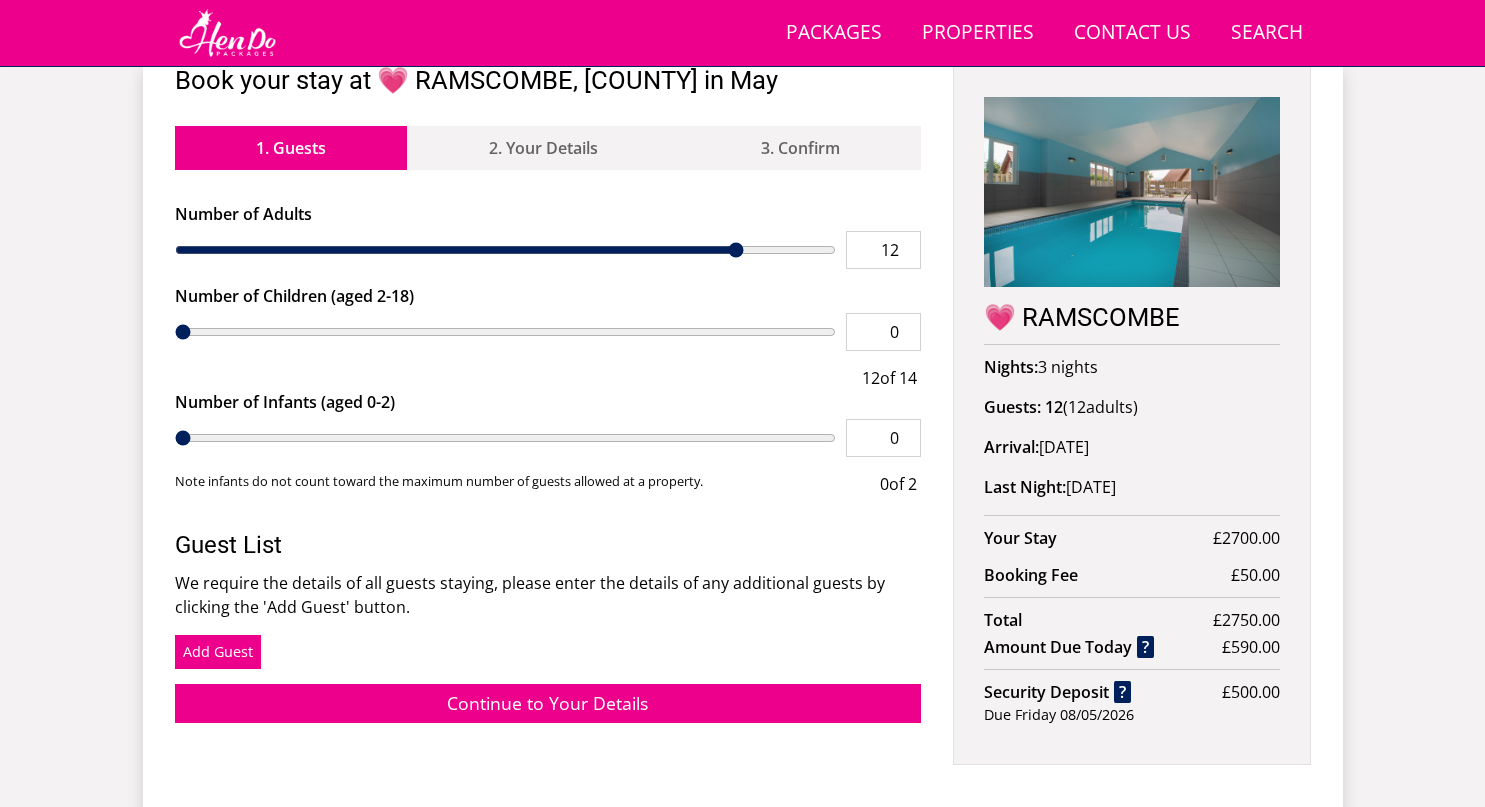 type on "13" 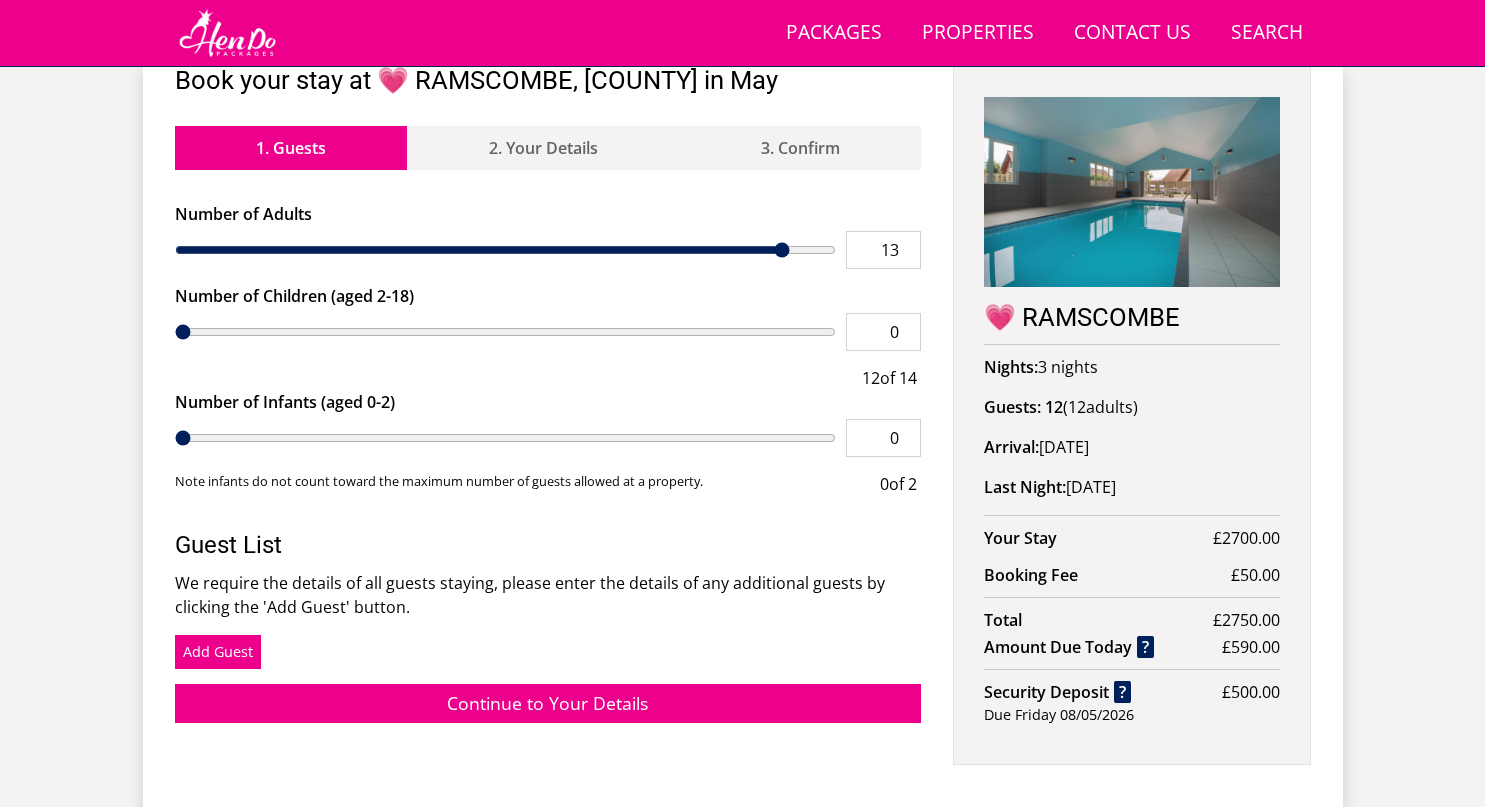 type on "14" 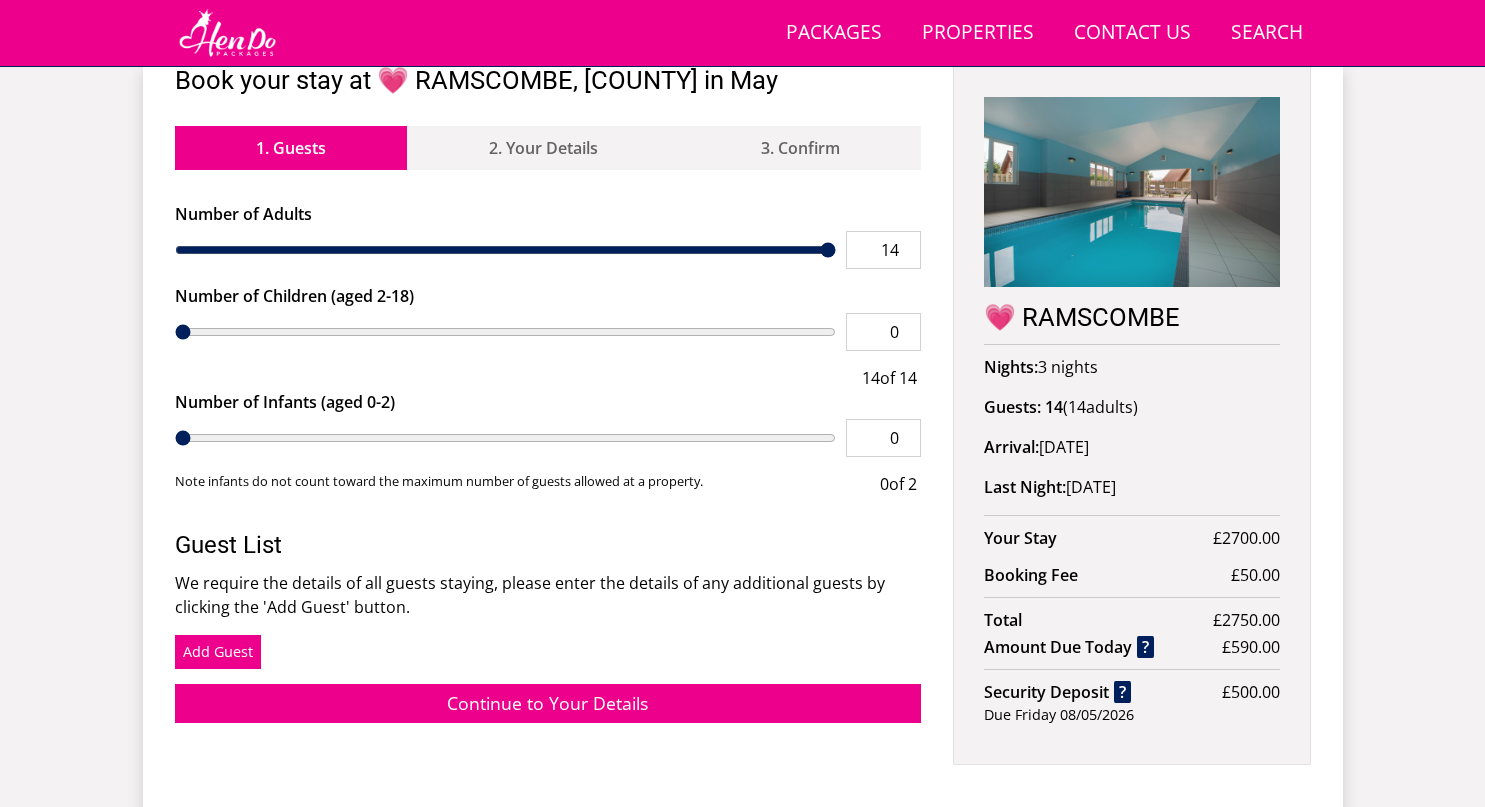 drag, startPoint x: 224, startPoint y: 250, endPoint x: 851, endPoint y: 279, distance: 627.6703 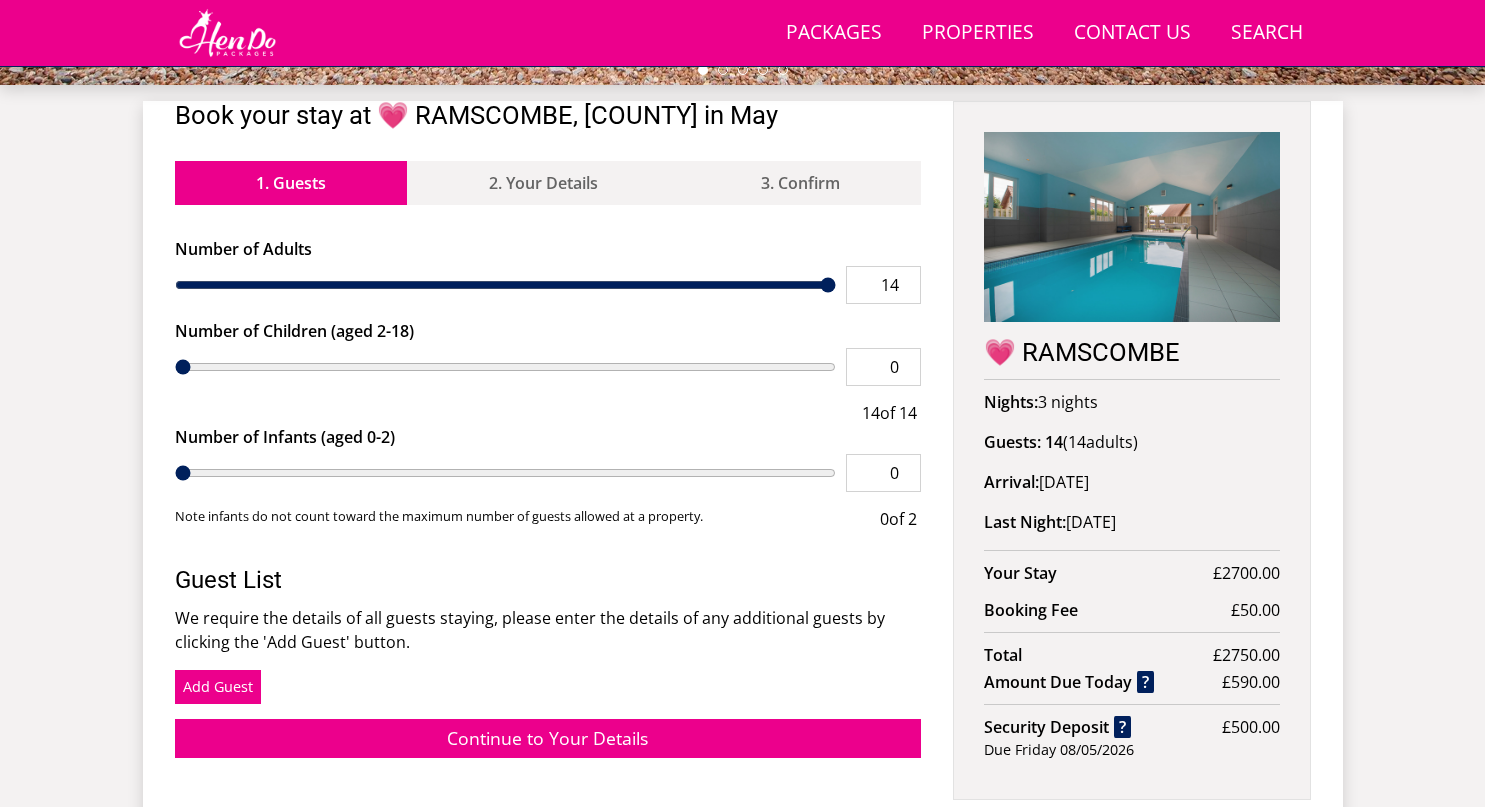 scroll, scrollTop: 737, scrollLeft: 0, axis: vertical 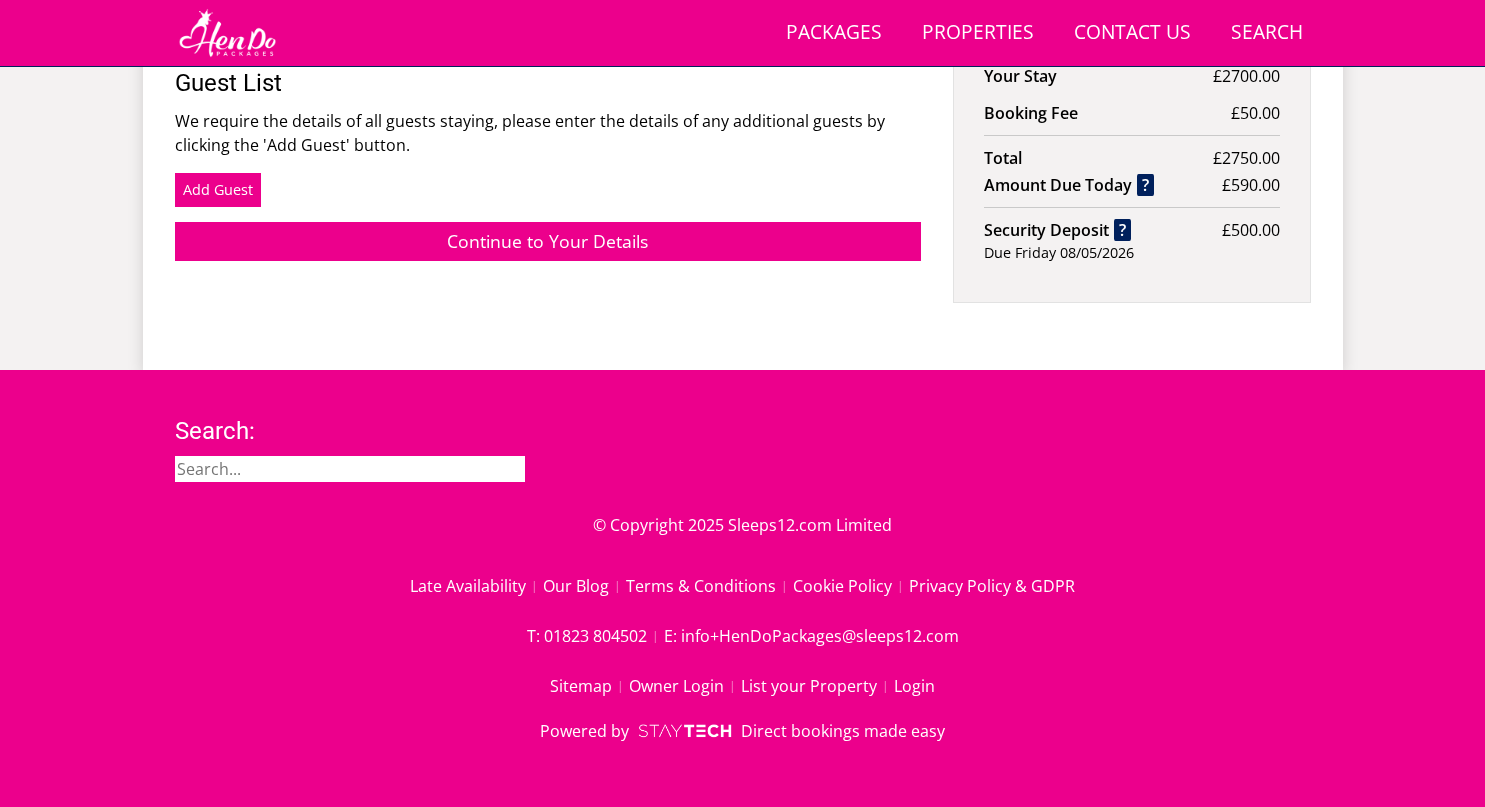 click on "Search:
© Copyright 2025 Sleeps12.com Limited
Late Availability
Our Blog
Terms & Conditions
Cookie Policy
Privacy Policy & GDPR
T: 01823 804502
E: info+HenDoPackages@sleeps12.com
Sitemap
Owner Login
List your Property
Login
Powered by   Direct bookings made easy
'Kingston' Theme" at bounding box center [742, 588] 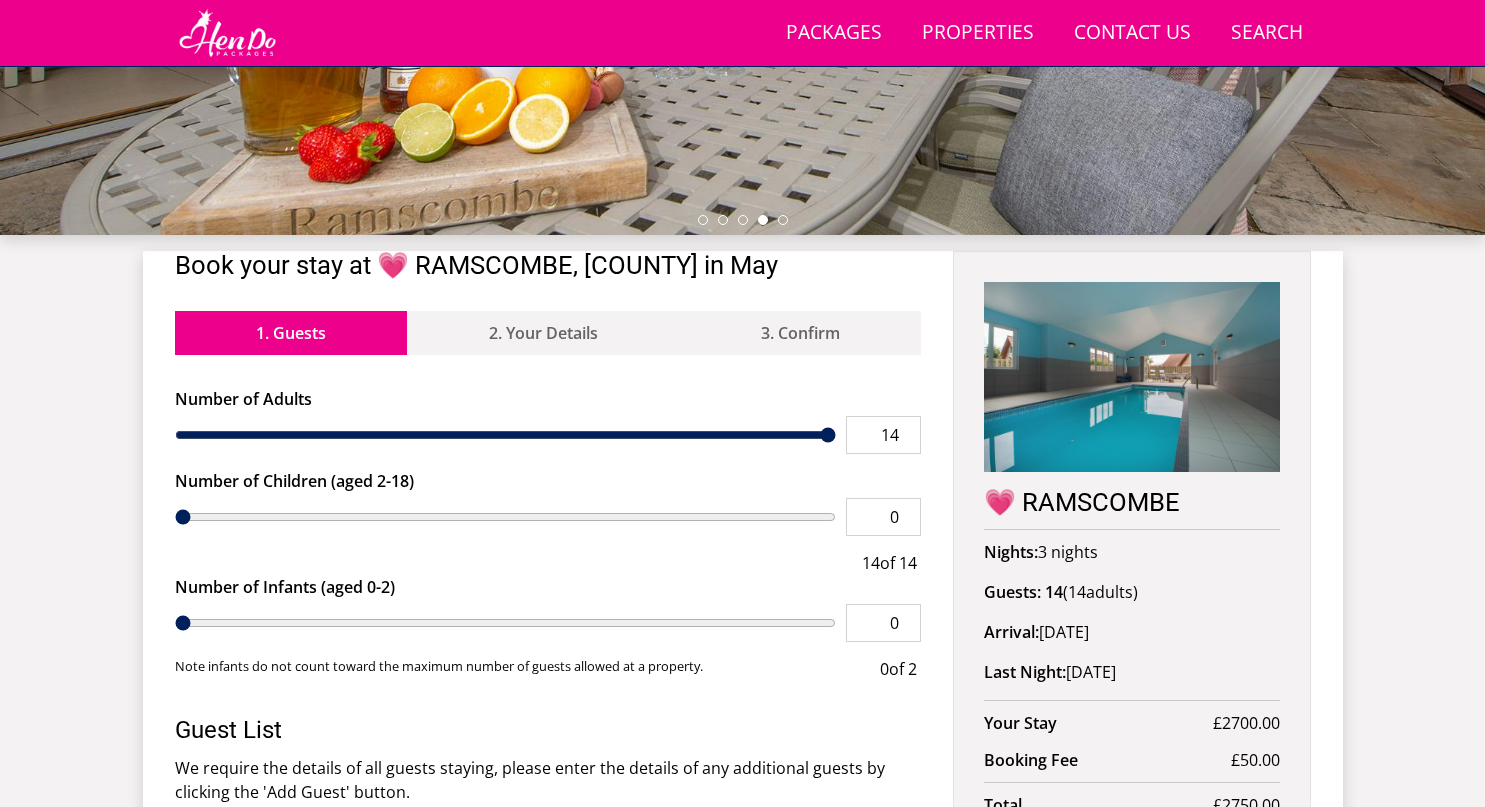 scroll, scrollTop: 562, scrollLeft: 0, axis: vertical 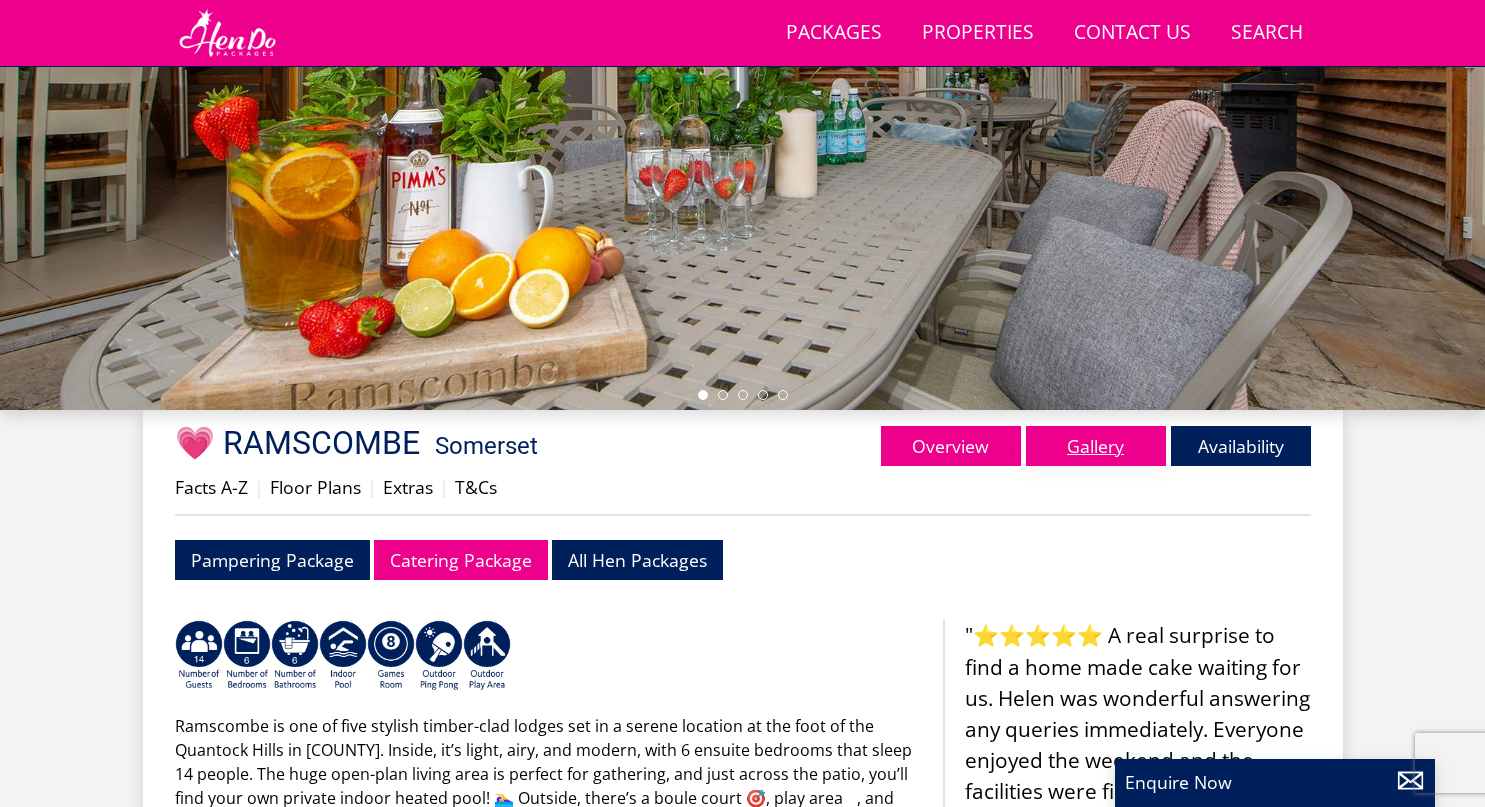click on "Gallery" at bounding box center (1096, 446) 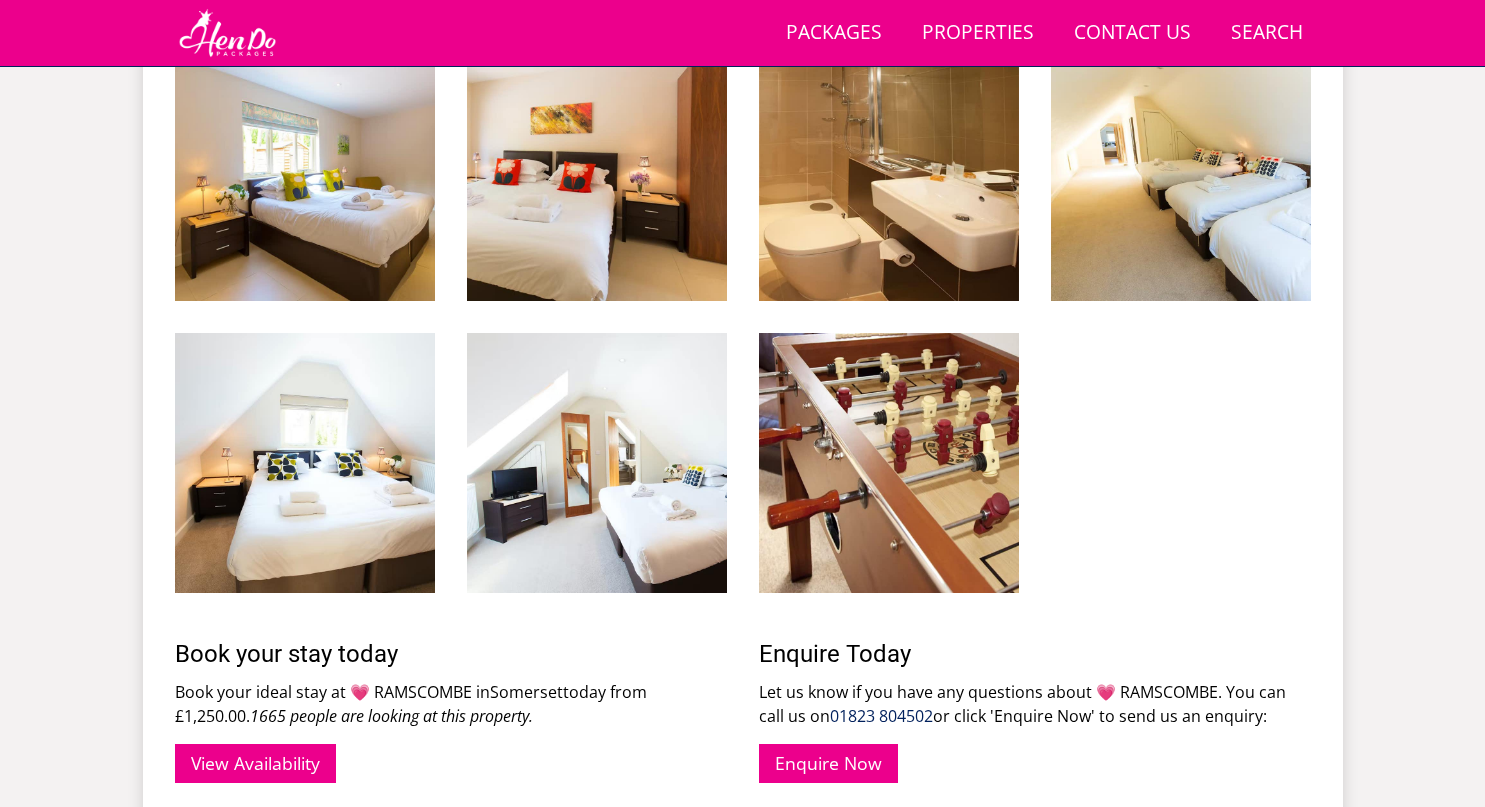 scroll, scrollTop: 2418, scrollLeft: 0, axis: vertical 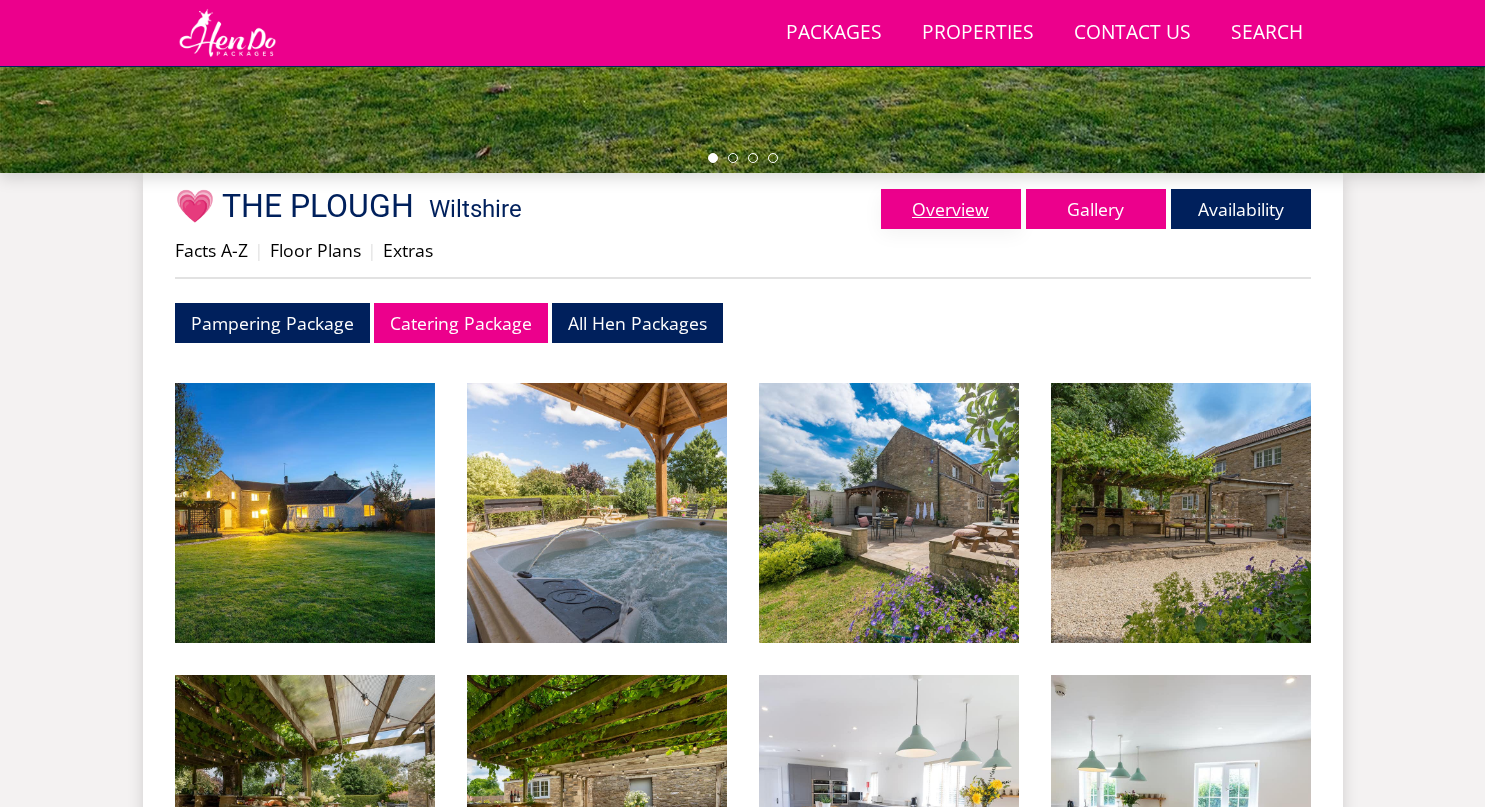 click on "Overview" at bounding box center [951, 209] 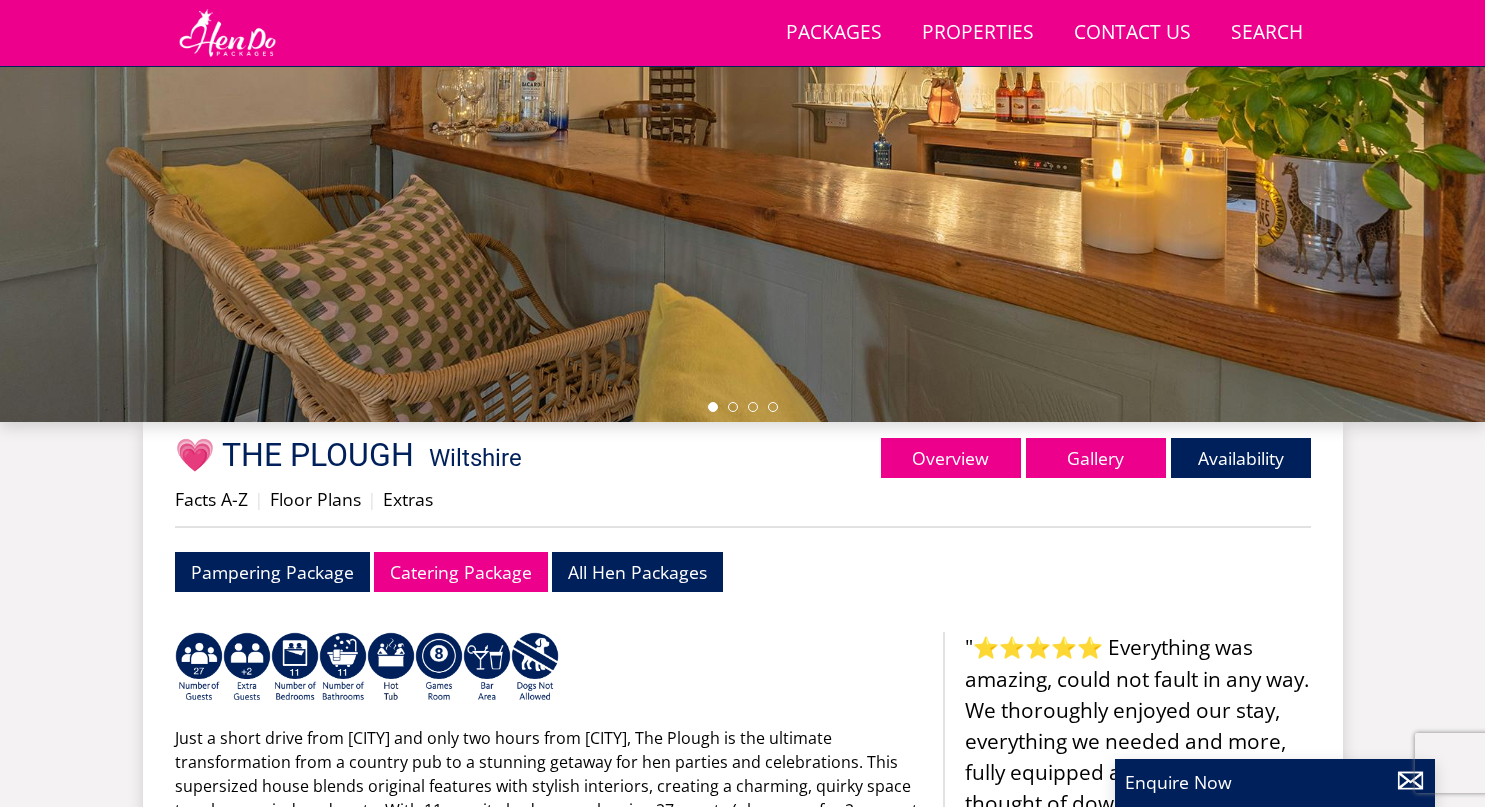 scroll, scrollTop: 382, scrollLeft: 0, axis: vertical 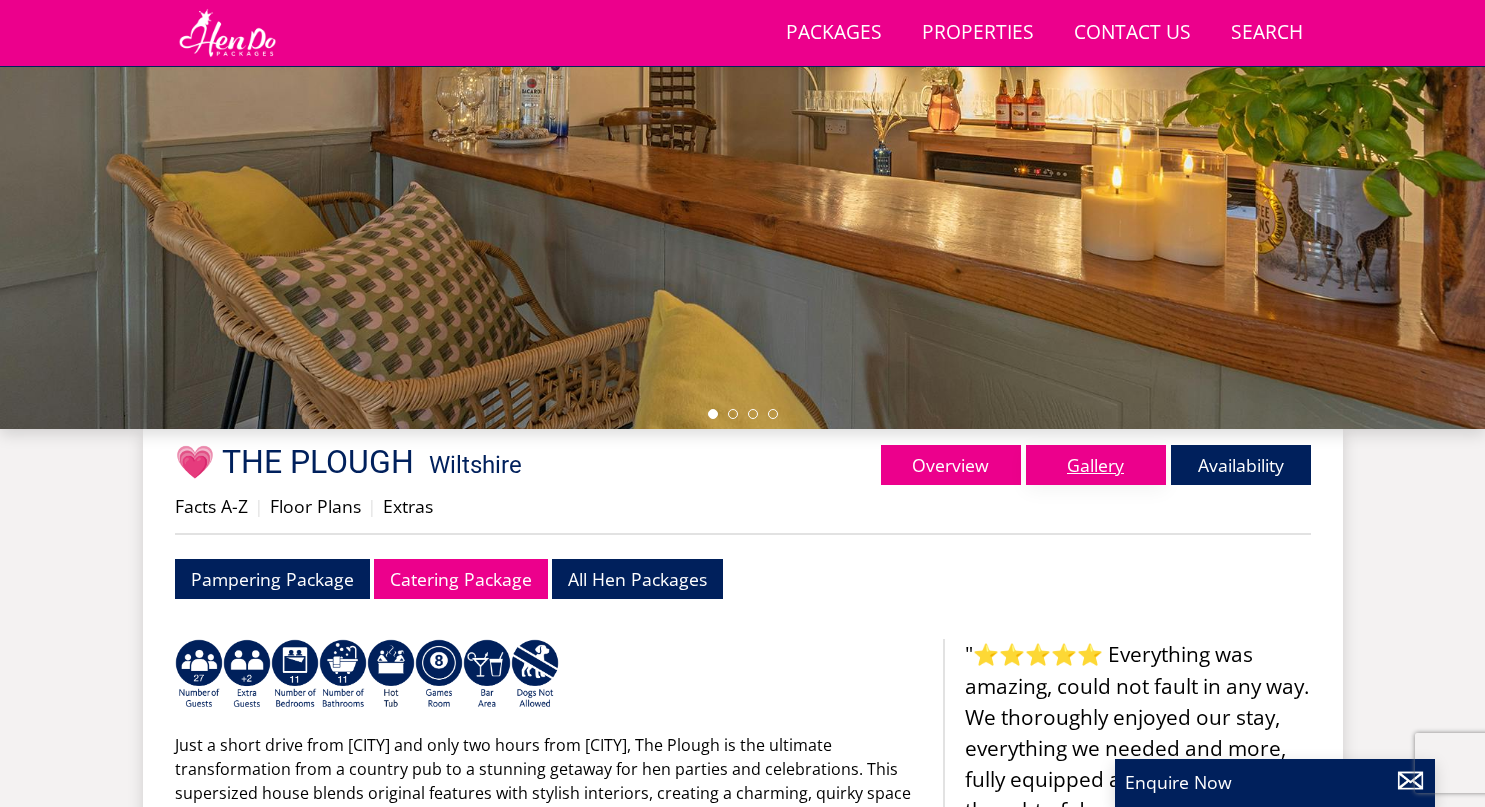 click on "Gallery" at bounding box center (1096, 465) 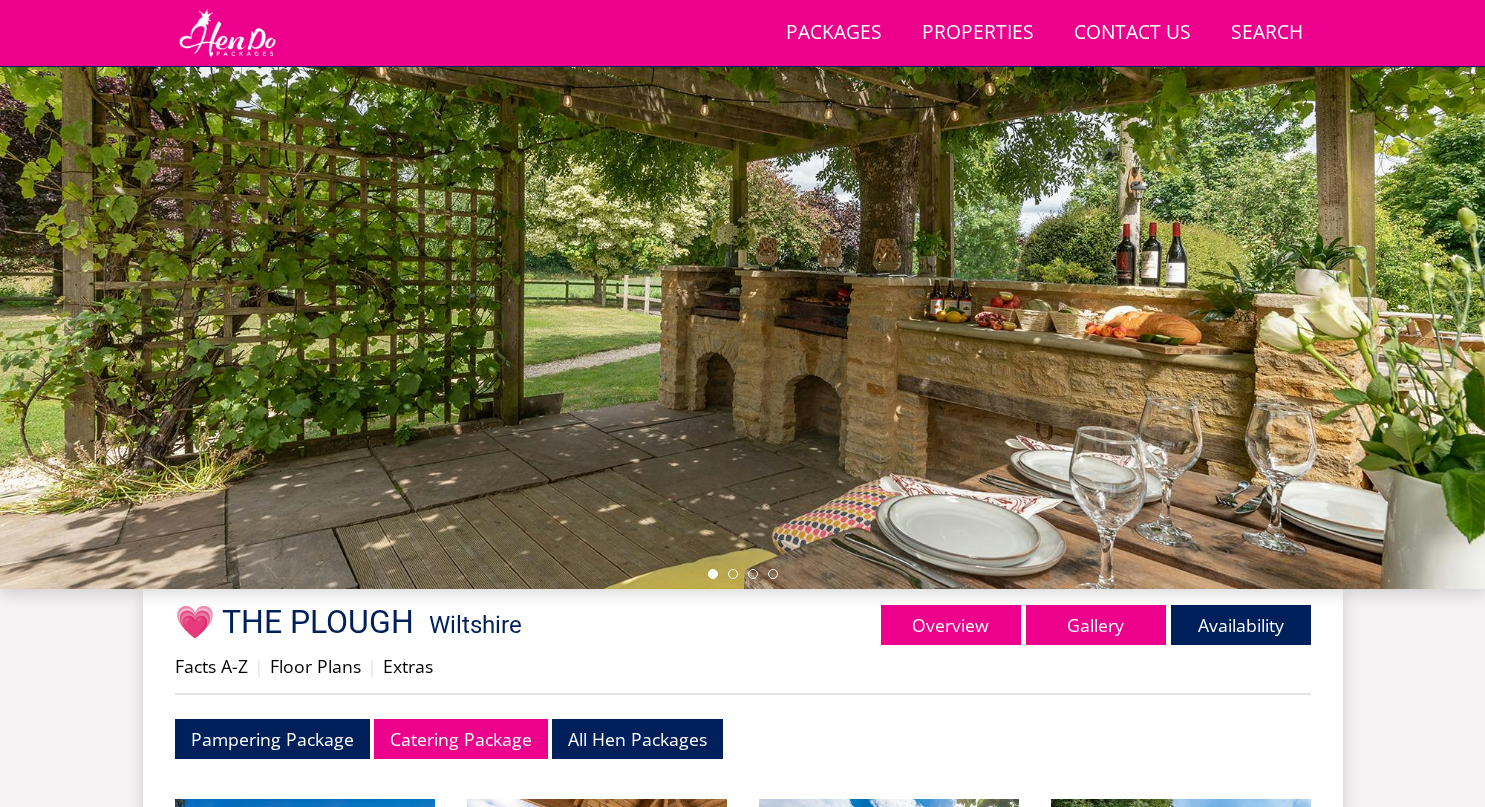 scroll, scrollTop: 411, scrollLeft: 0, axis: vertical 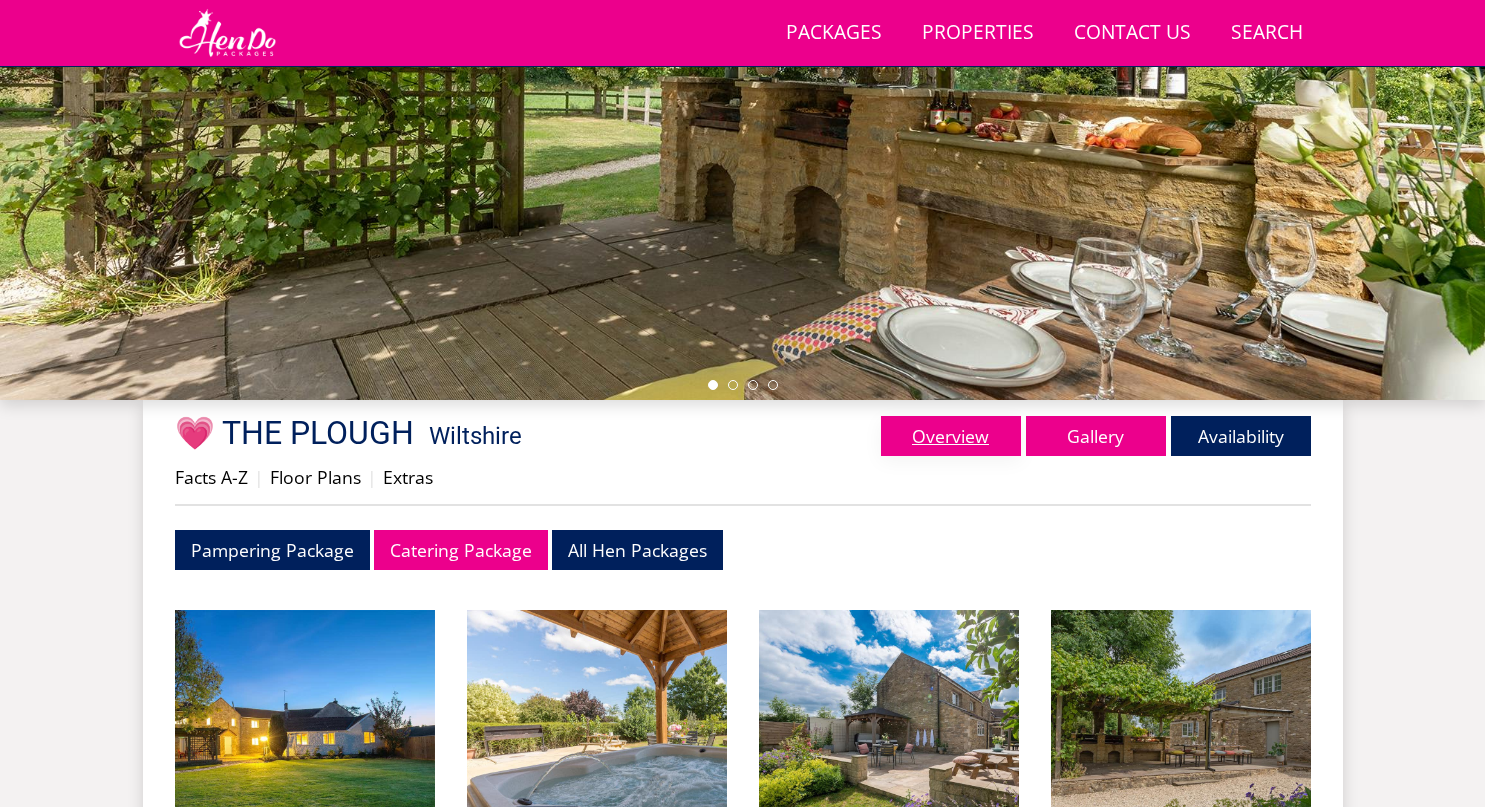 click on "Overview" at bounding box center [951, 436] 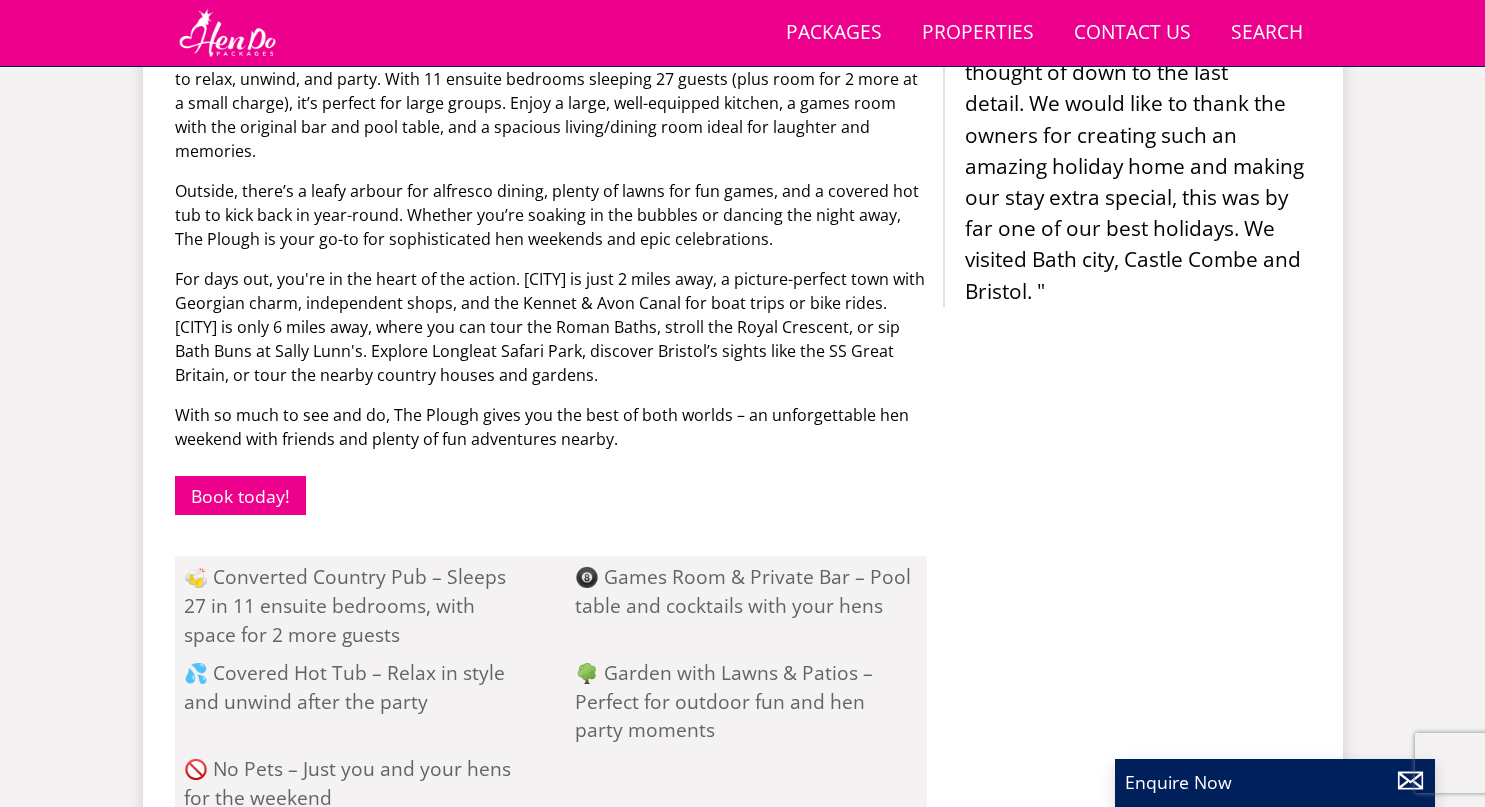 scroll, scrollTop: 1118, scrollLeft: 0, axis: vertical 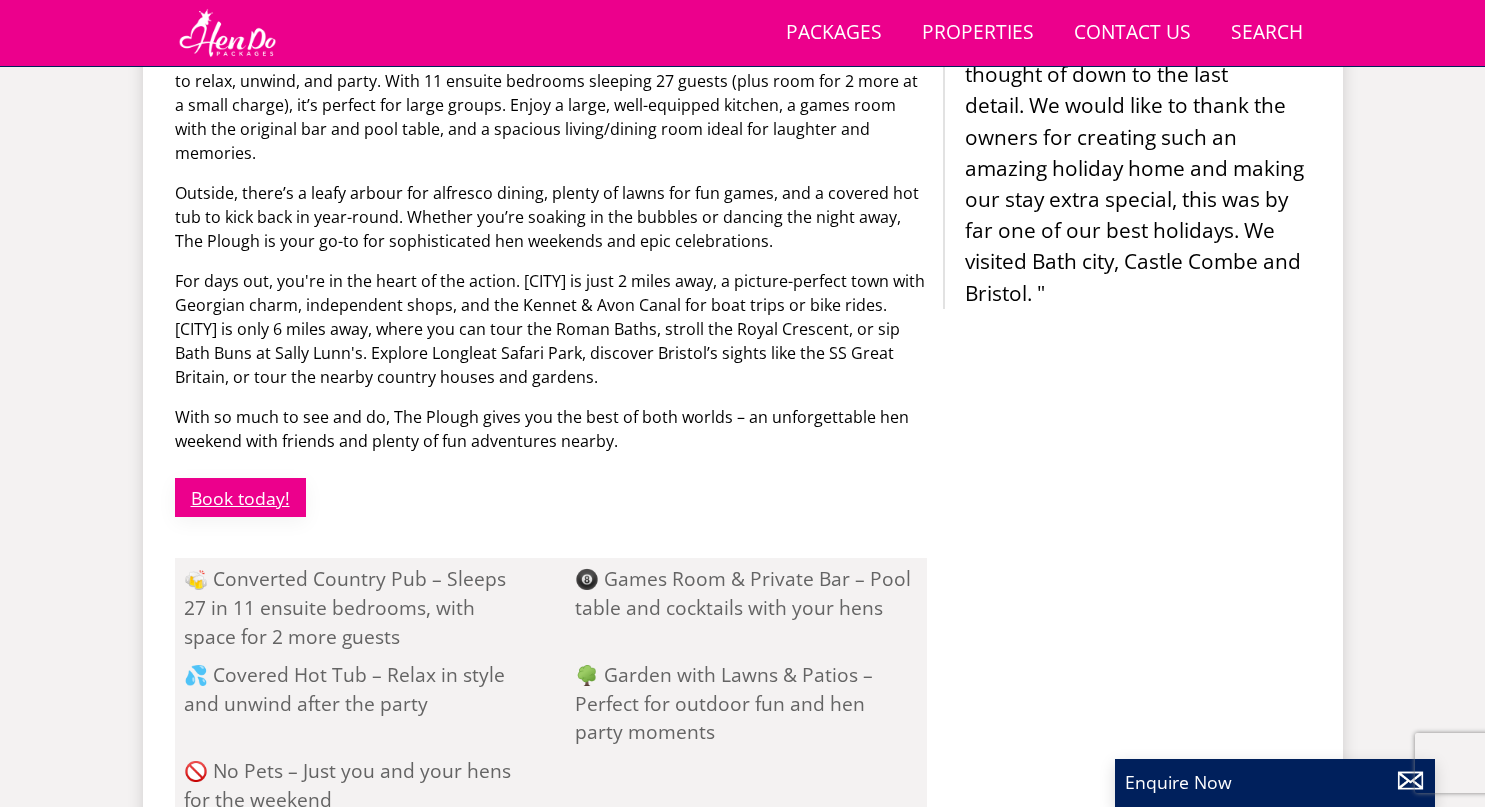 click on "Book today!" at bounding box center (240, 497) 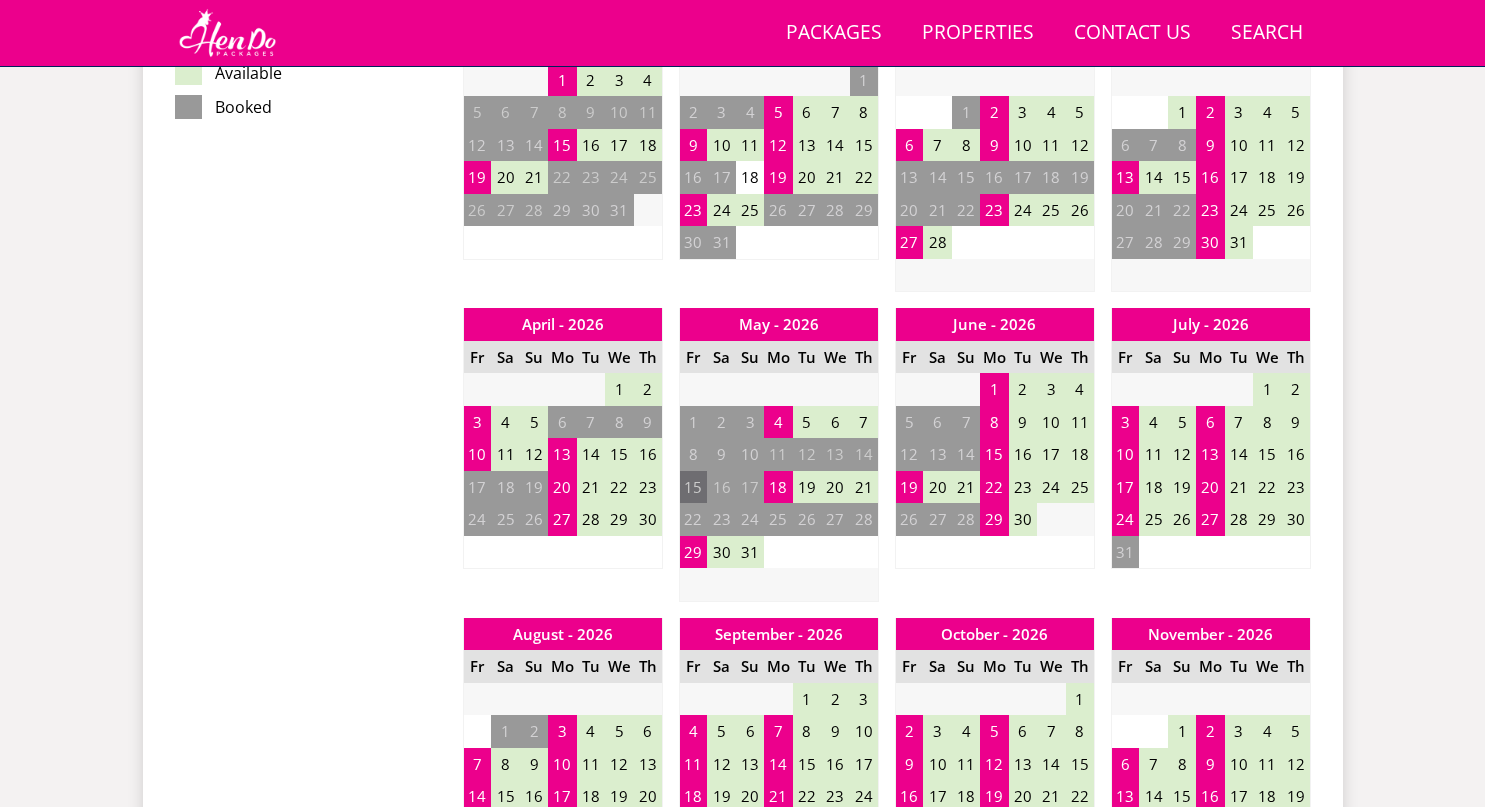 scroll, scrollTop: 1335, scrollLeft: 0, axis: vertical 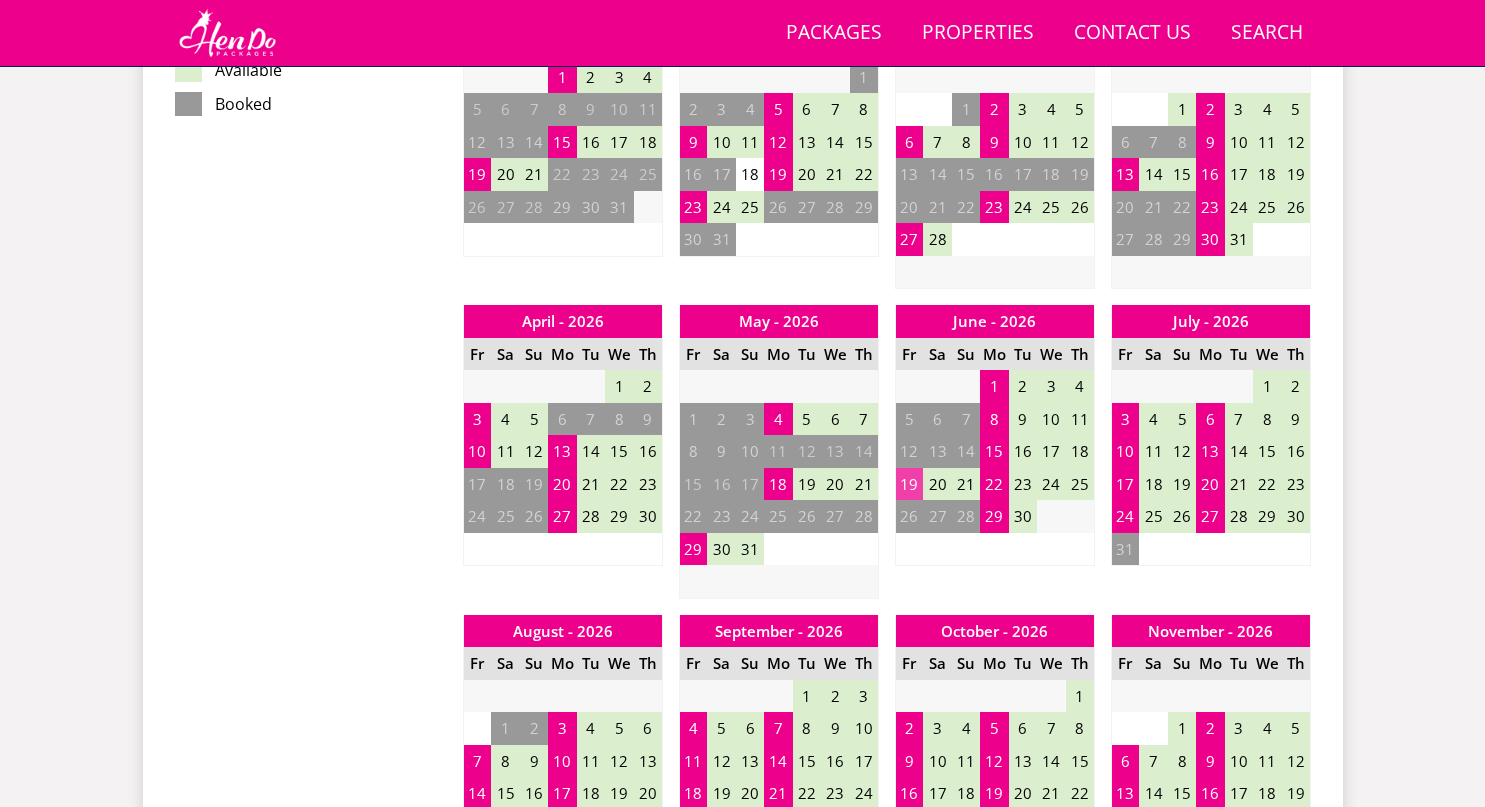 click on "19" at bounding box center [909, 484] 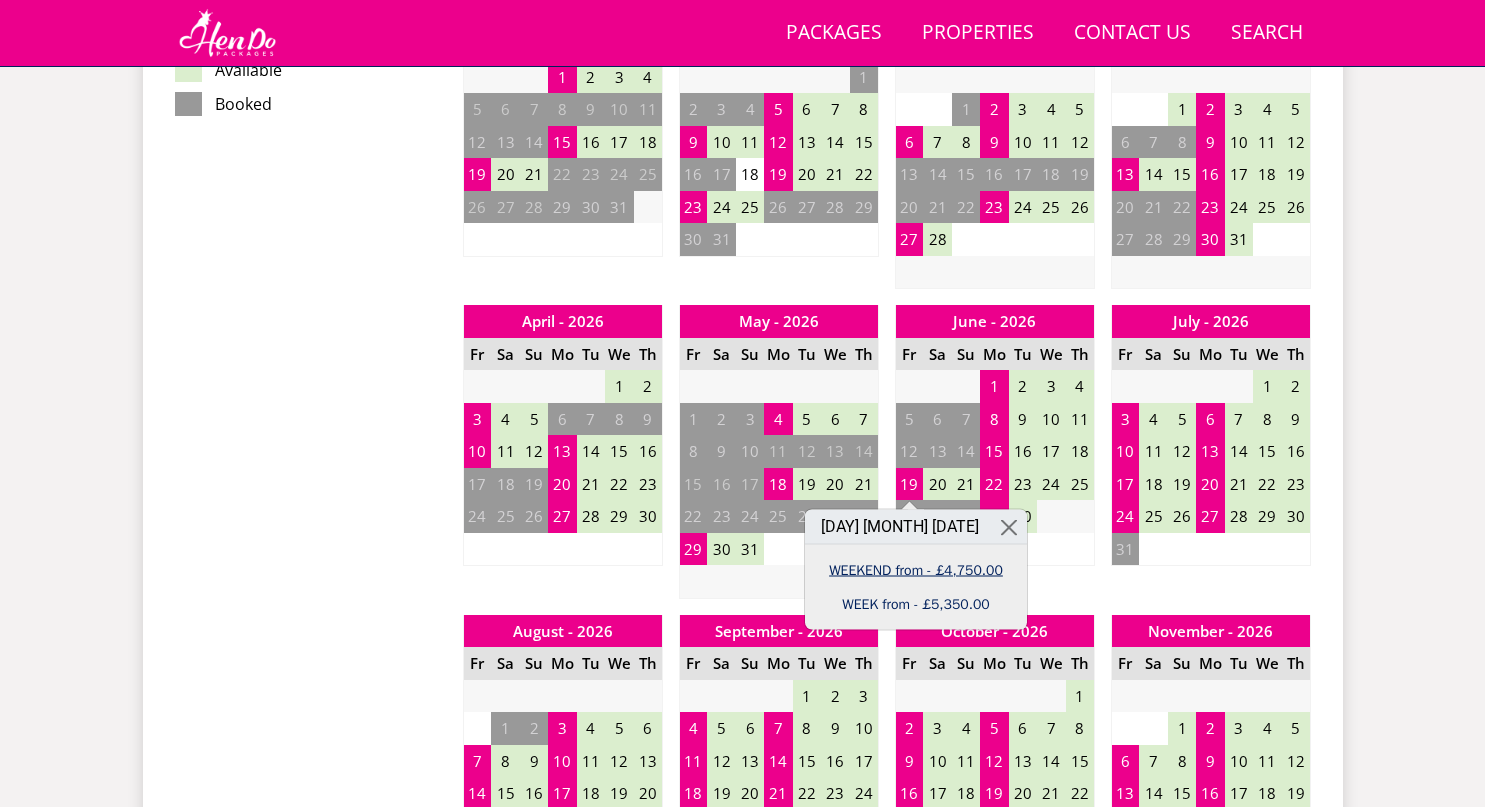 click on "WEEKEND from  - £4,750.00" at bounding box center [916, 569] 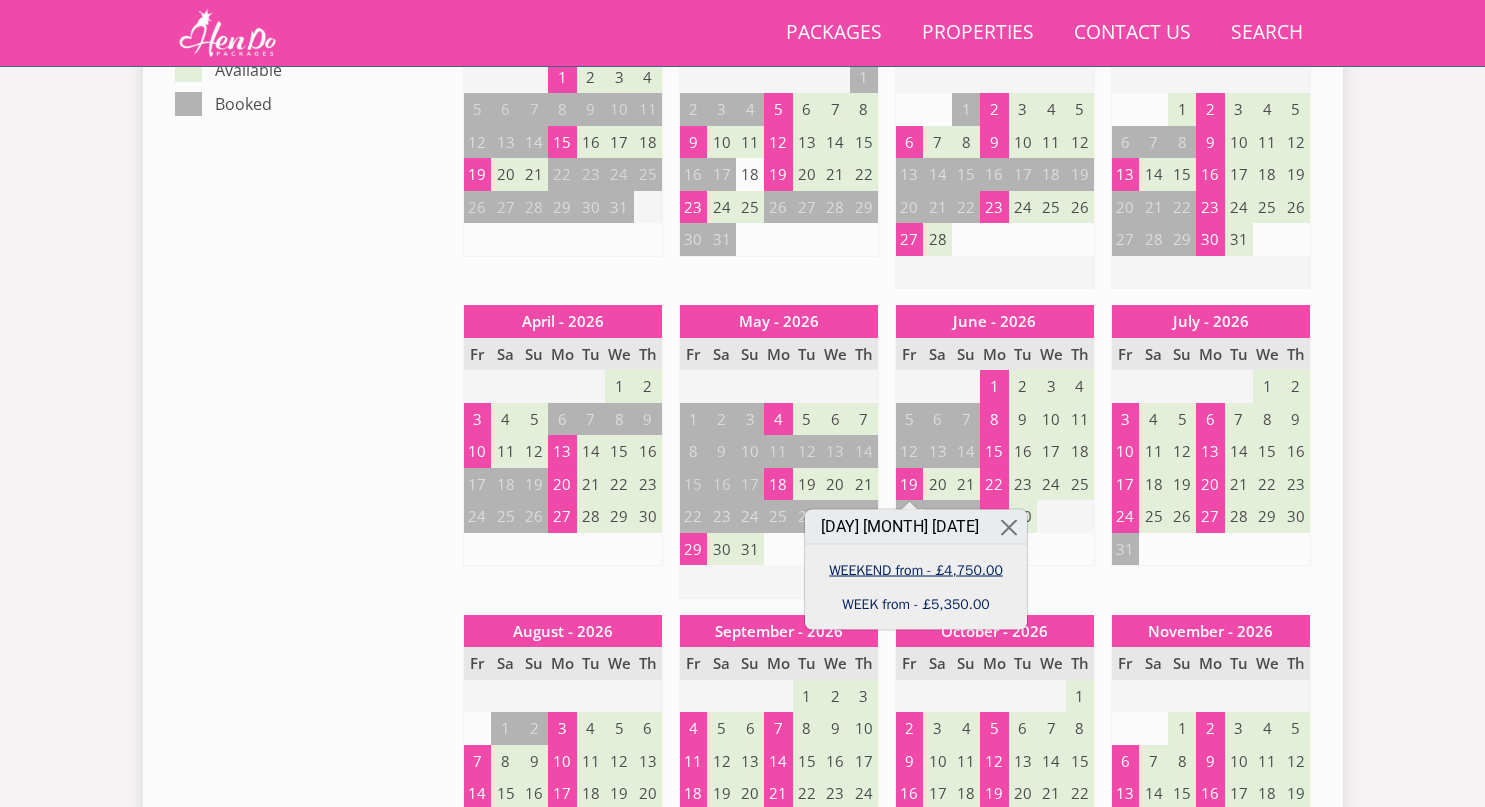 scroll, scrollTop: 0, scrollLeft: 0, axis: both 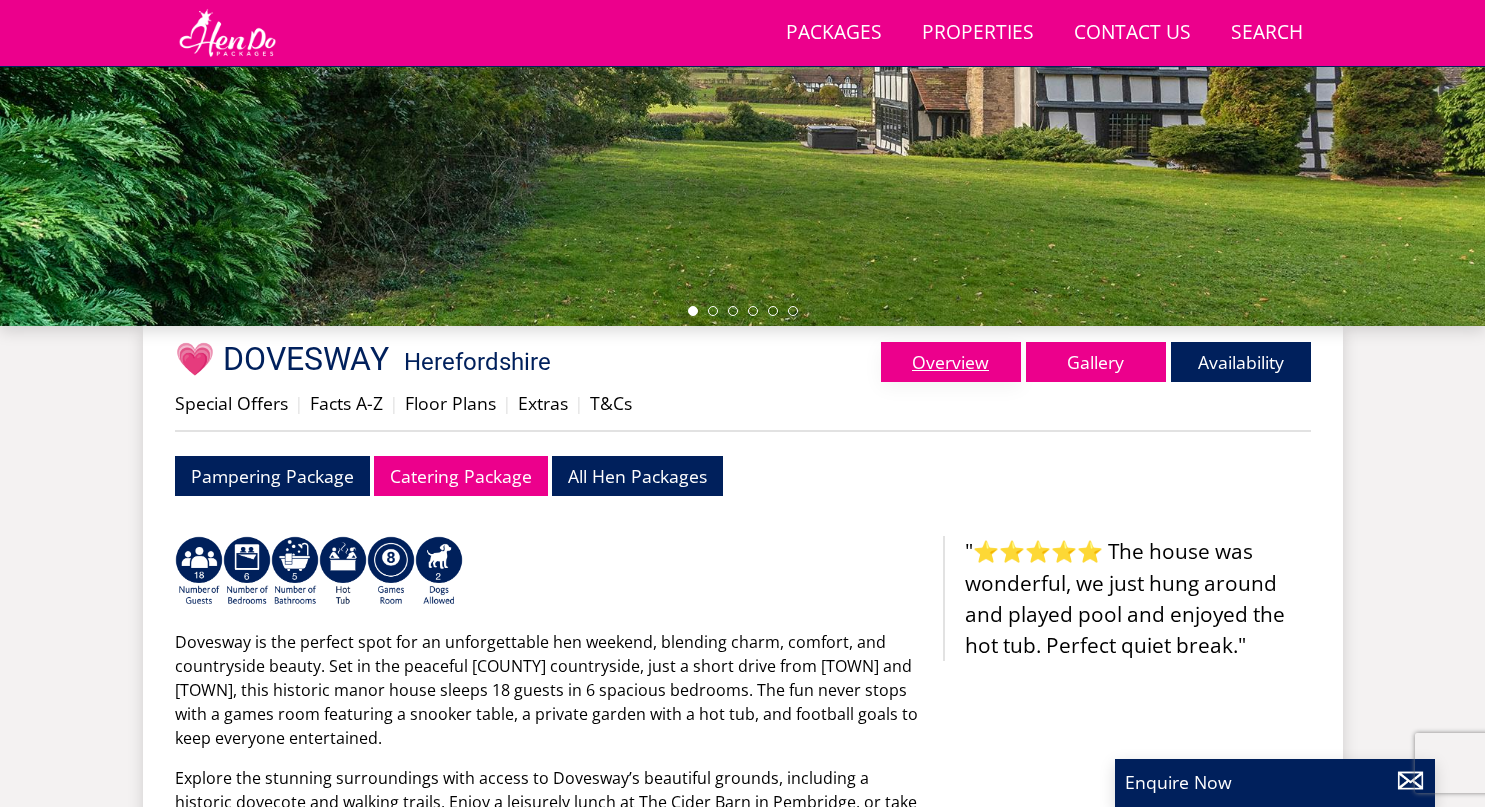 click on "Overview" at bounding box center [951, 362] 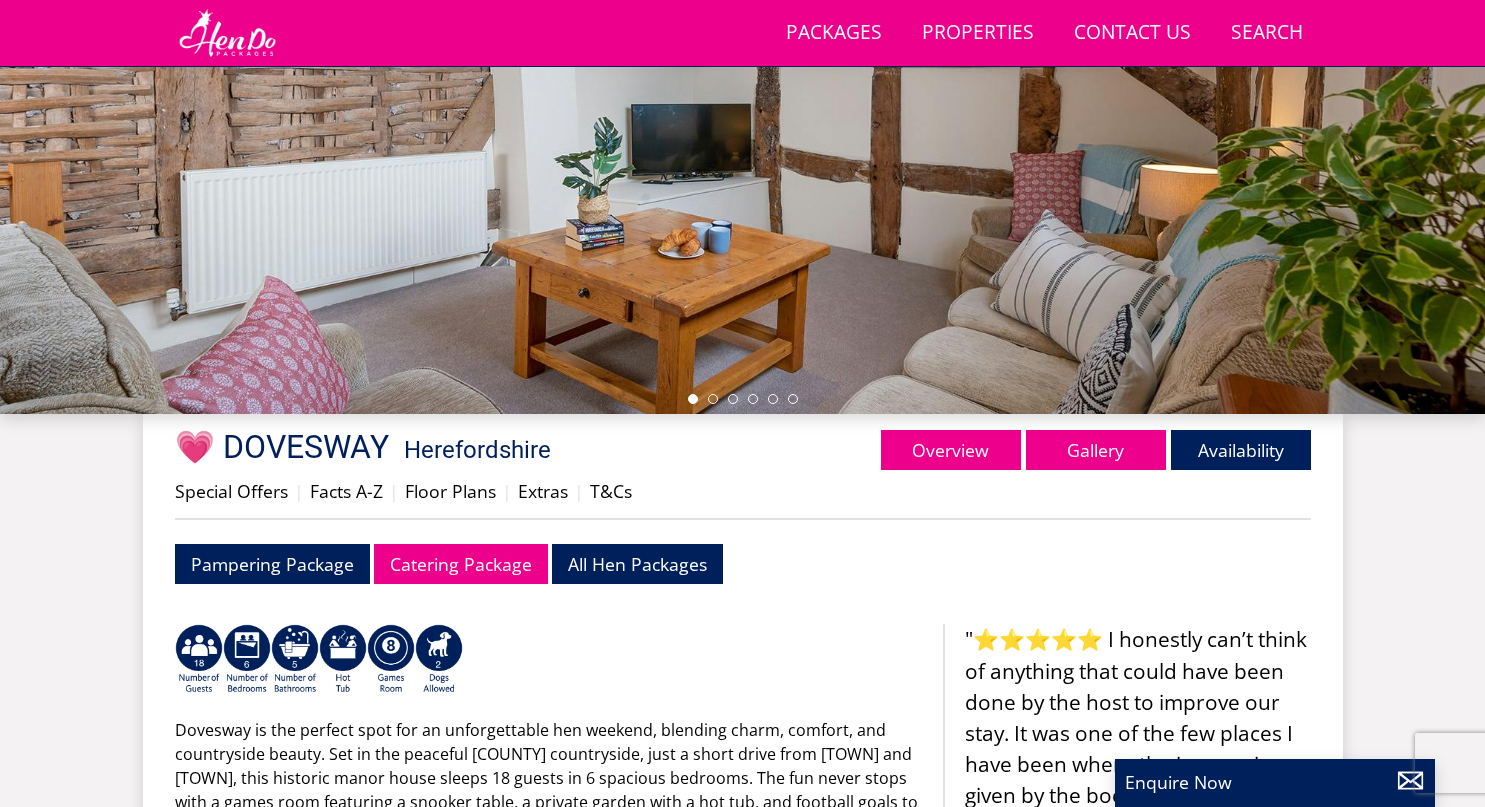 scroll, scrollTop: 477, scrollLeft: 0, axis: vertical 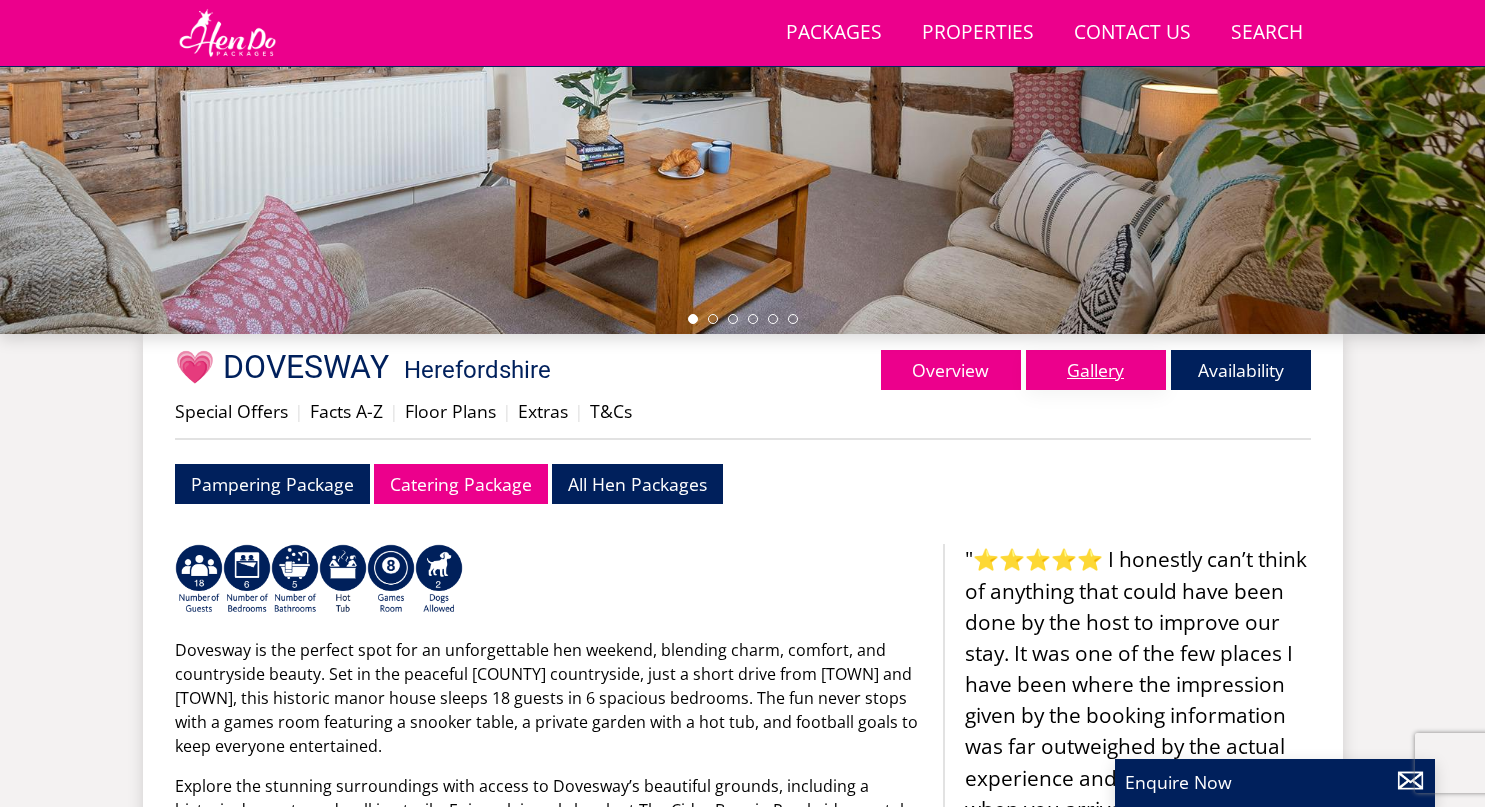 click on "Gallery" at bounding box center [1096, 370] 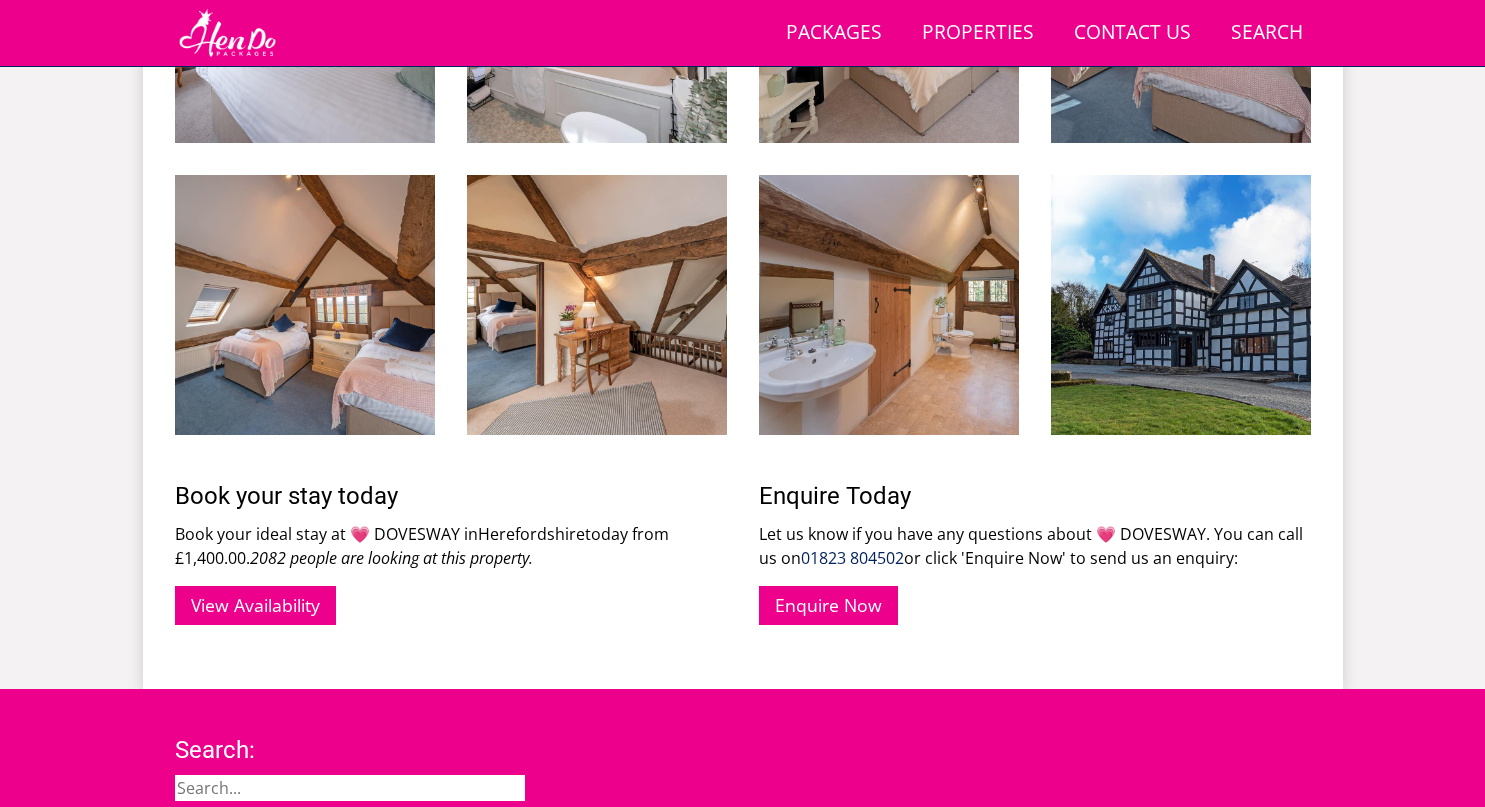scroll, scrollTop: 2621, scrollLeft: 0, axis: vertical 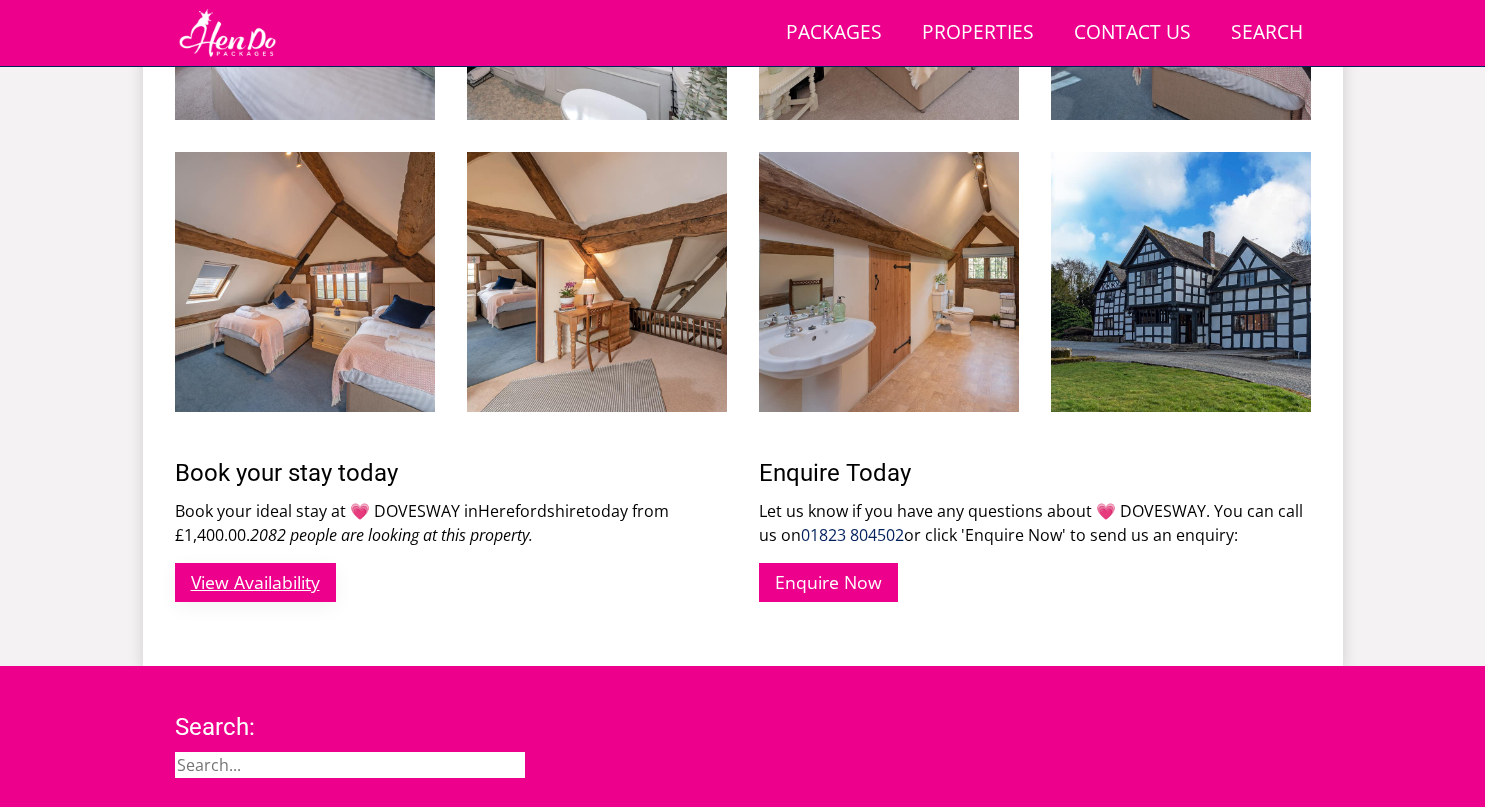 click on "View Availability" at bounding box center (255, 582) 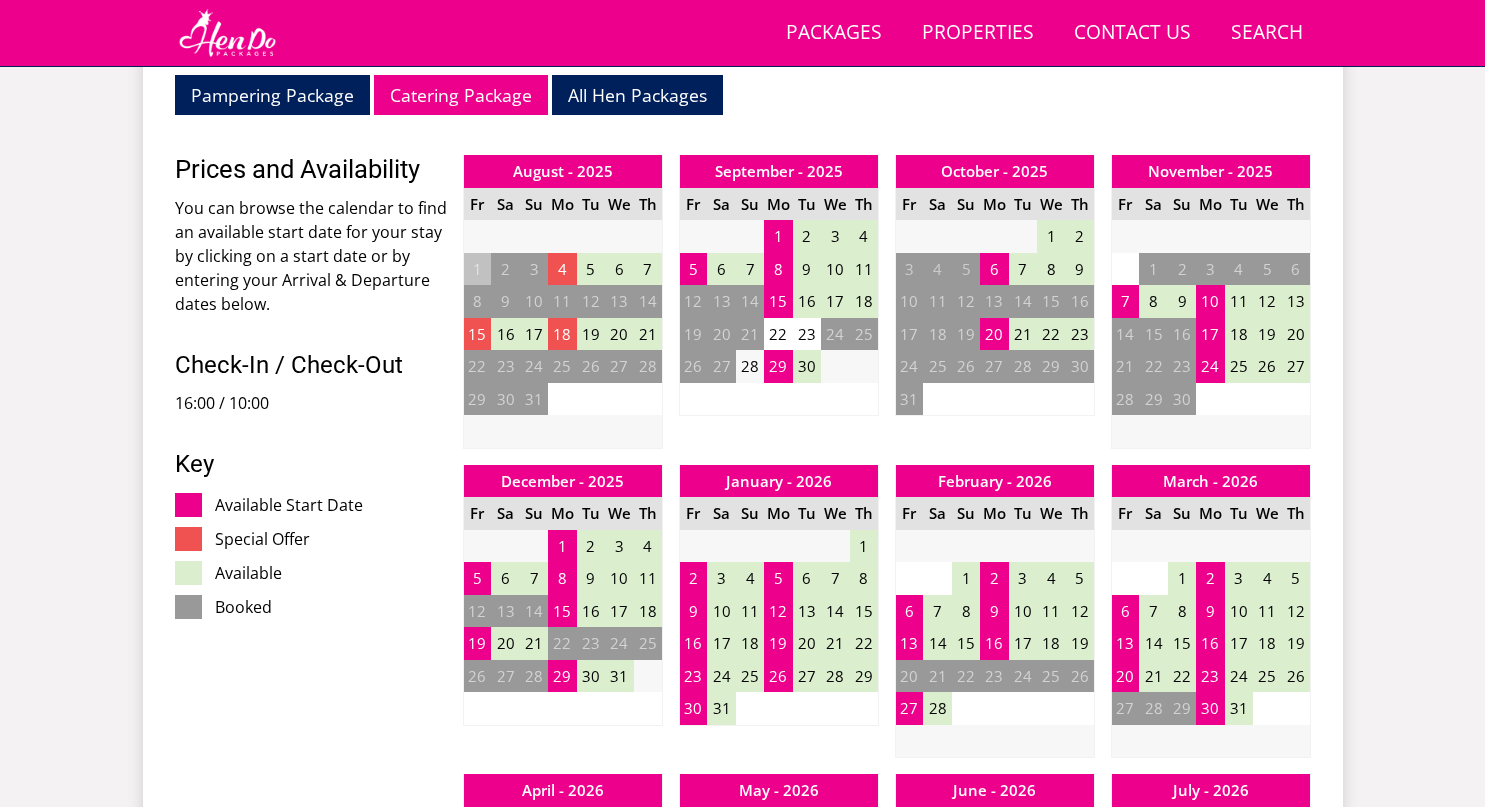scroll, scrollTop: 1145, scrollLeft: 0, axis: vertical 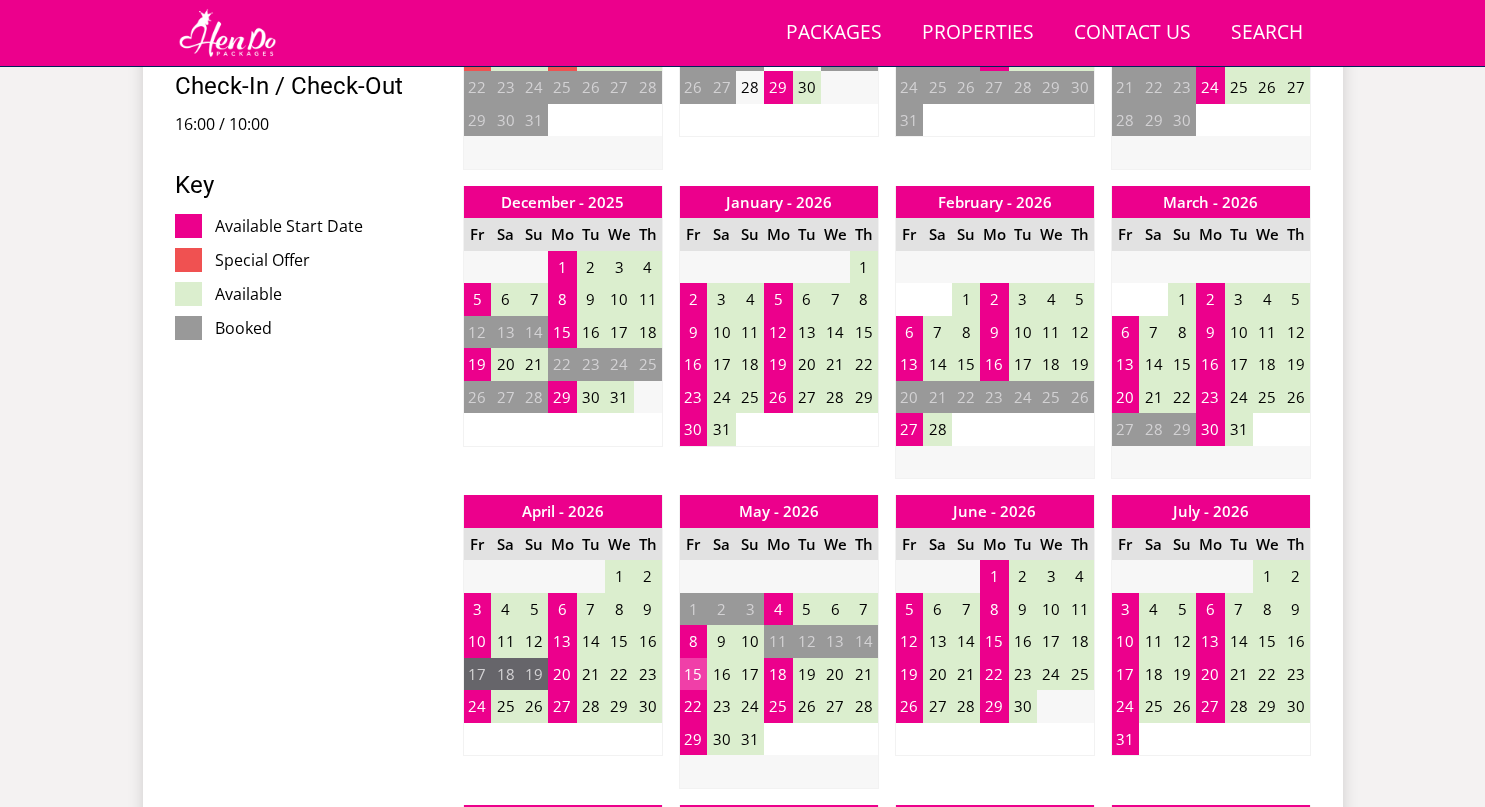 click on "15" at bounding box center (693, 674) 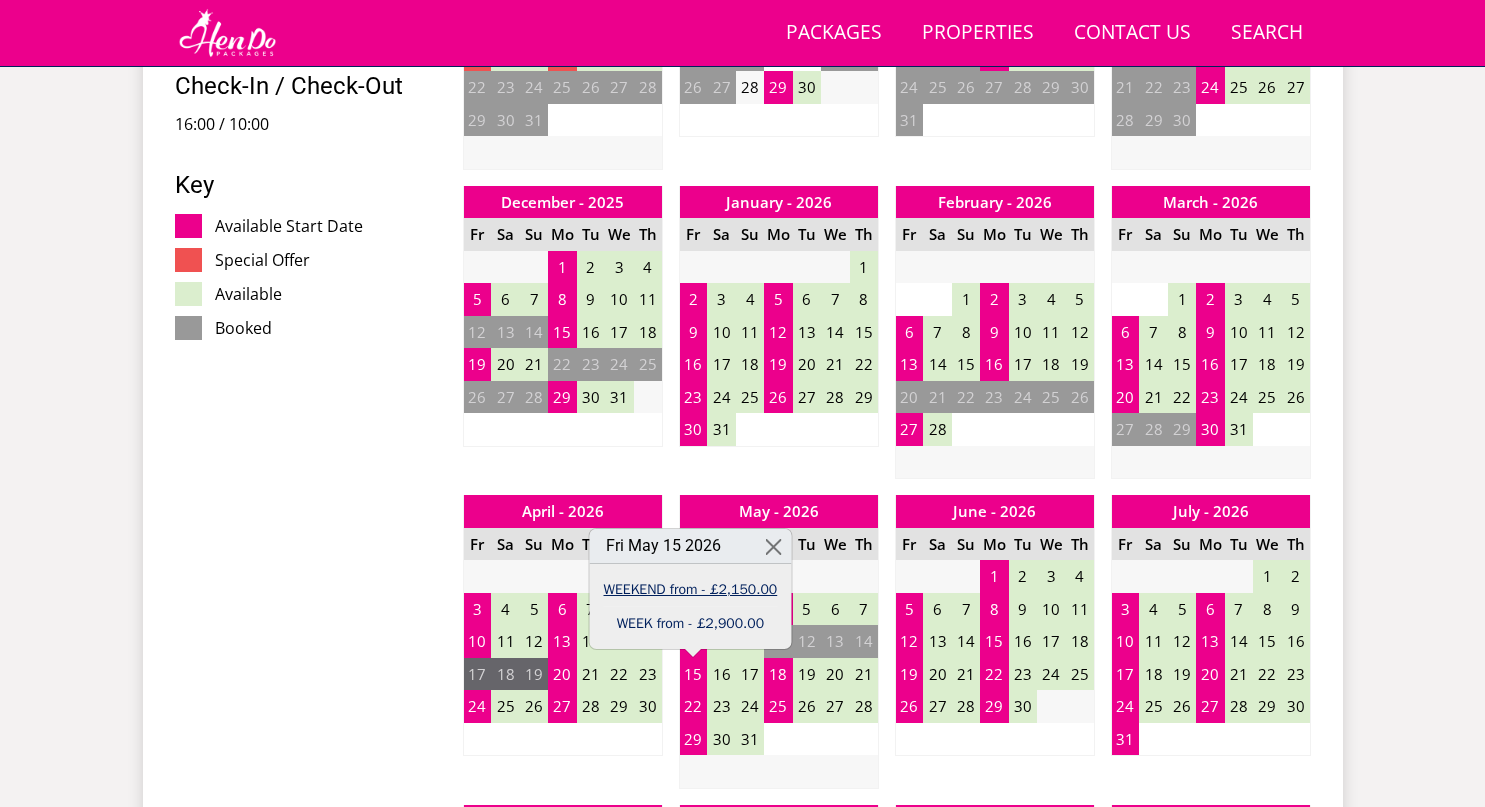 click on "WEEKEND from  - £2,150.00" at bounding box center (691, 589) 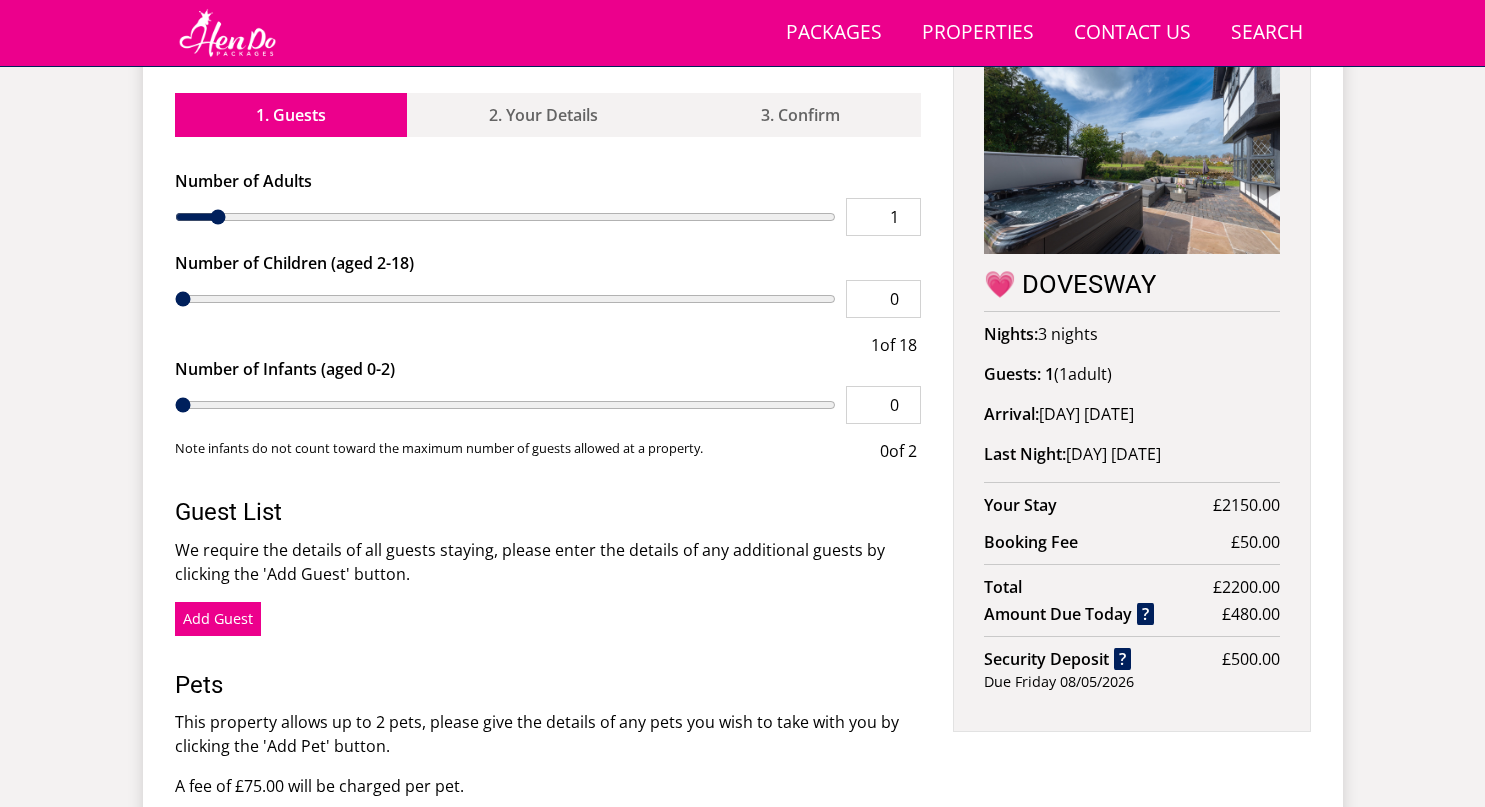 scroll, scrollTop: 792, scrollLeft: 0, axis: vertical 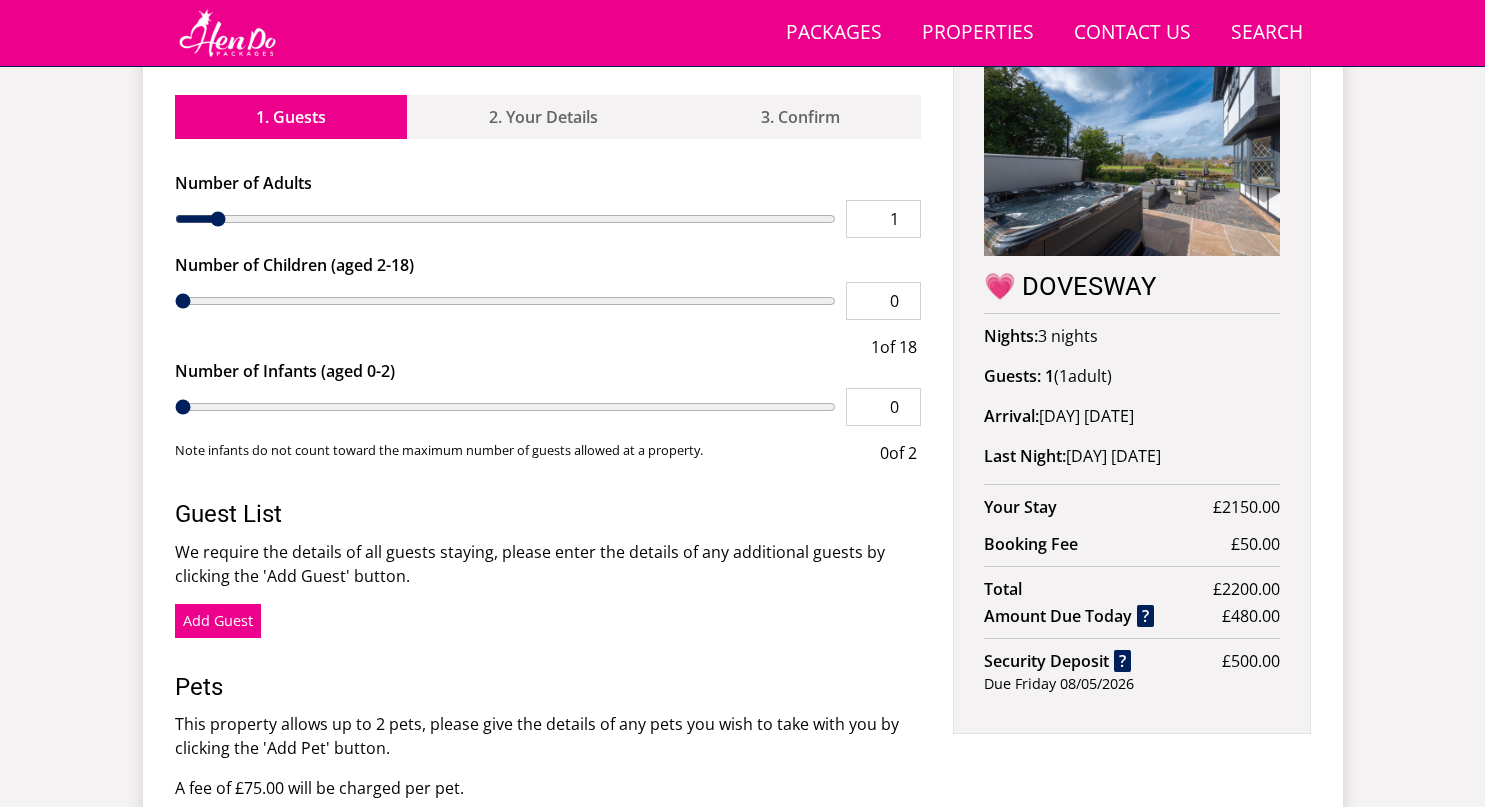 type on "2" 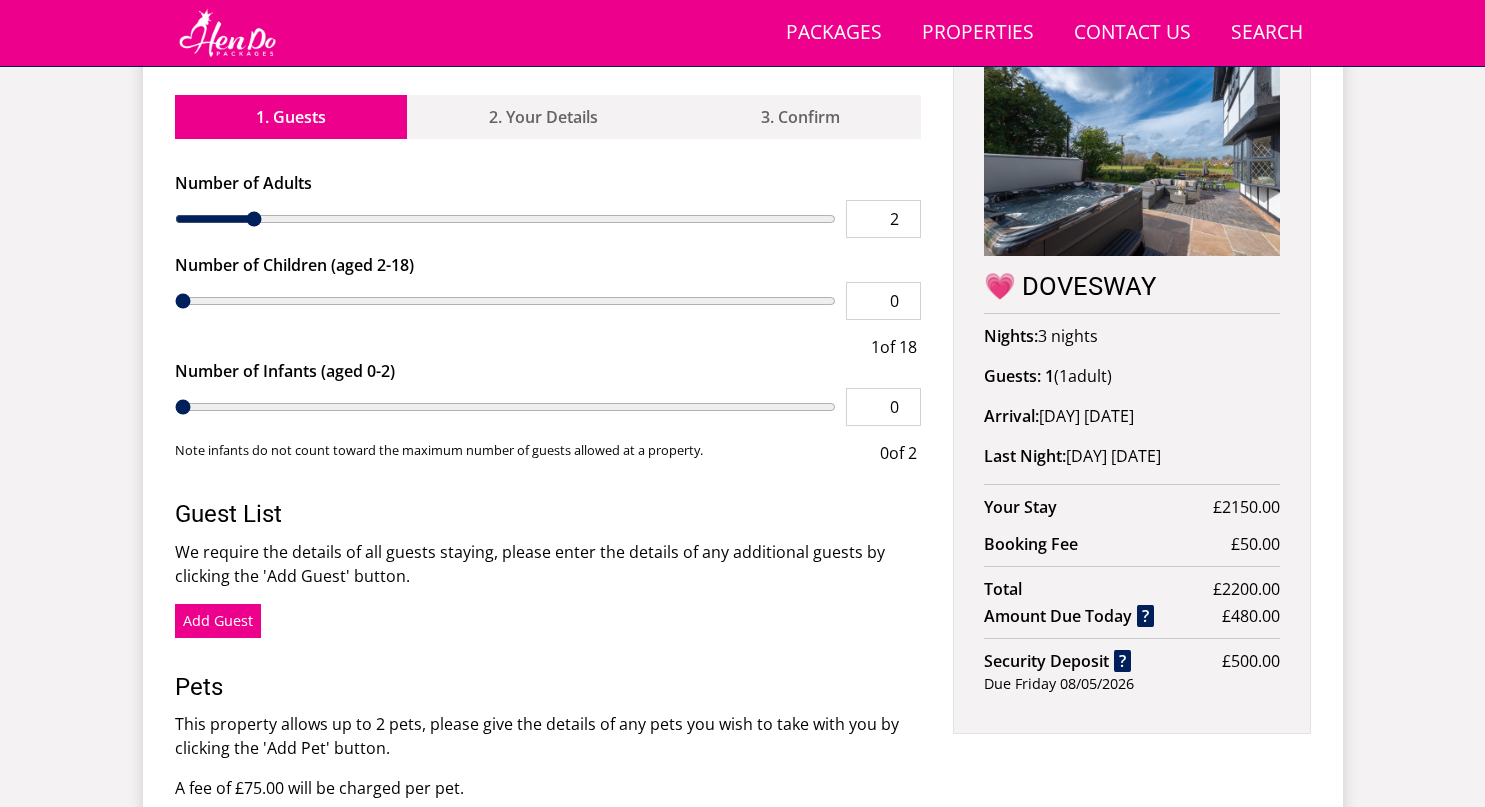 type on "4" 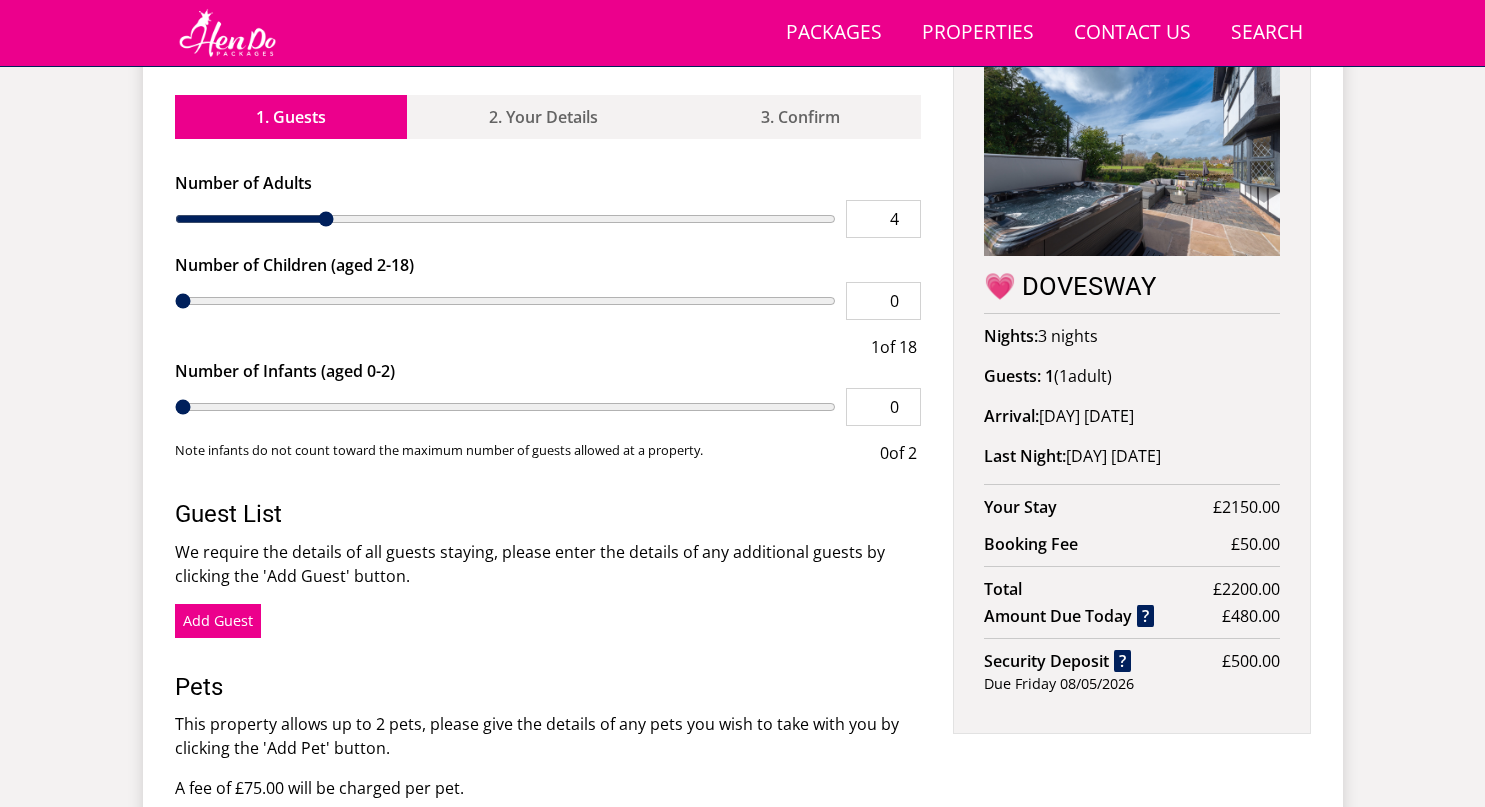 type on "5" 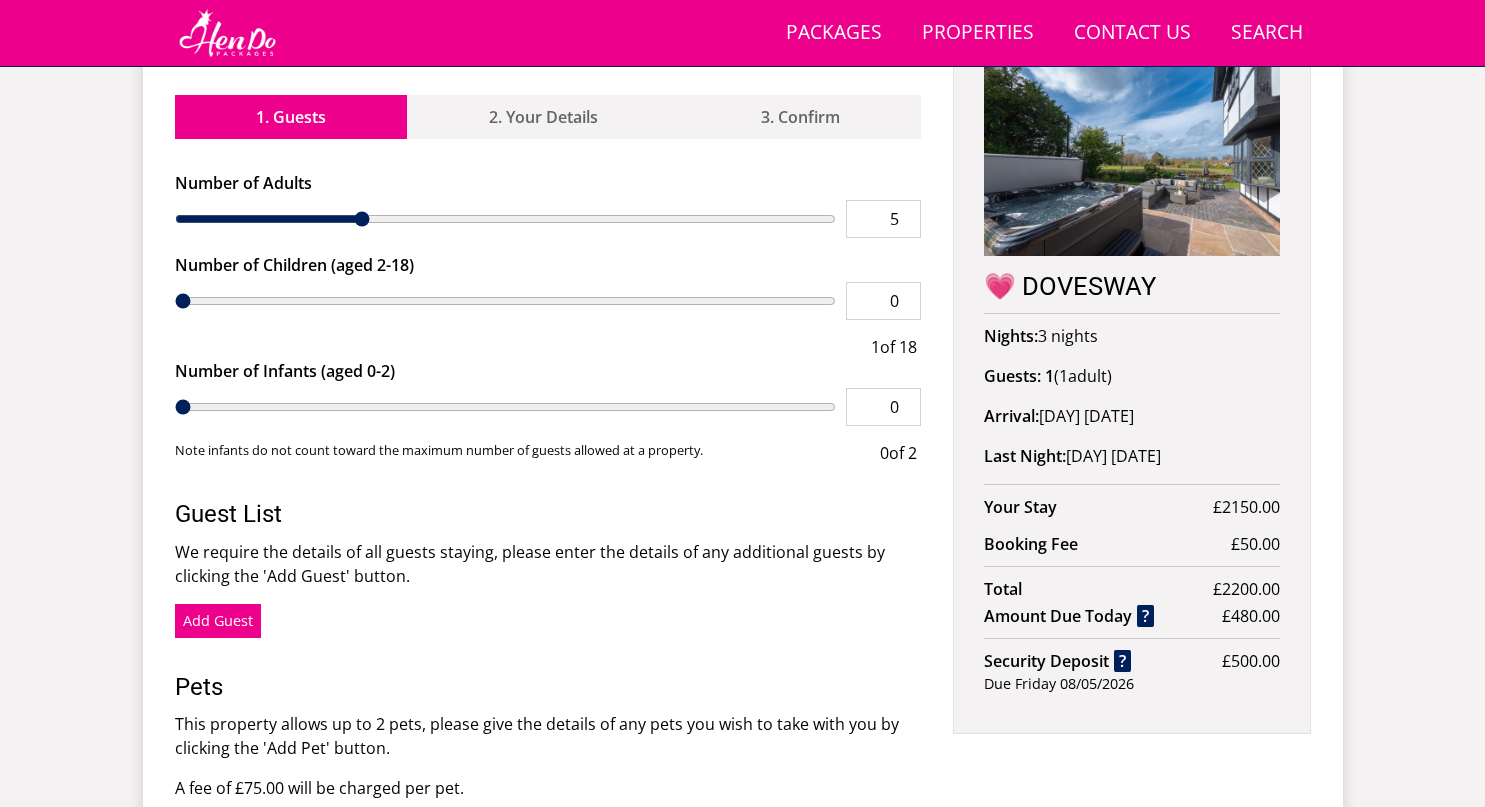 type on "6" 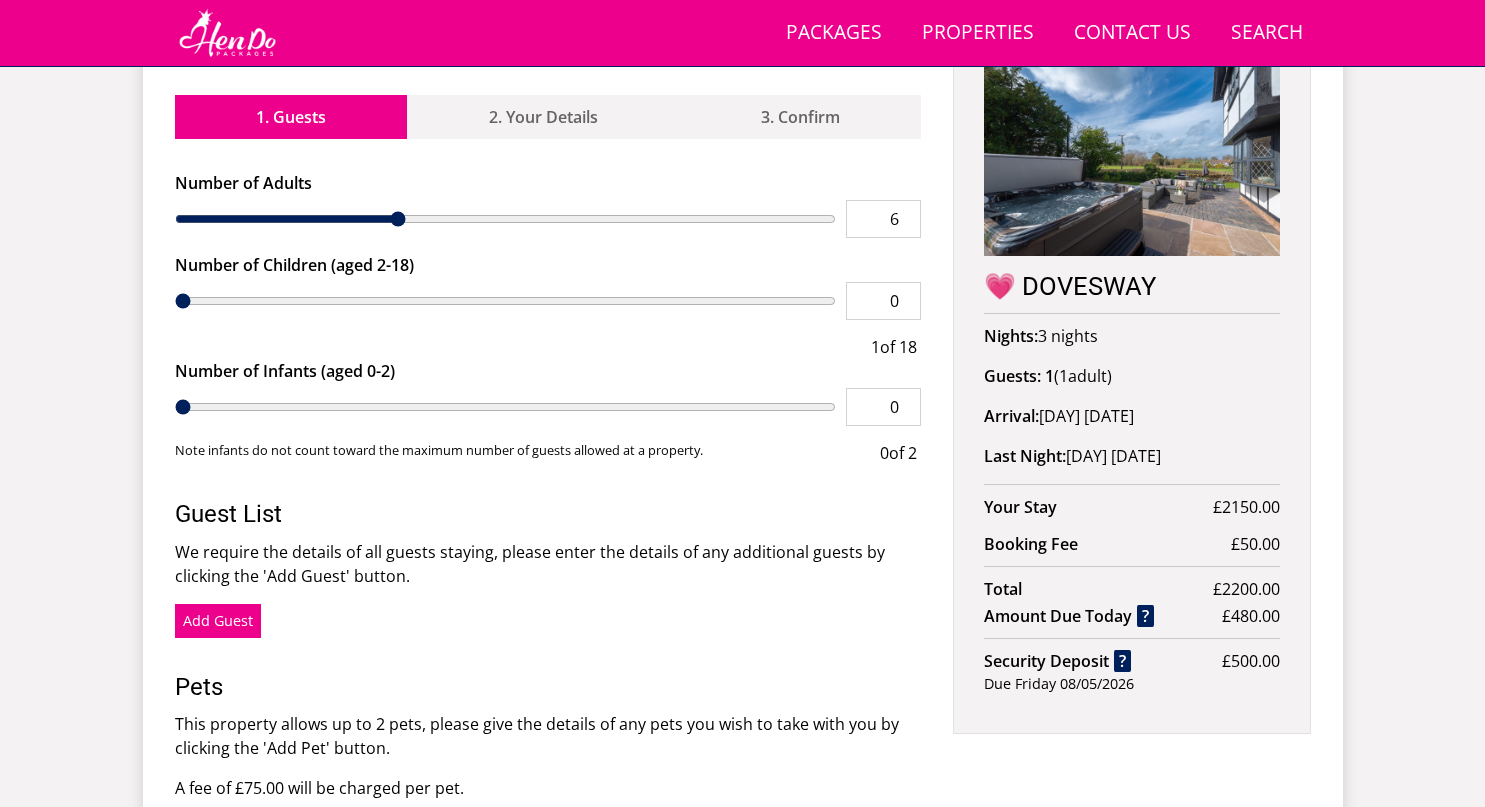 type on "8" 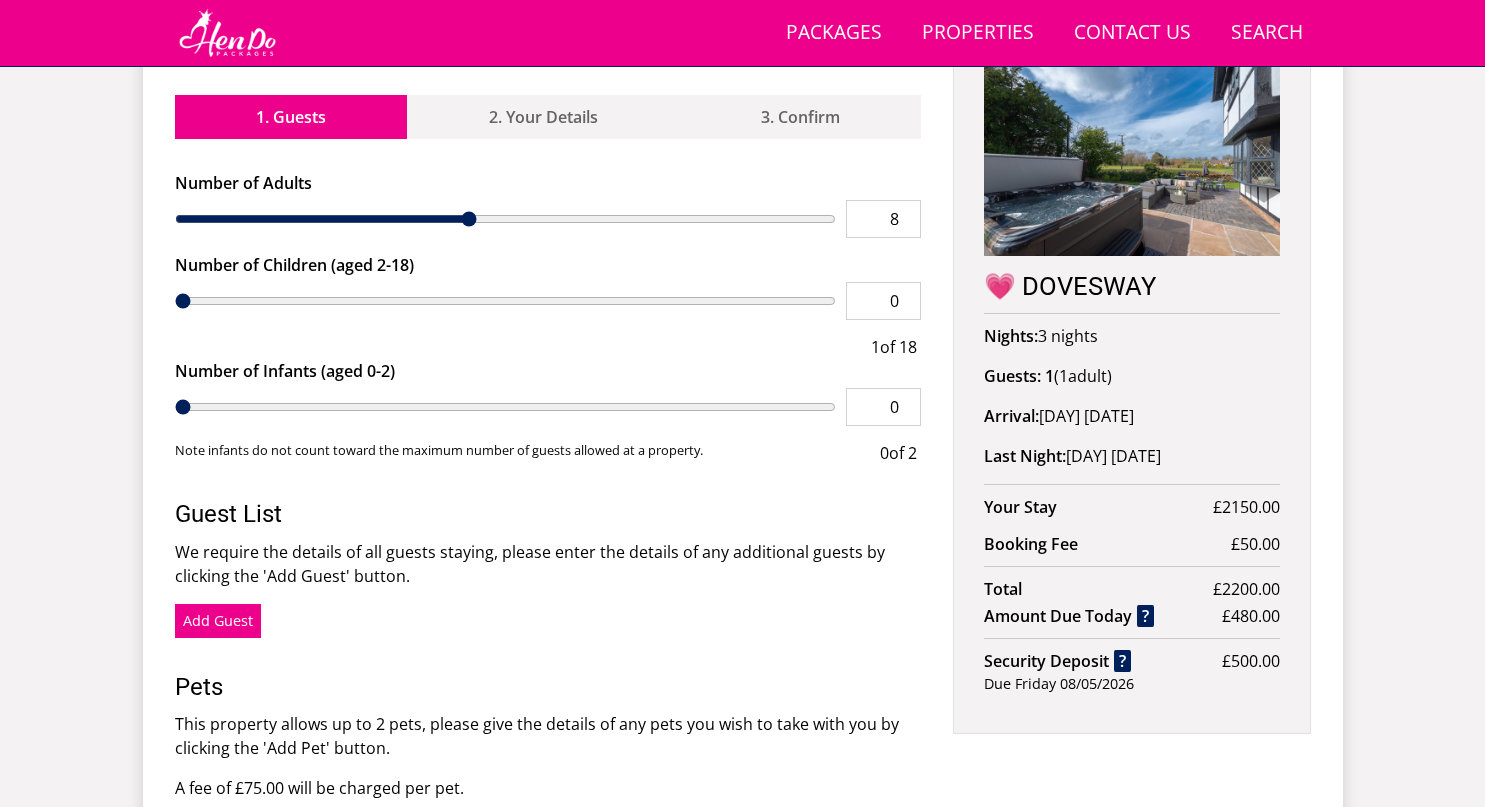 type on "9" 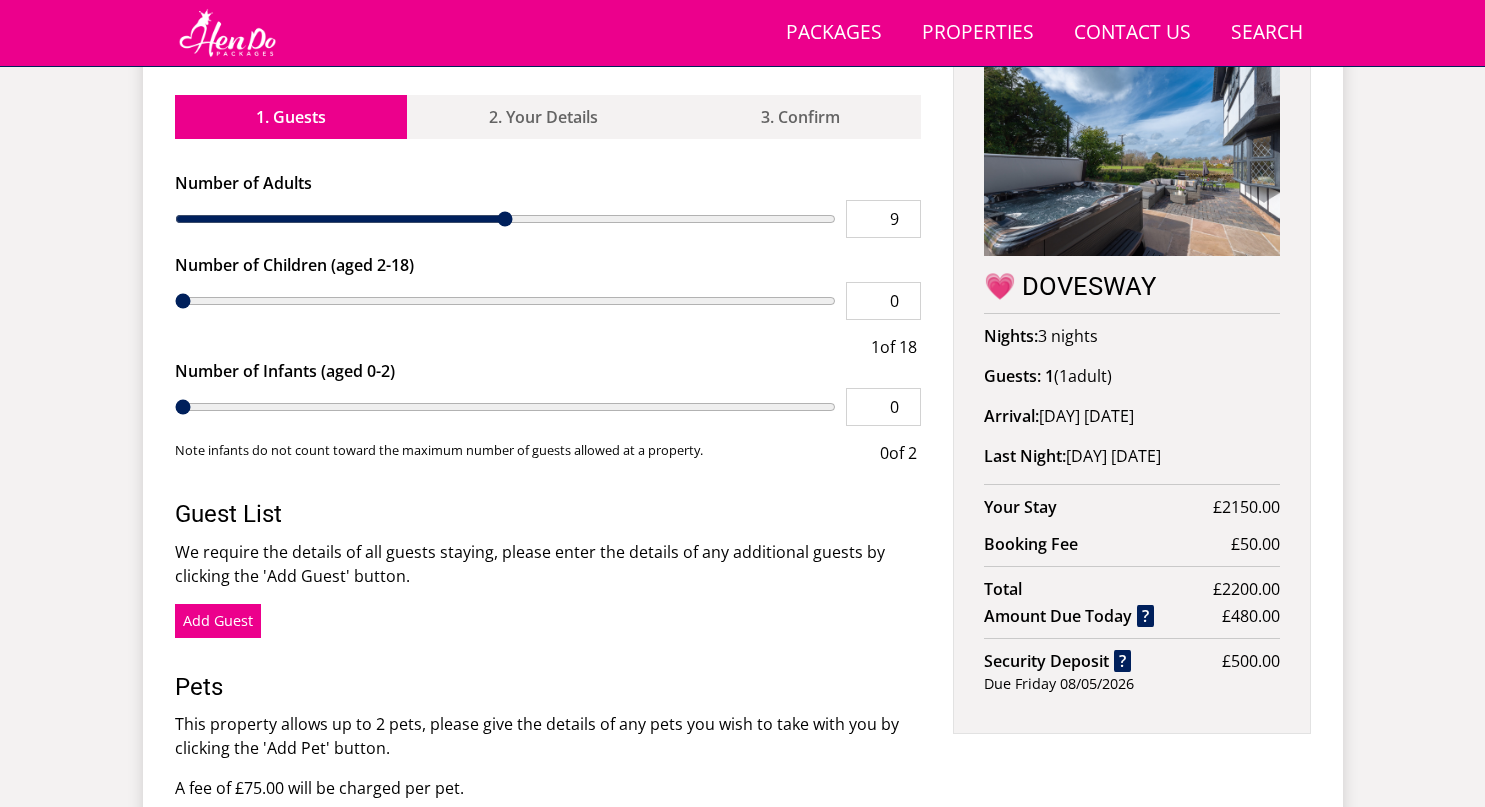 type on "10" 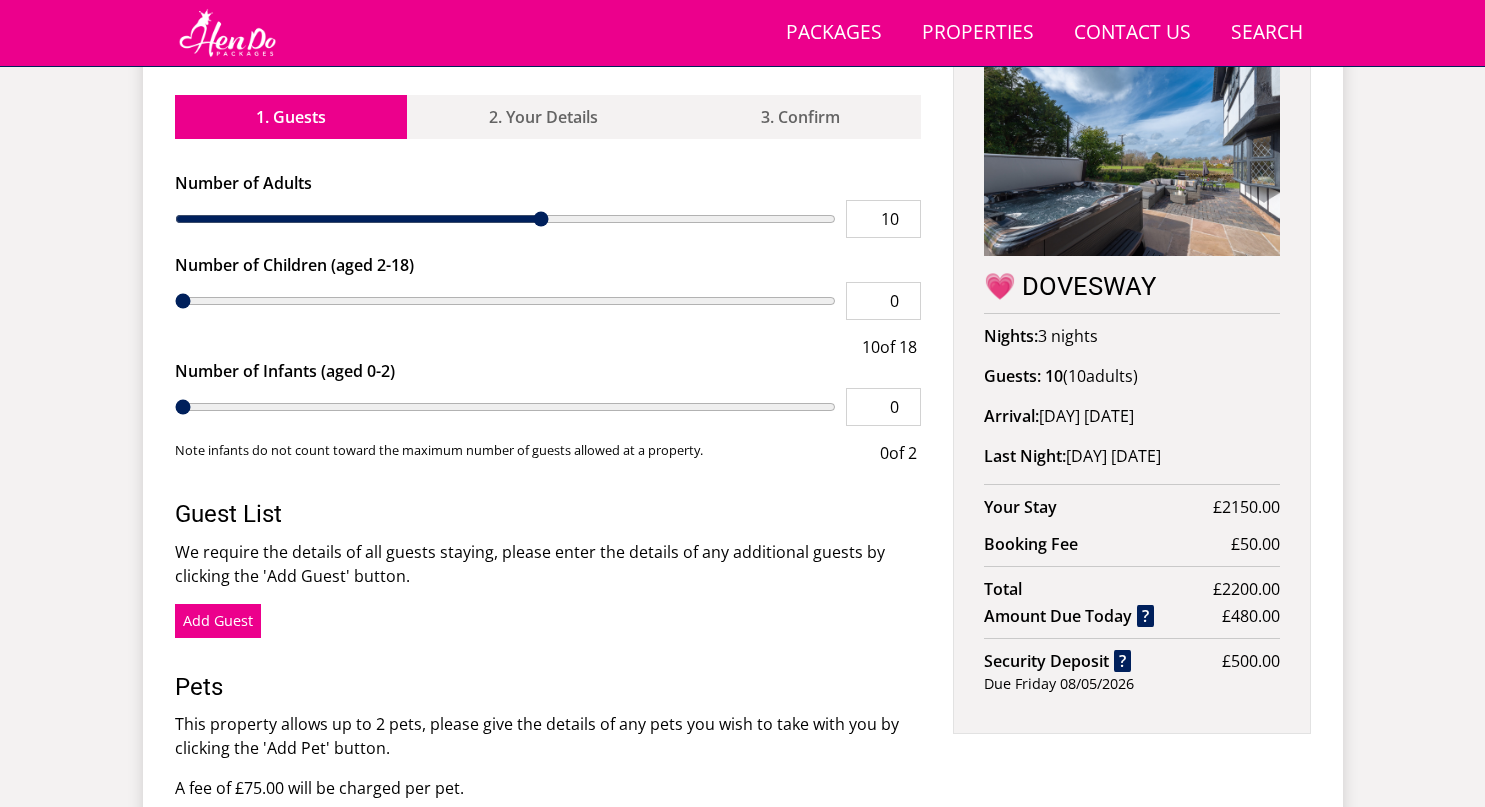 type on "11" 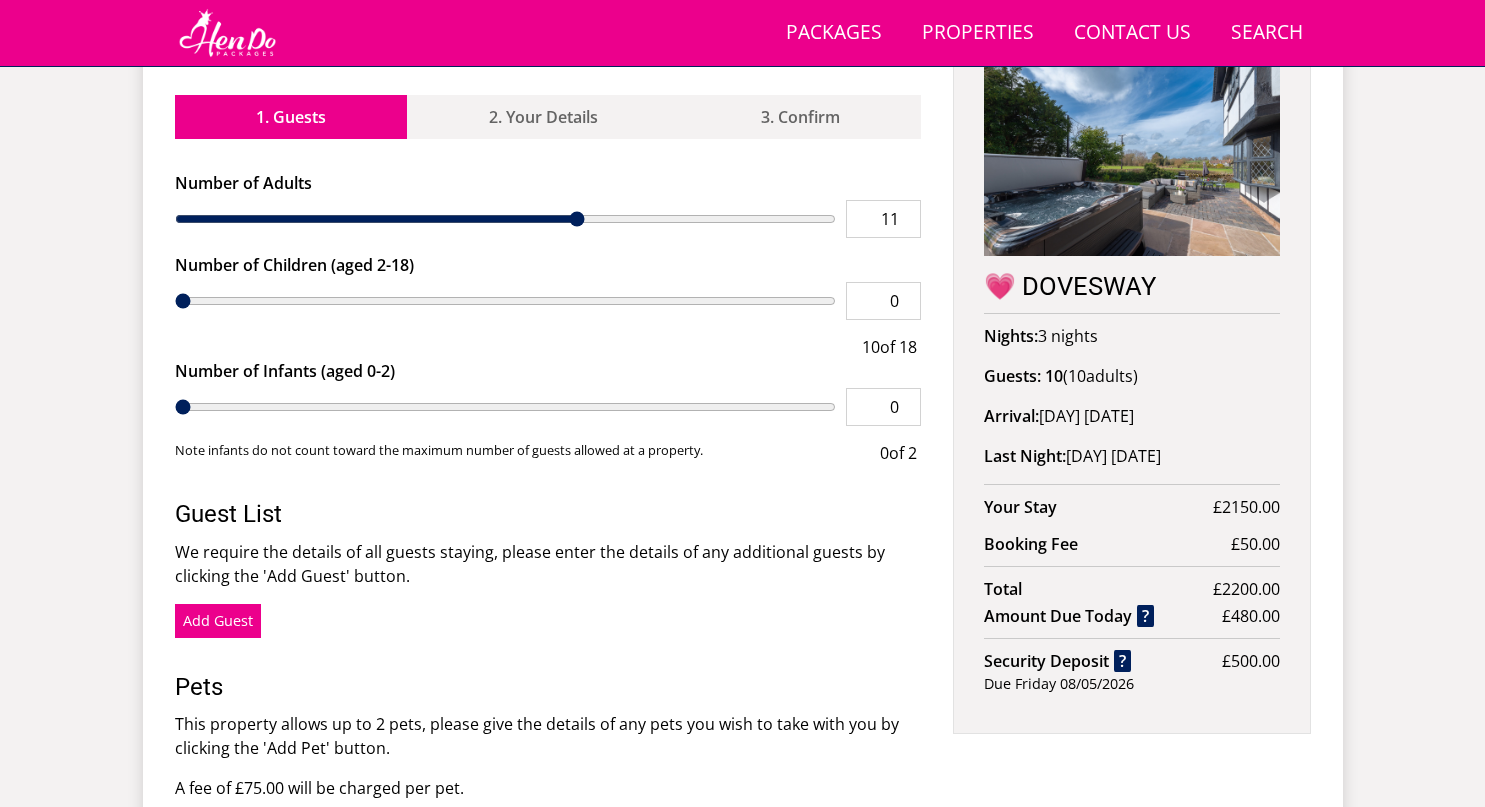 type on "12" 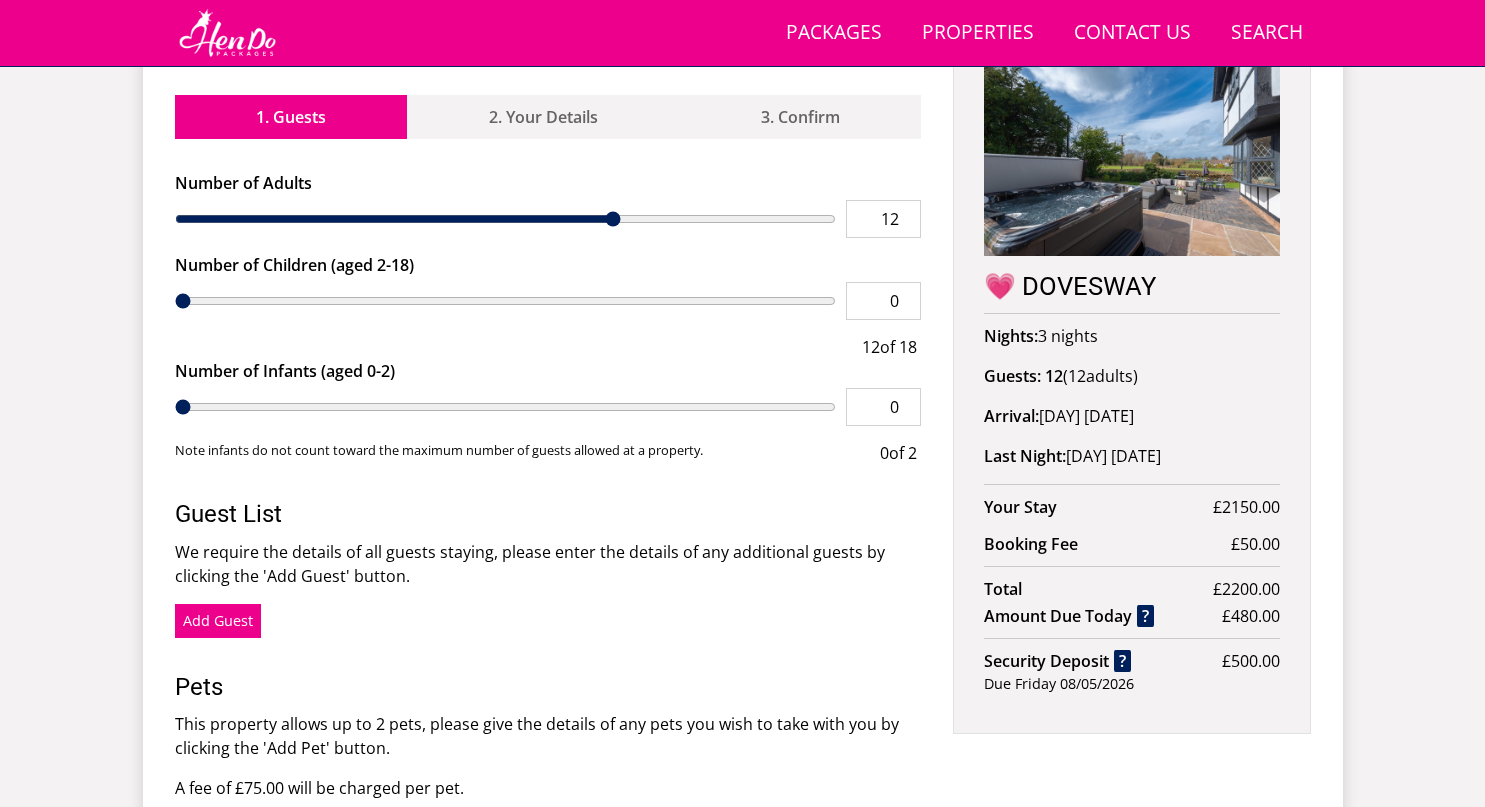 type on "13" 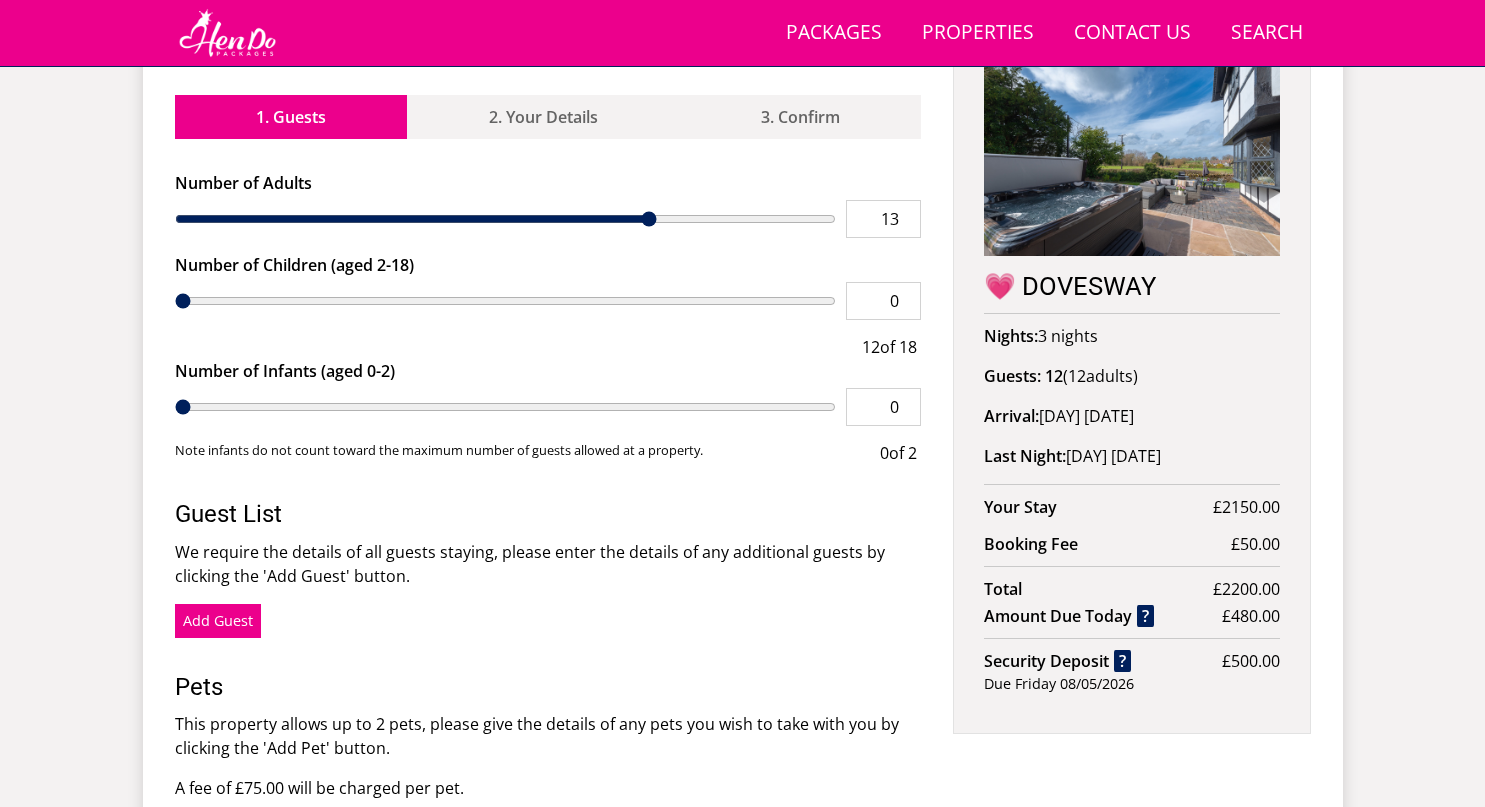 type on "14" 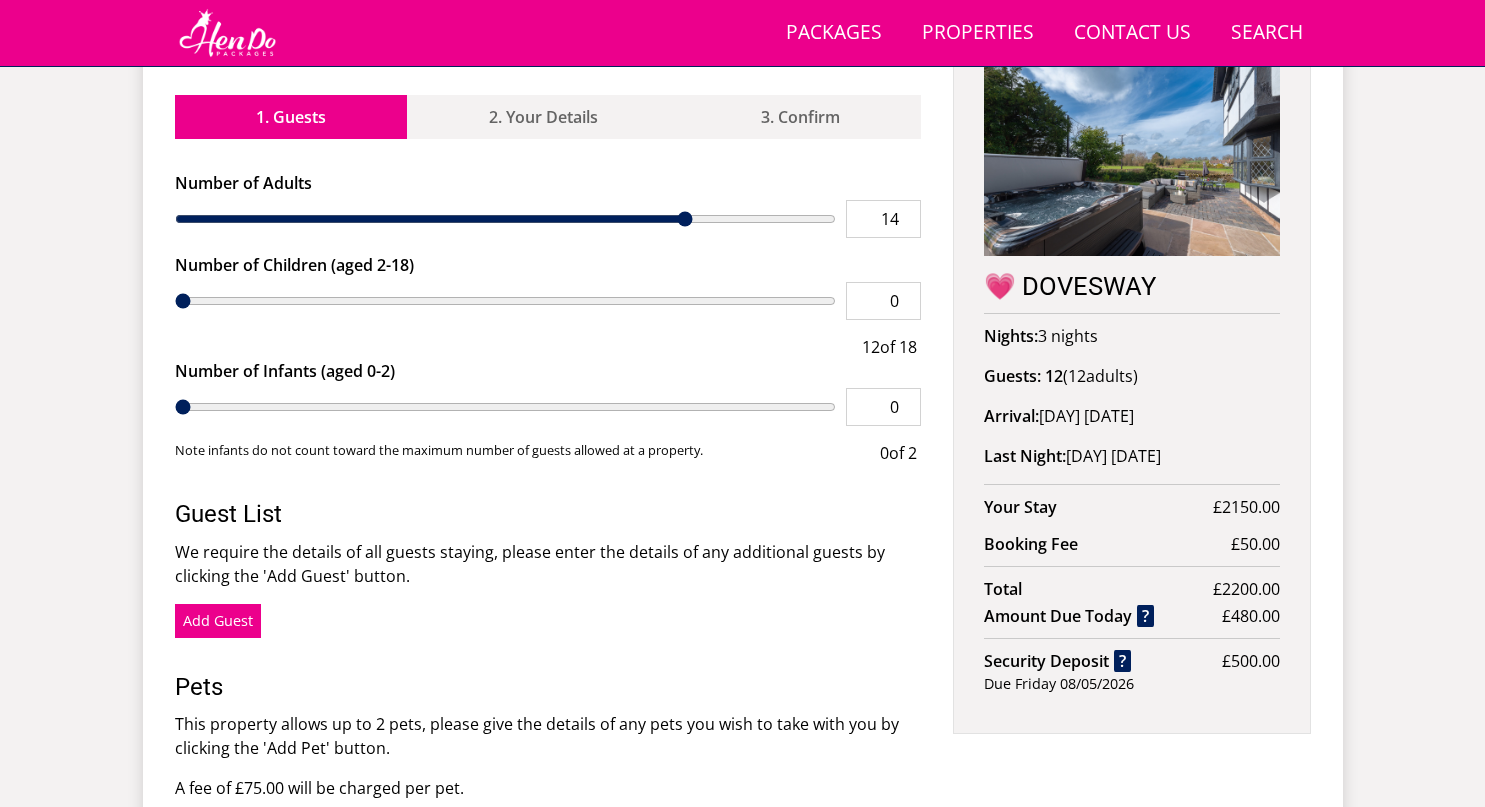 type on "15" 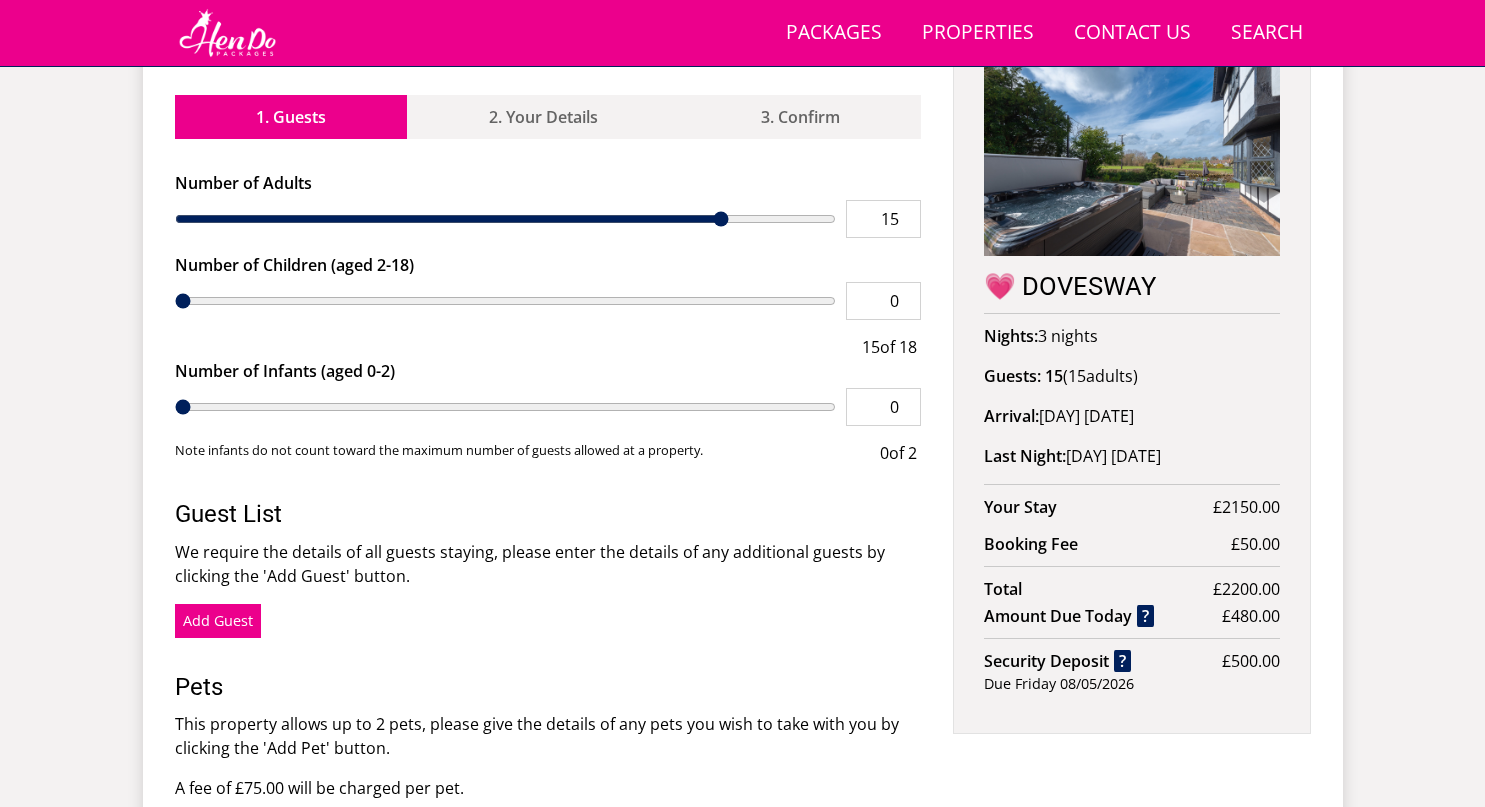 type on "16" 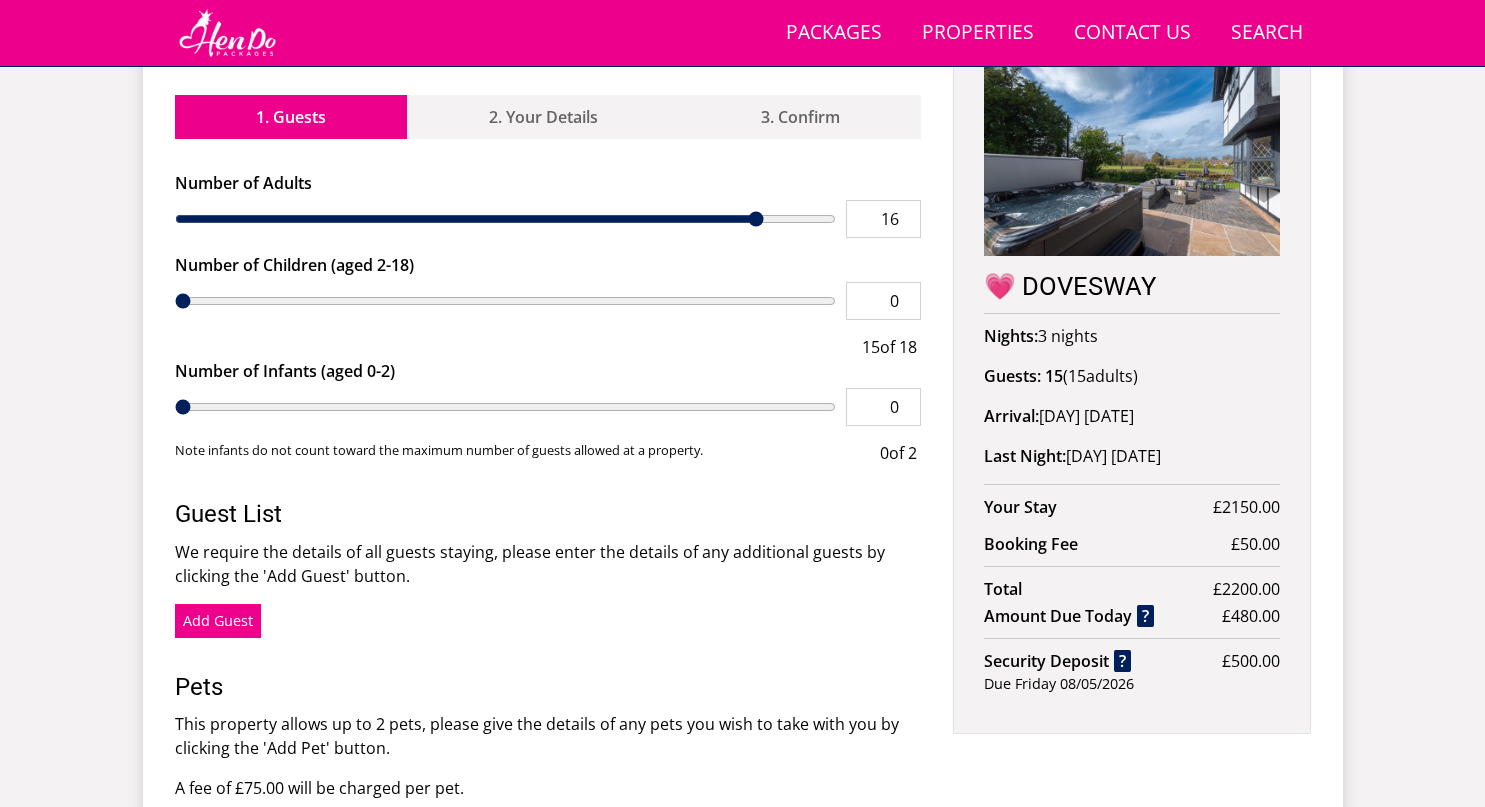 type on "17" 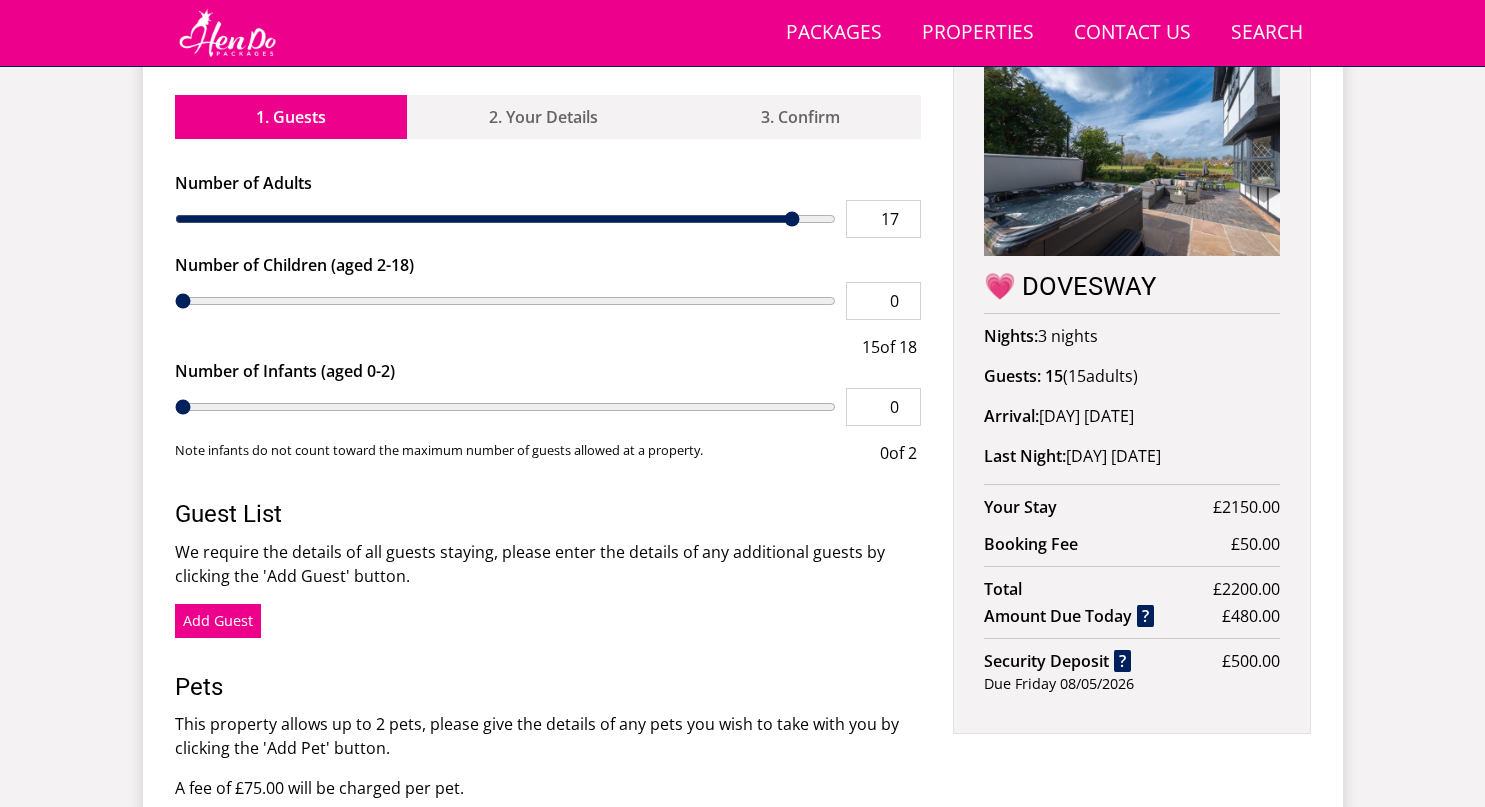 type on "18" 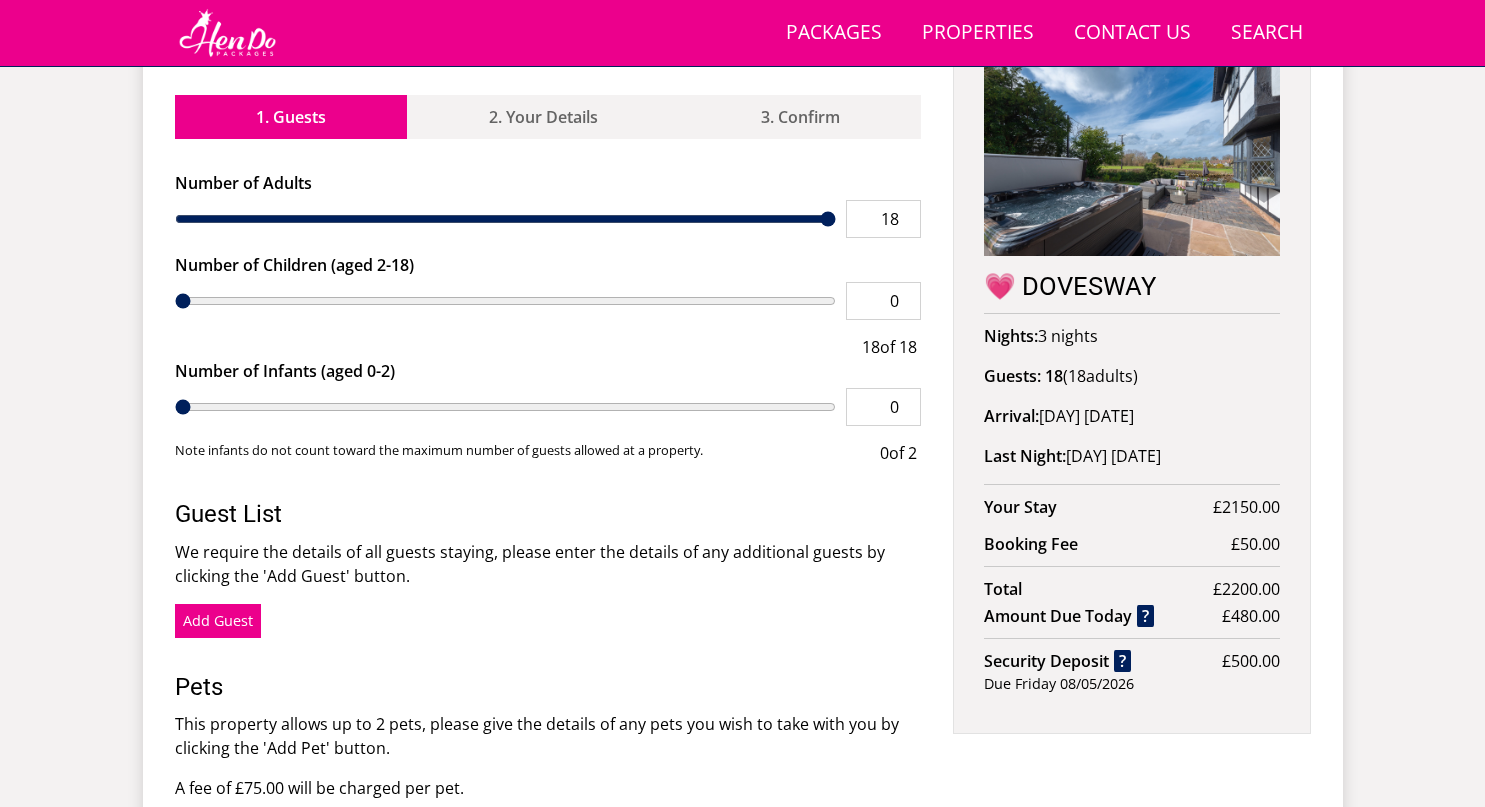 type on "17" 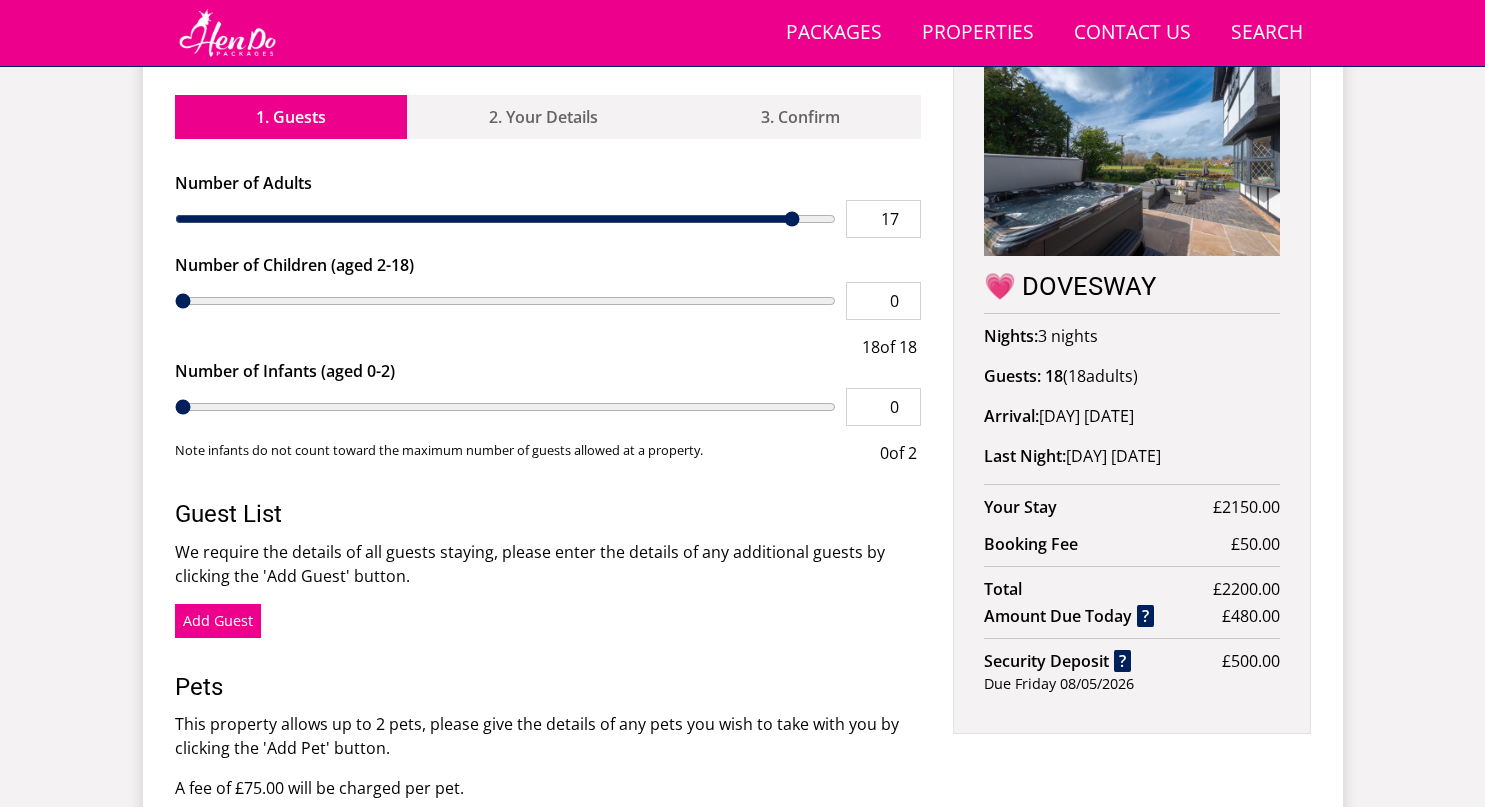 type on "16" 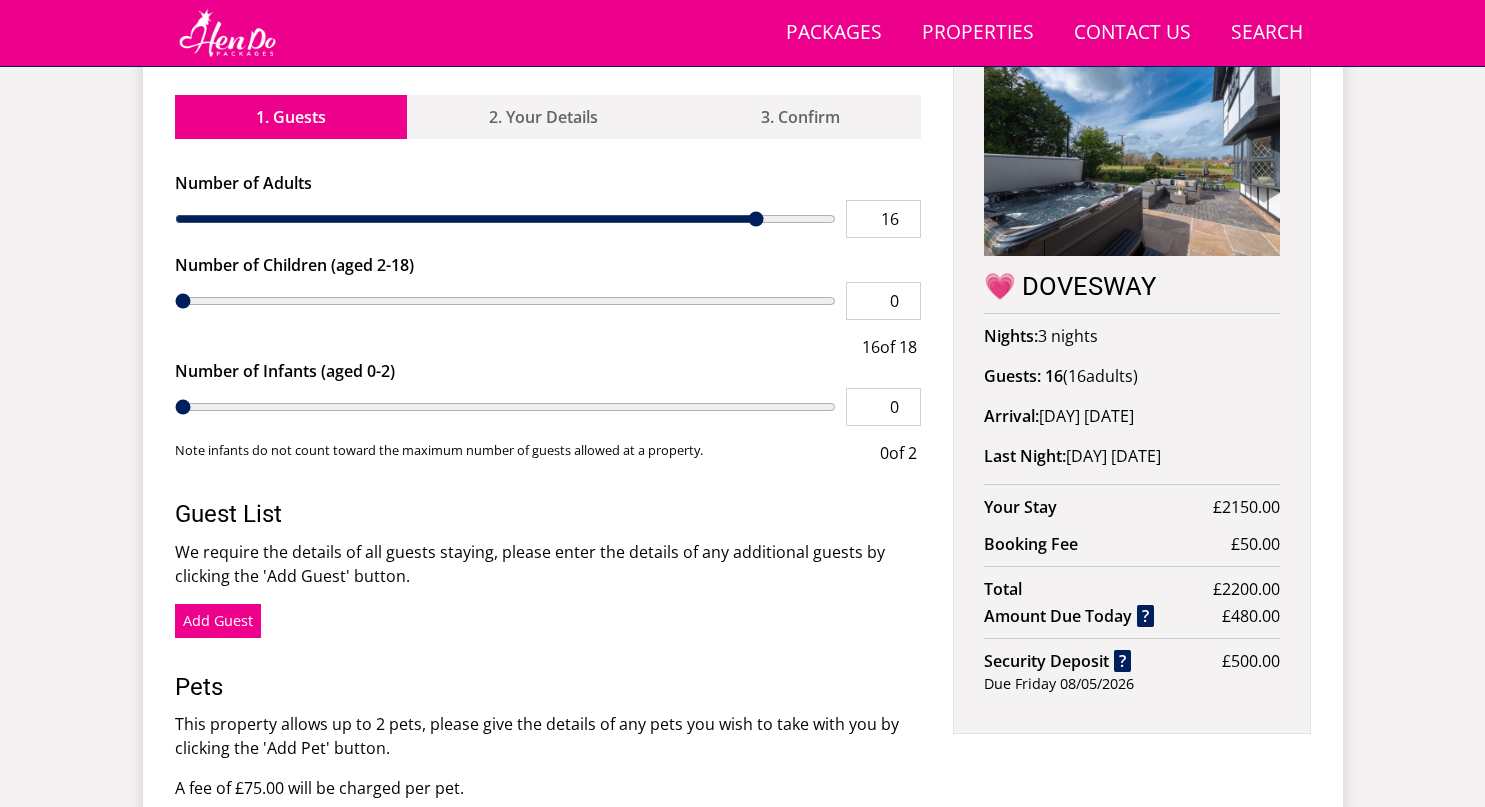 type on "15" 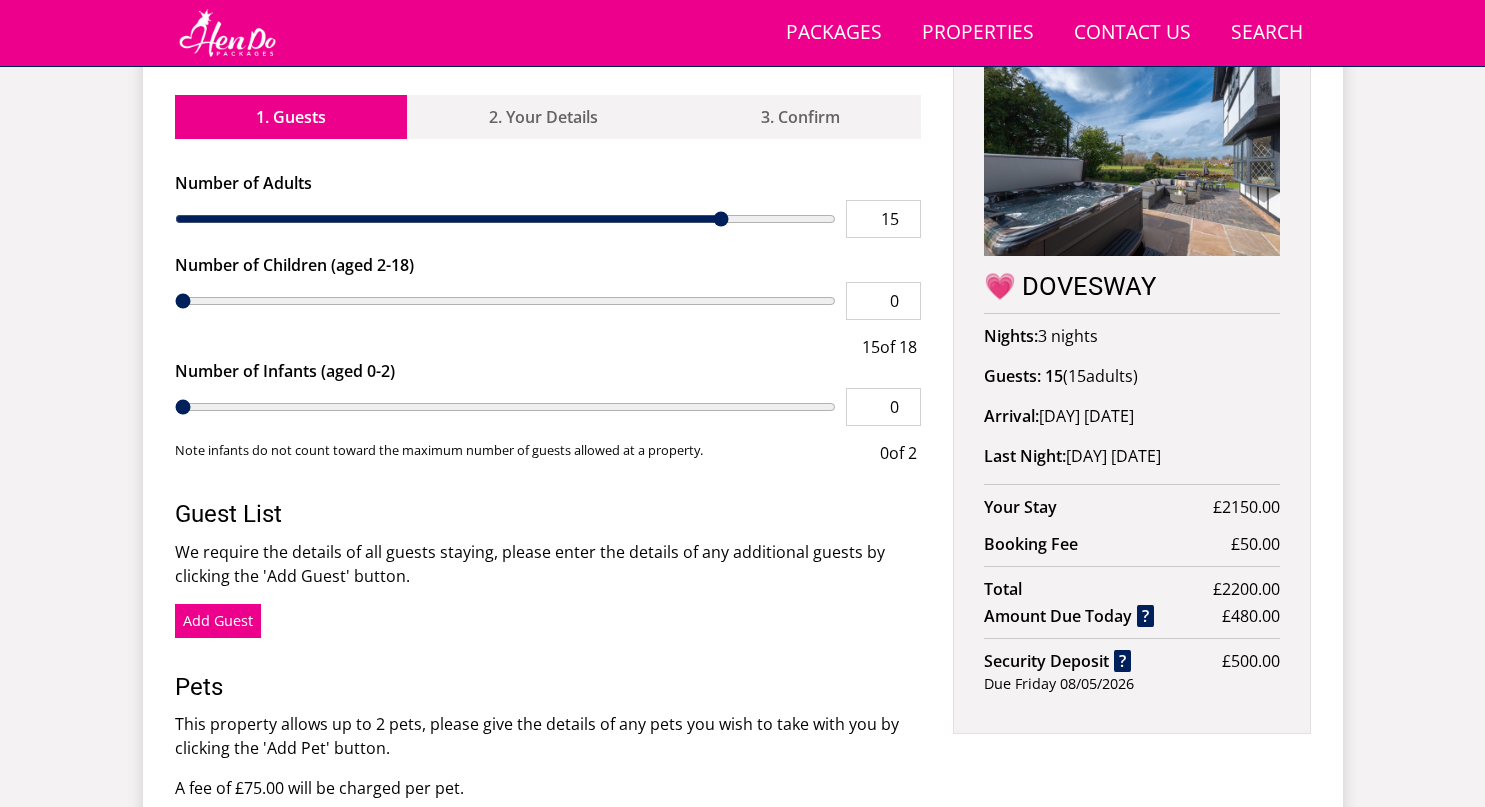 type on "16" 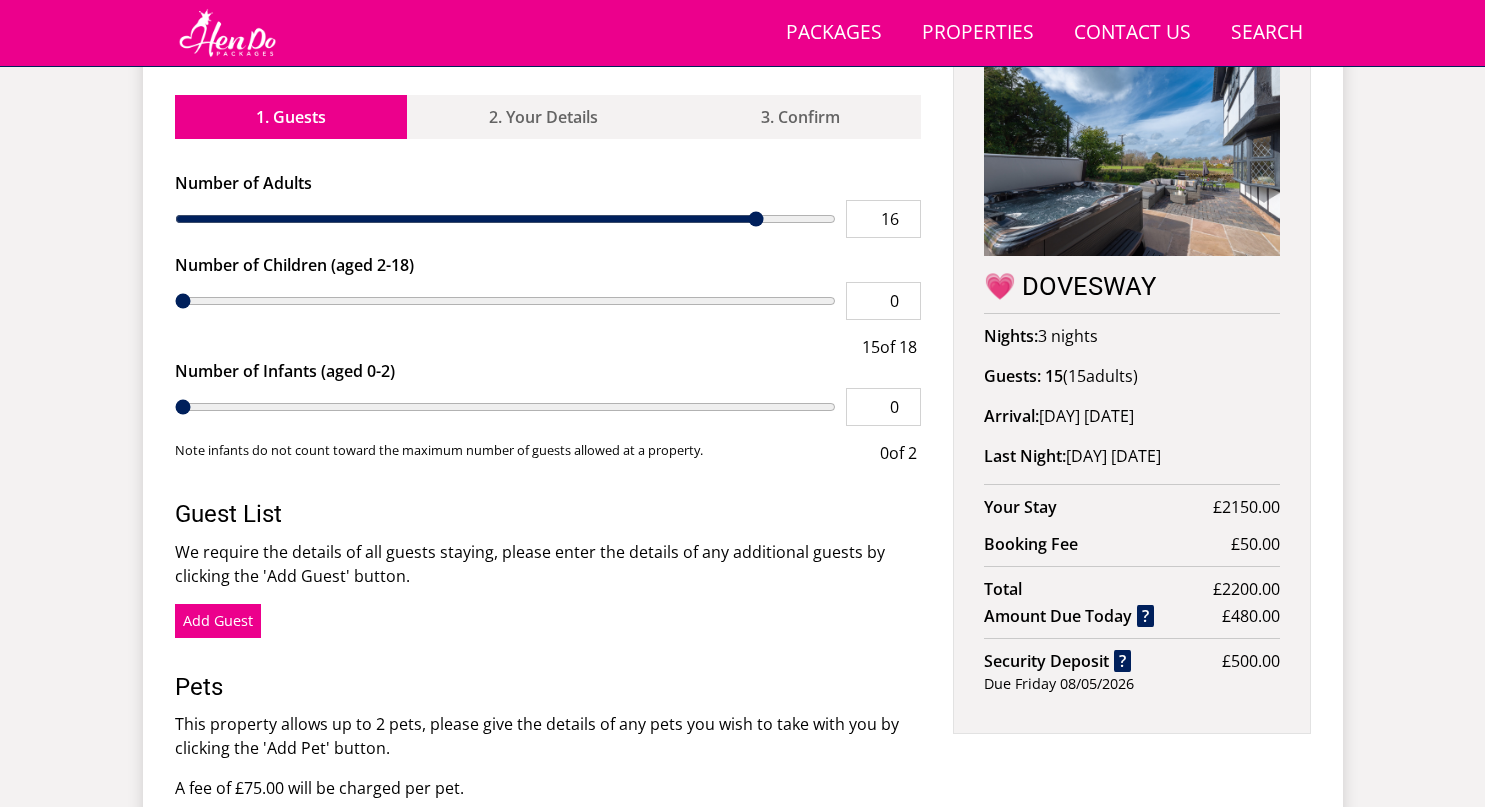 type on "17" 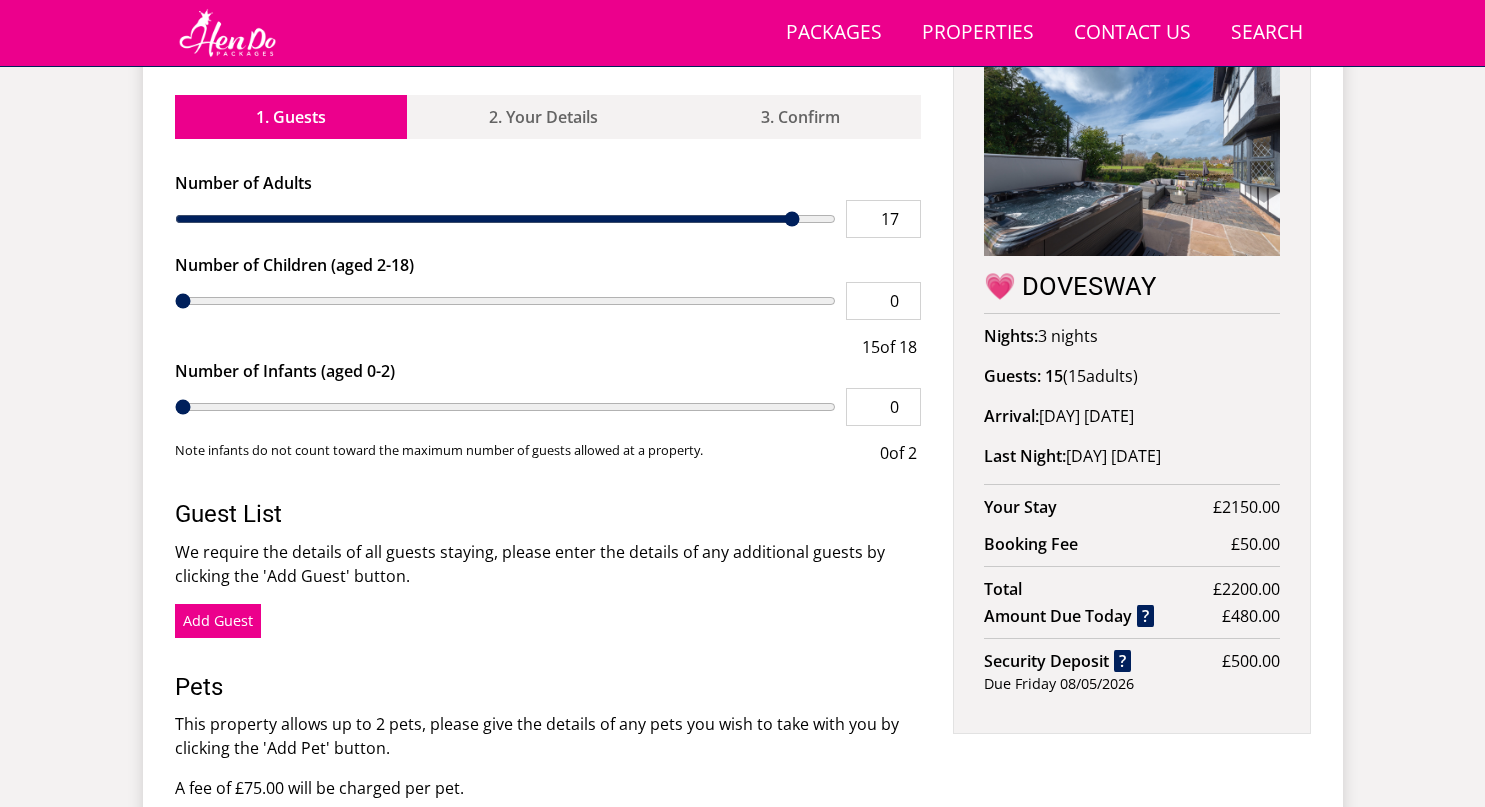 type on "18" 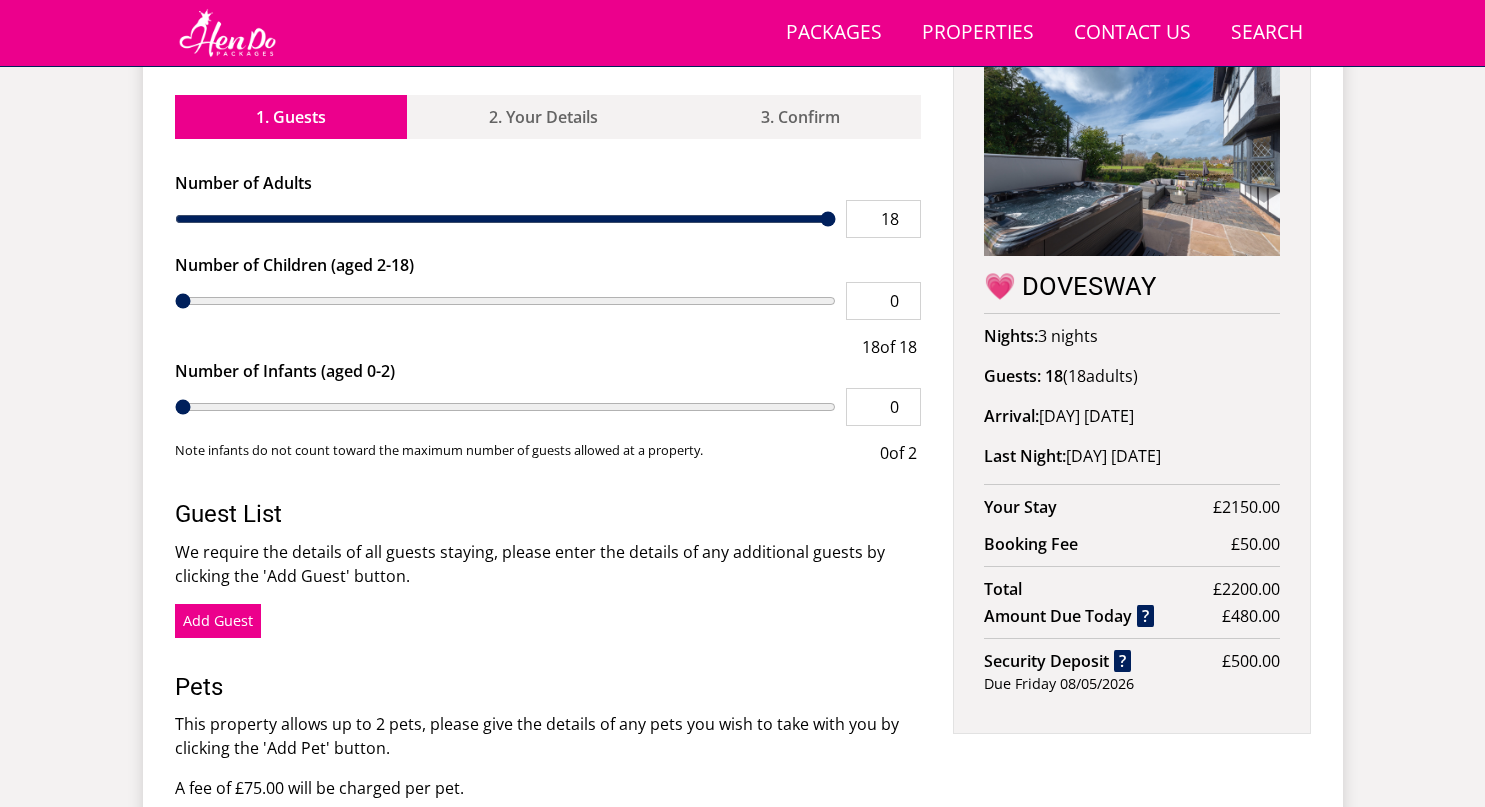 type on "17" 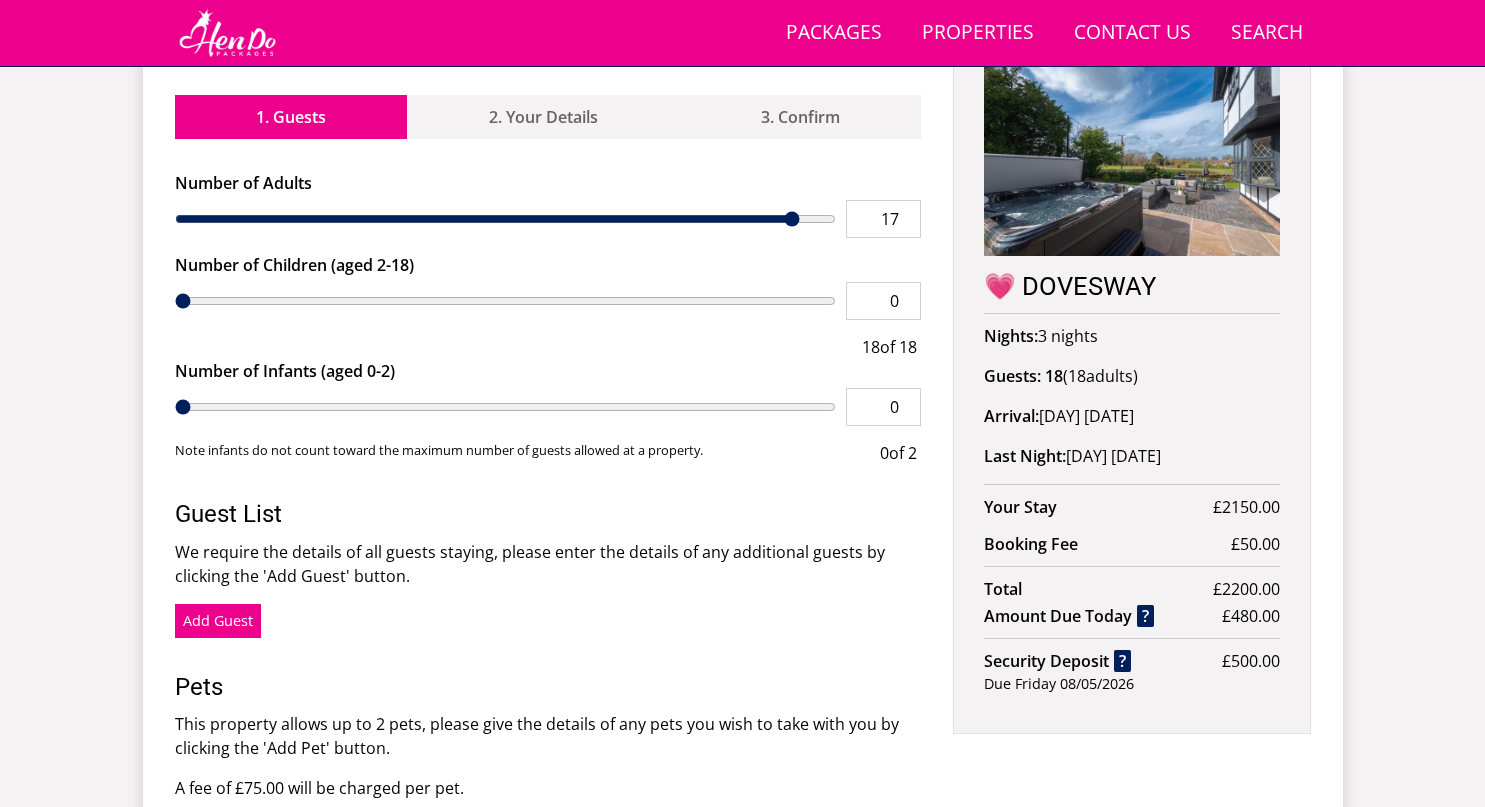 type on "16" 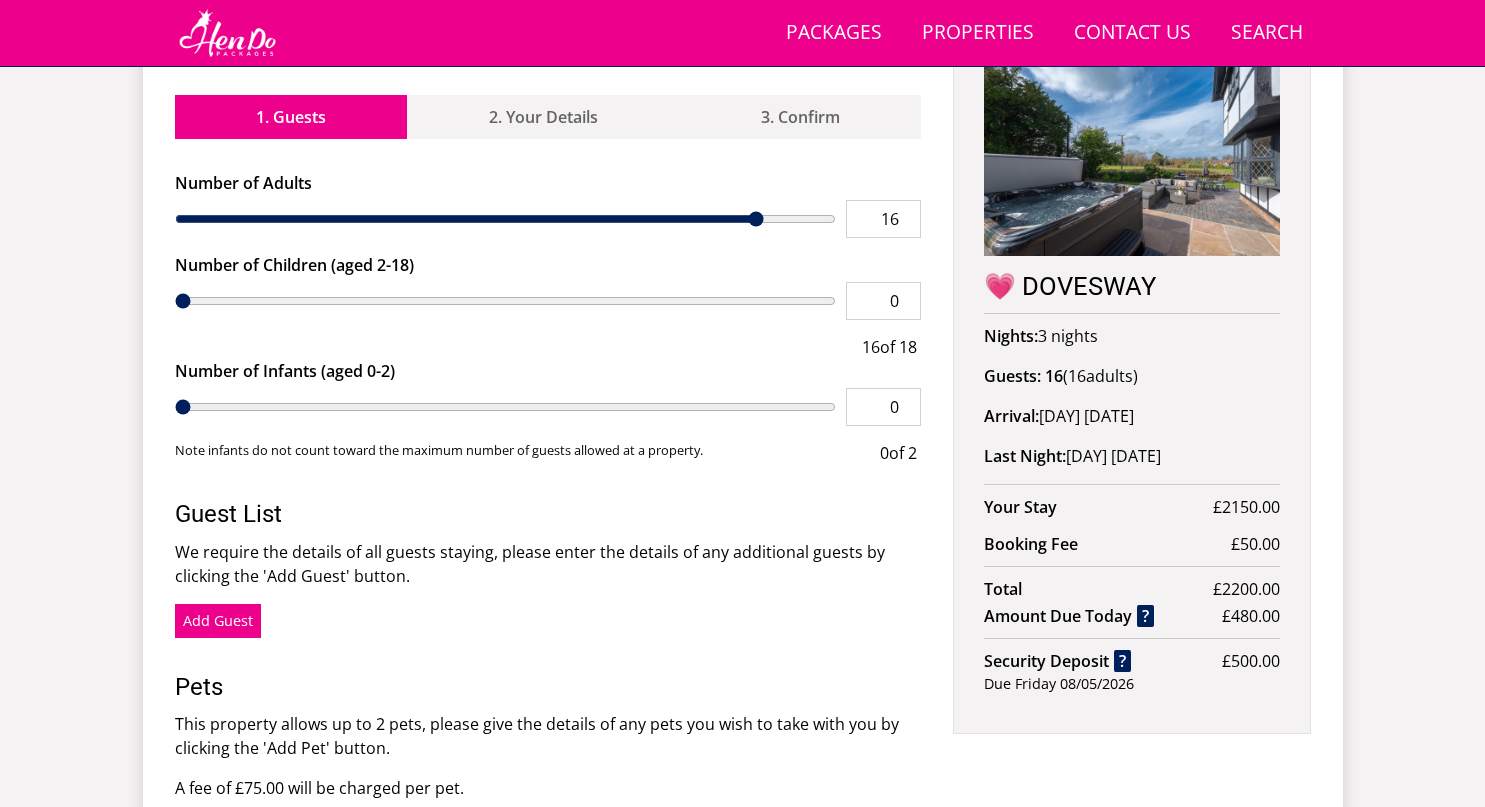 type on "15" 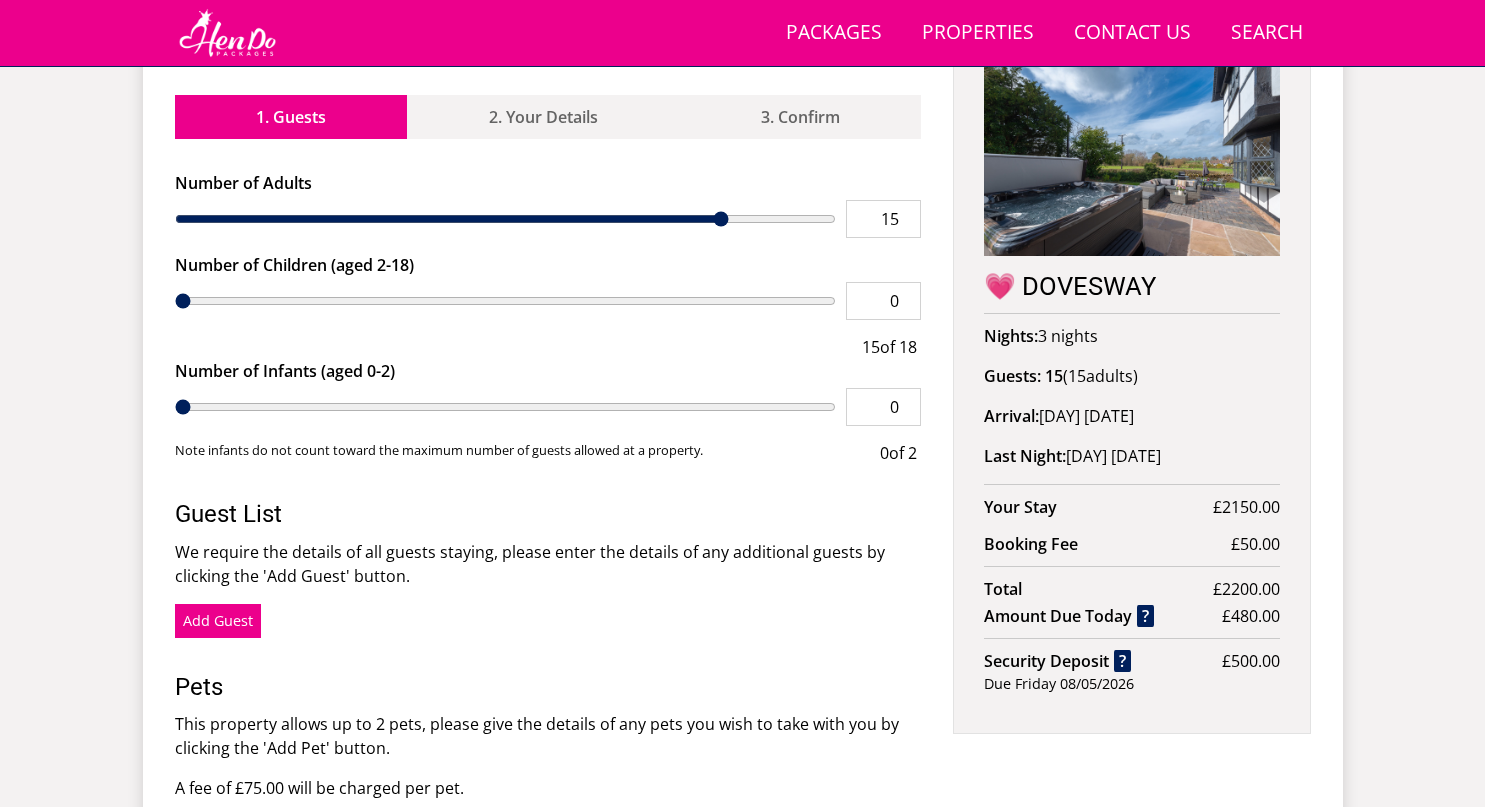 type on "14" 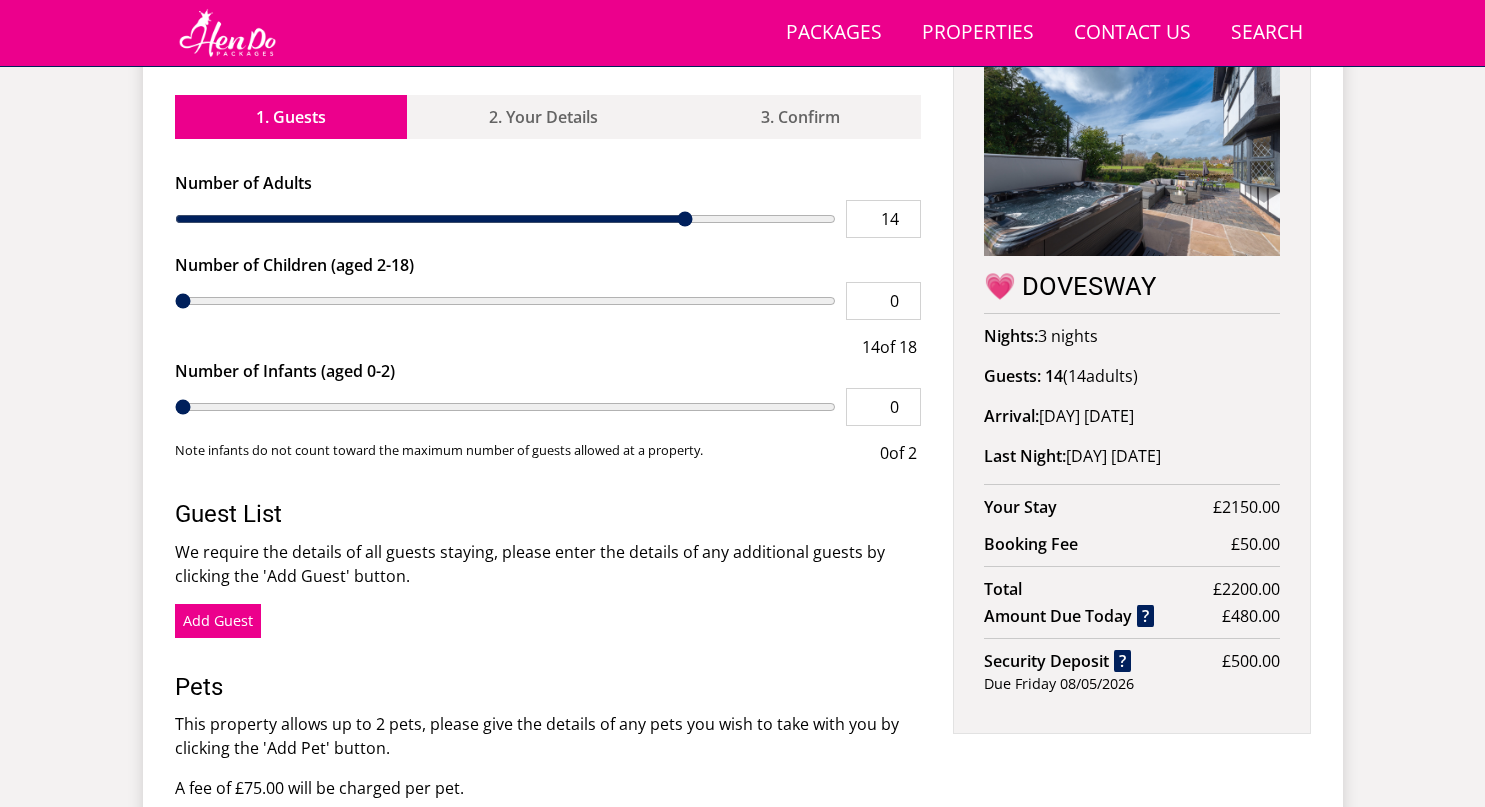 drag, startPoint x: 217, startPoint y: 211, endPoint x: 699, endPoint y: 233, distance: 482.5018 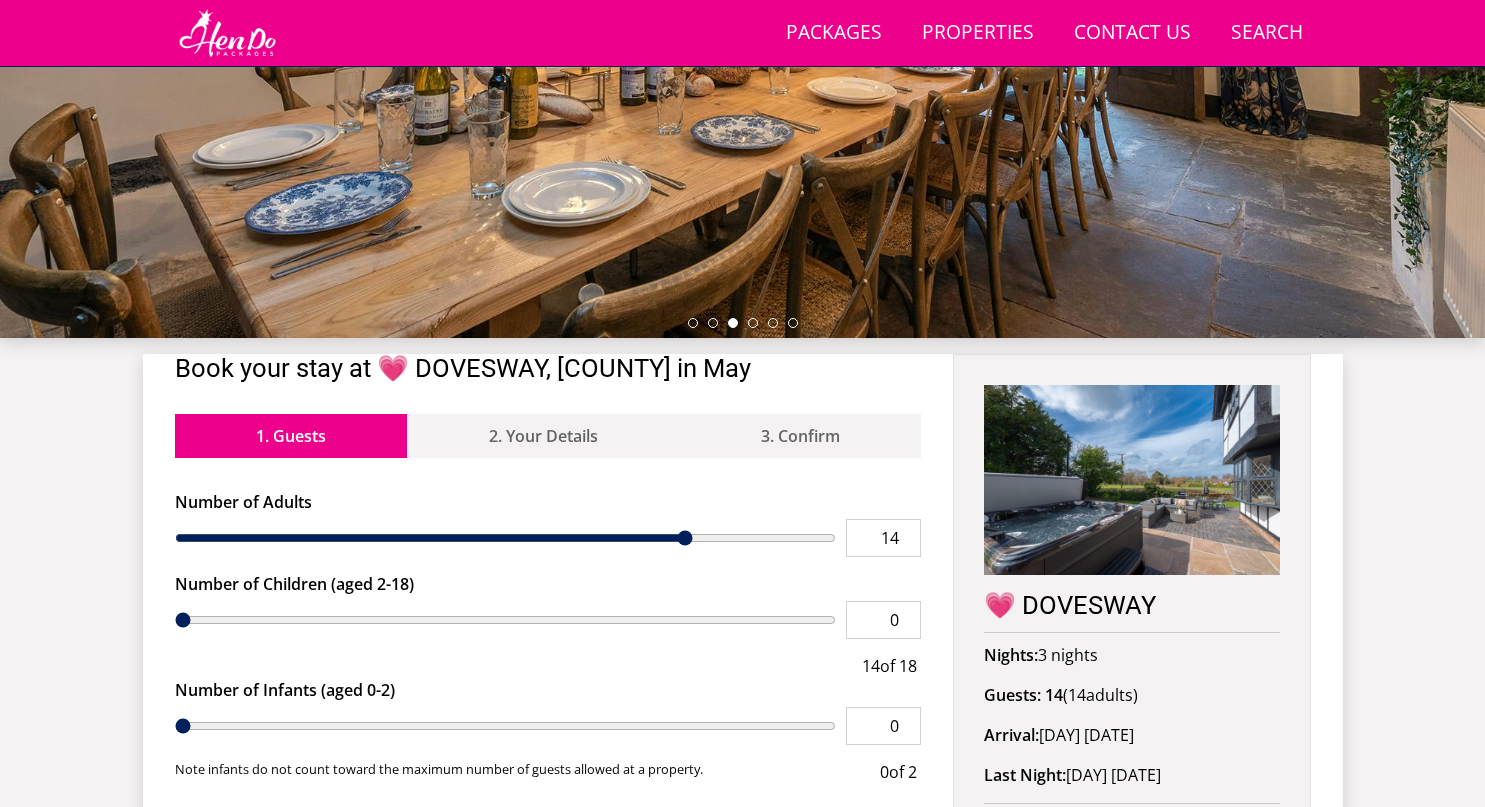 scroll, scrollTop: 421, scrollLeft: 0, axis: vertical 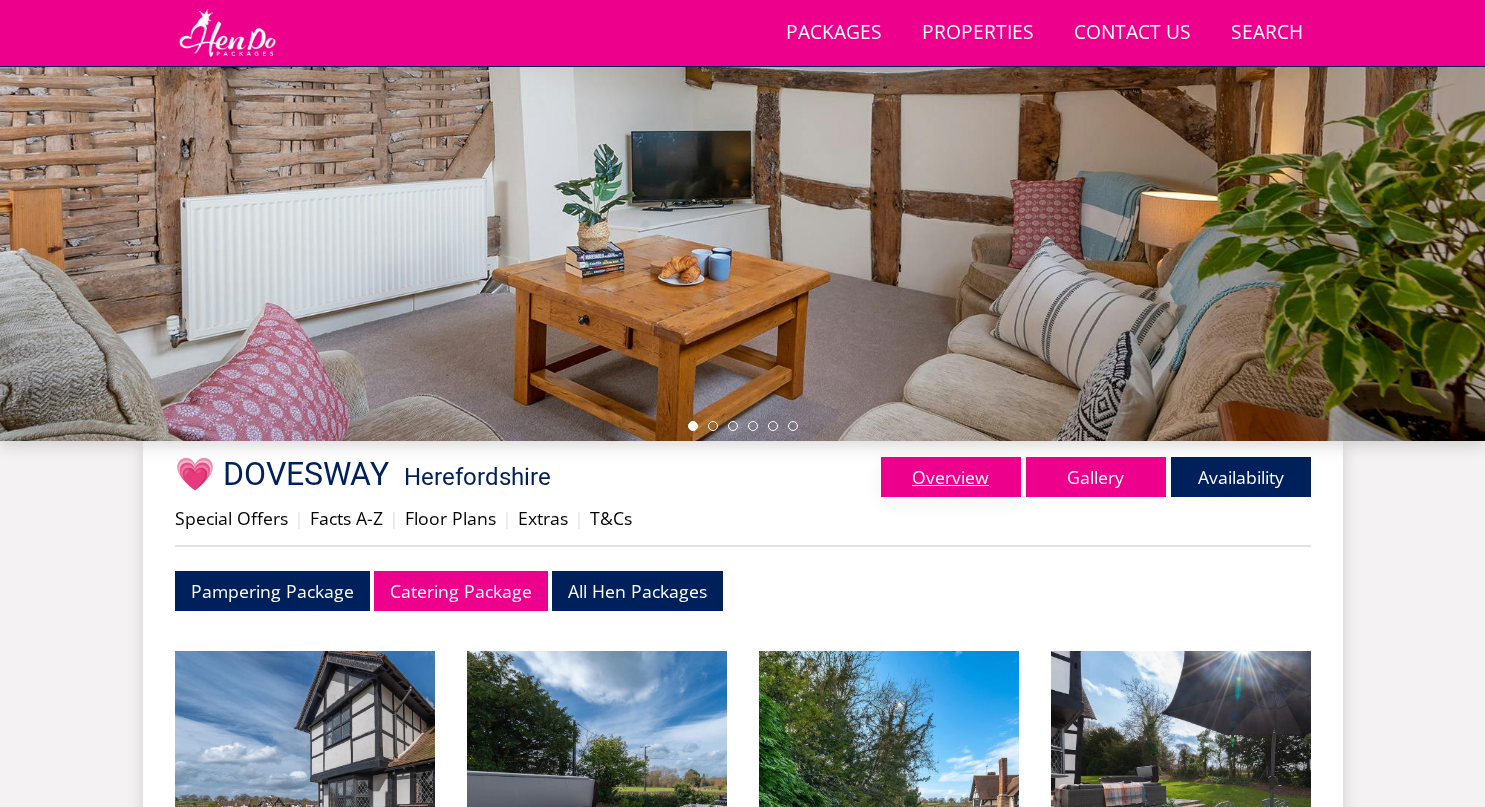 click on "Overview" at bounding box center (951, 477) 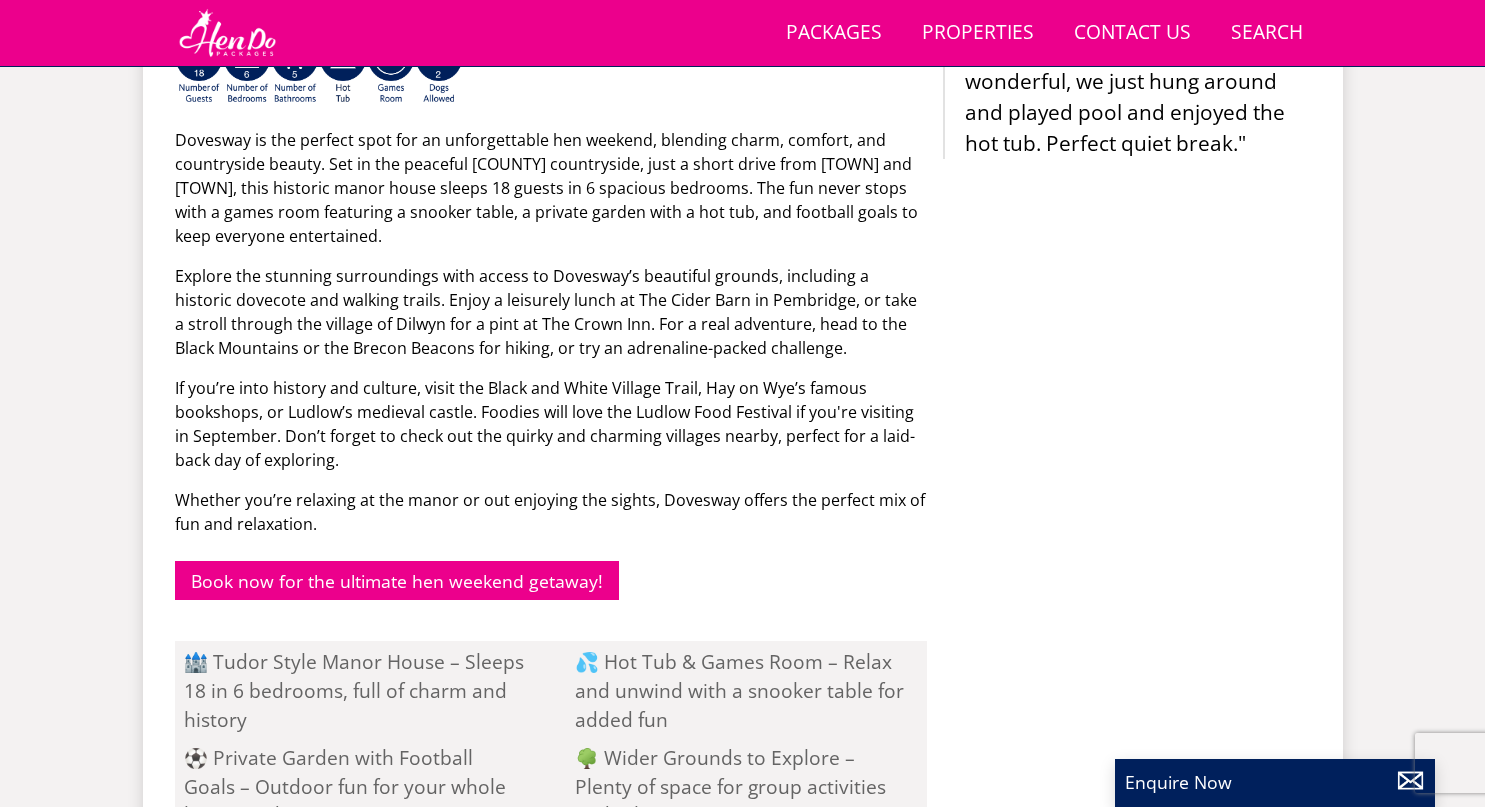 scroll, scrollTop: 1003, scrollLeft: 0, axis: vertical 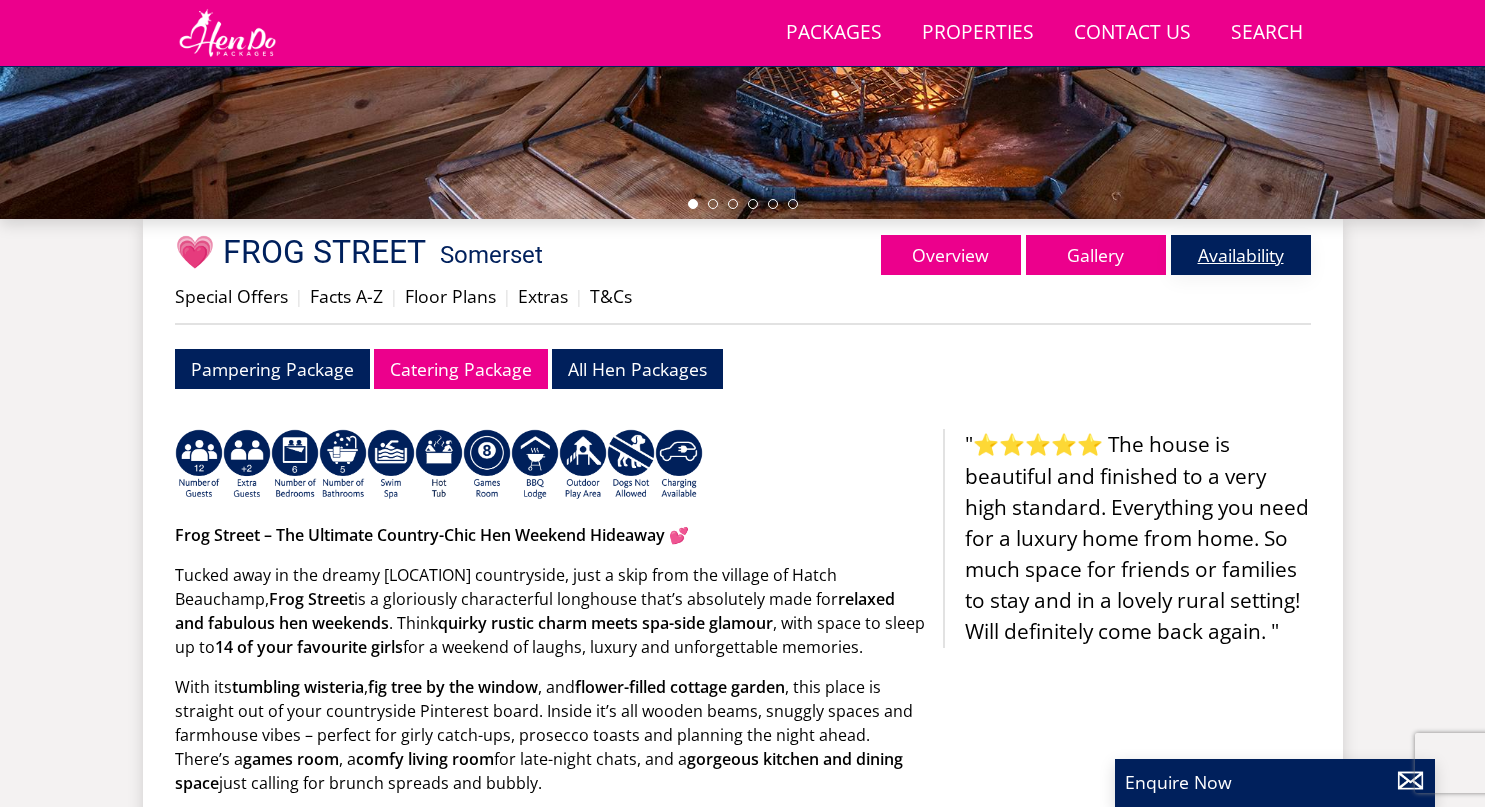 click on "Availability" at bounding box center (1241, 255) 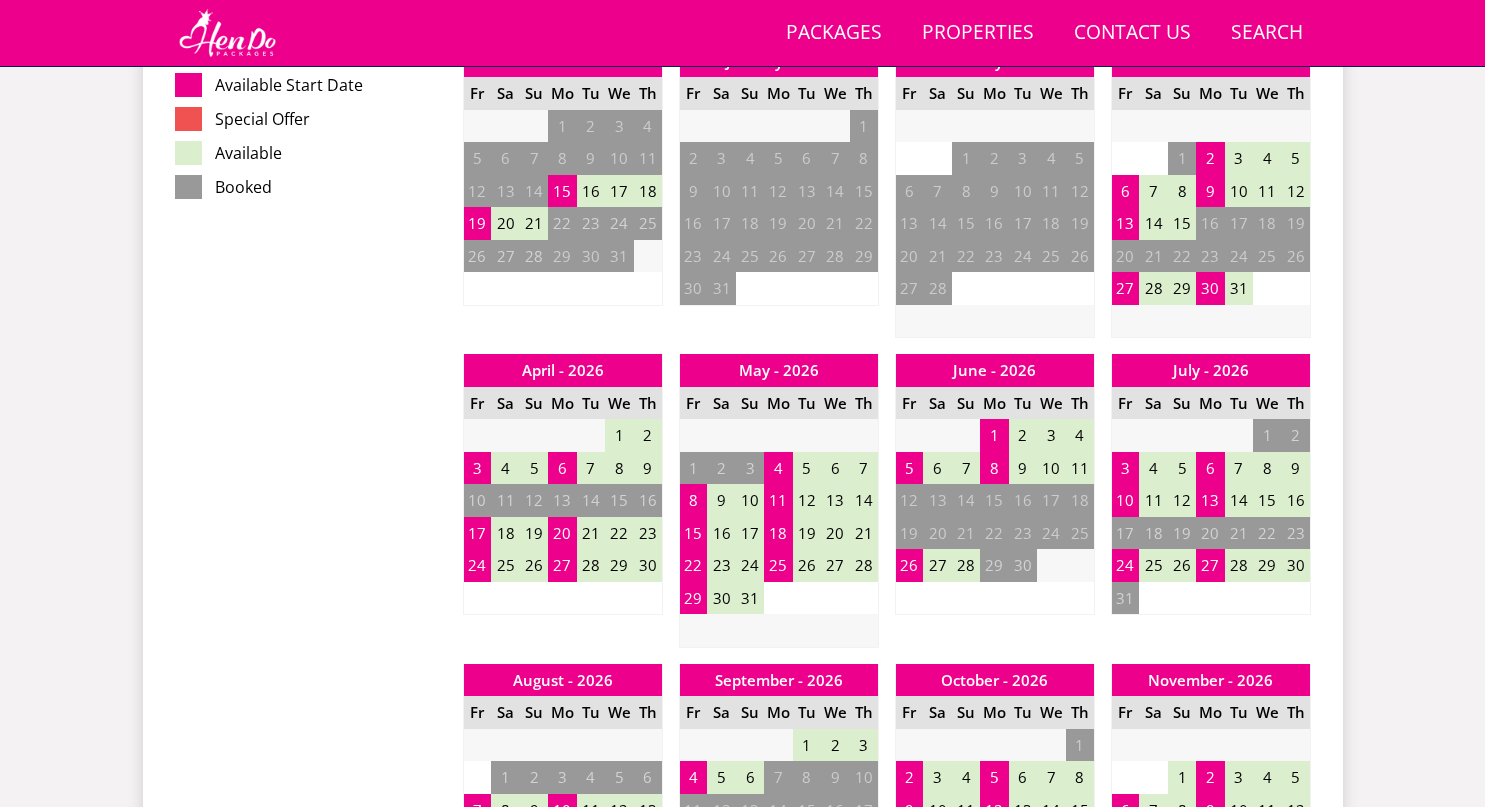 scroll, scrollTop: 1289, scrollLeft: 0, axis: vertical 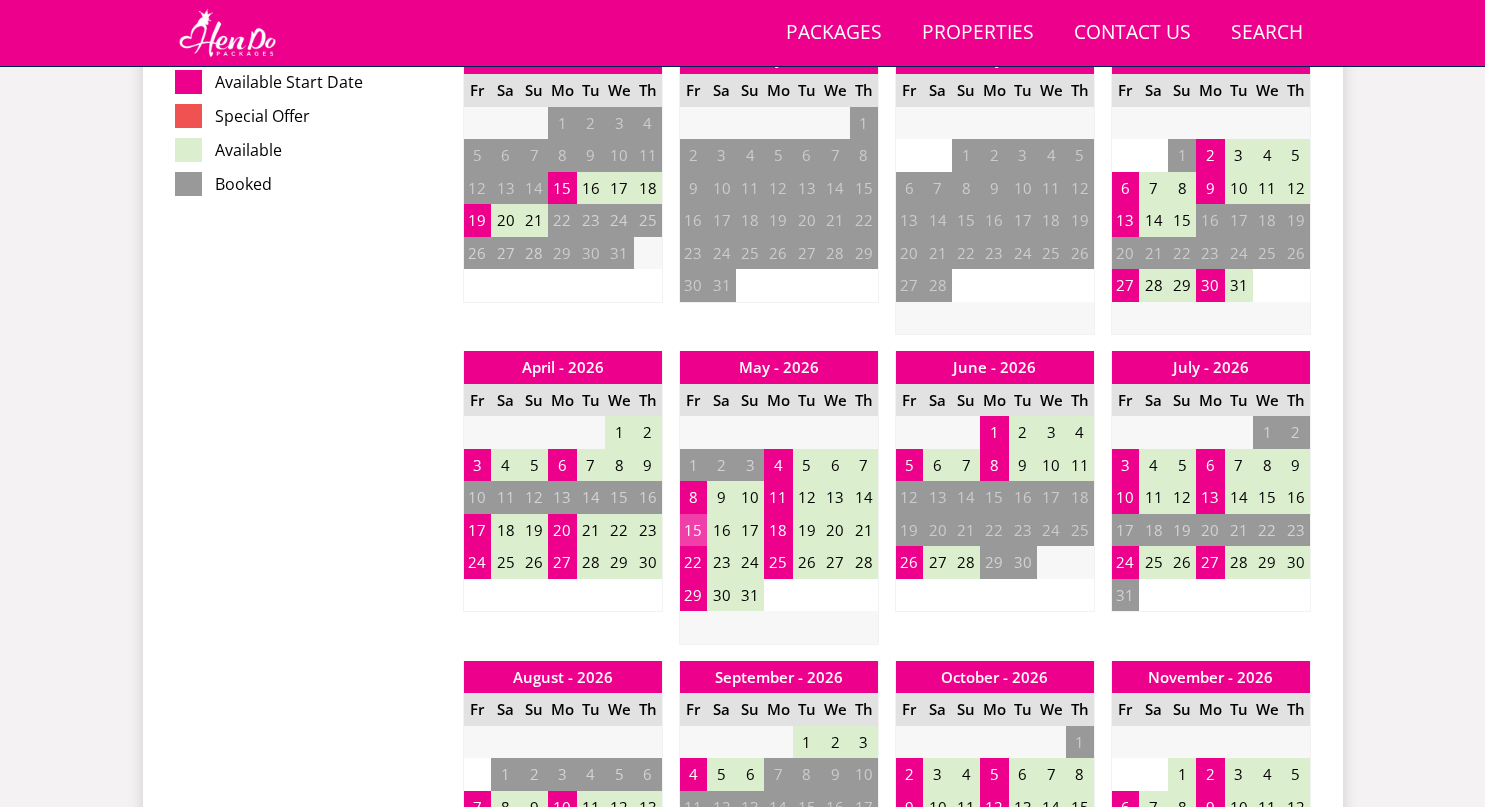 click on "15" at bounding box center [693, 530] 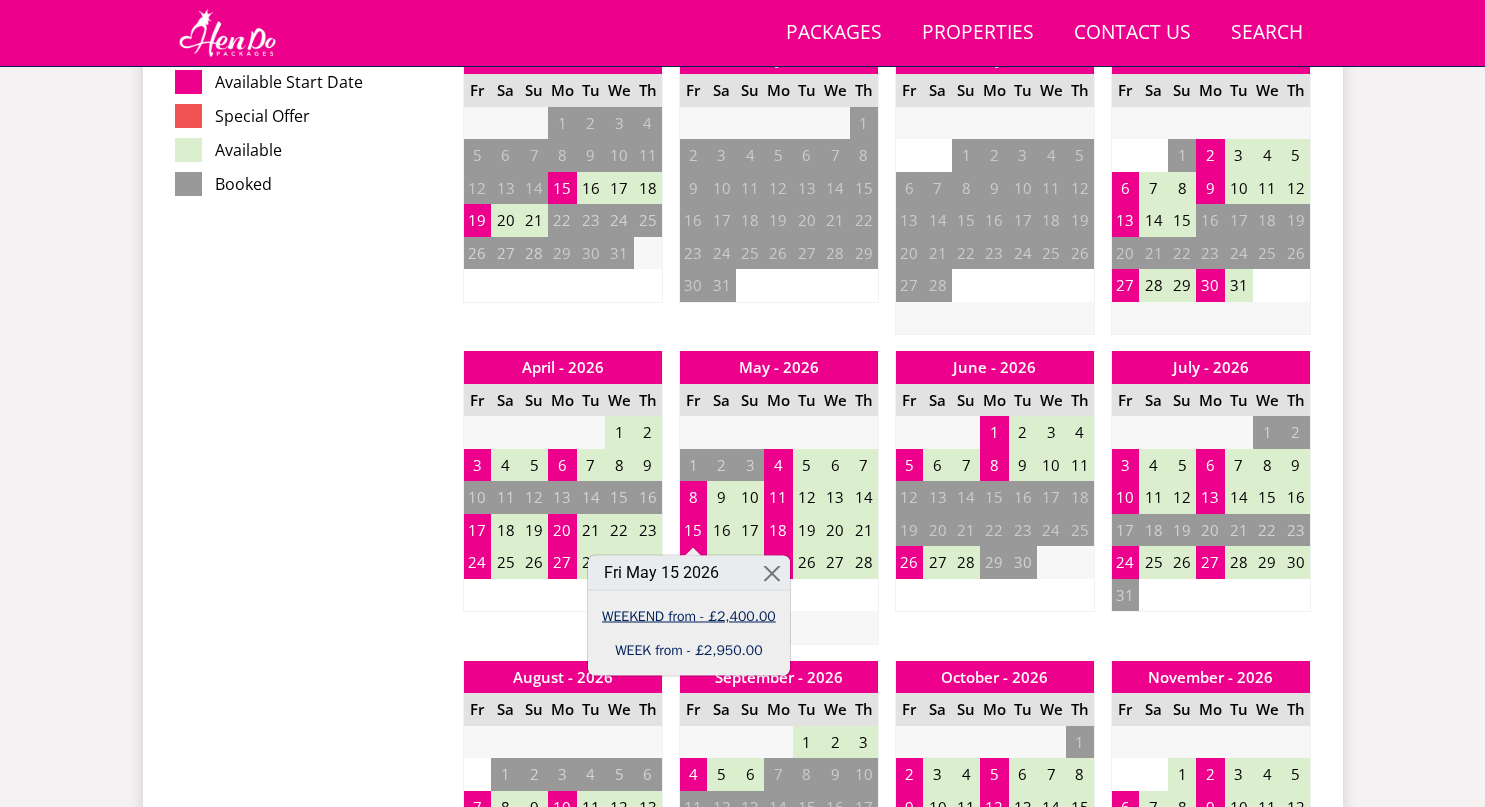 click on "WEEKEND from  - £2,400.00" at bounding box center [689, 615] 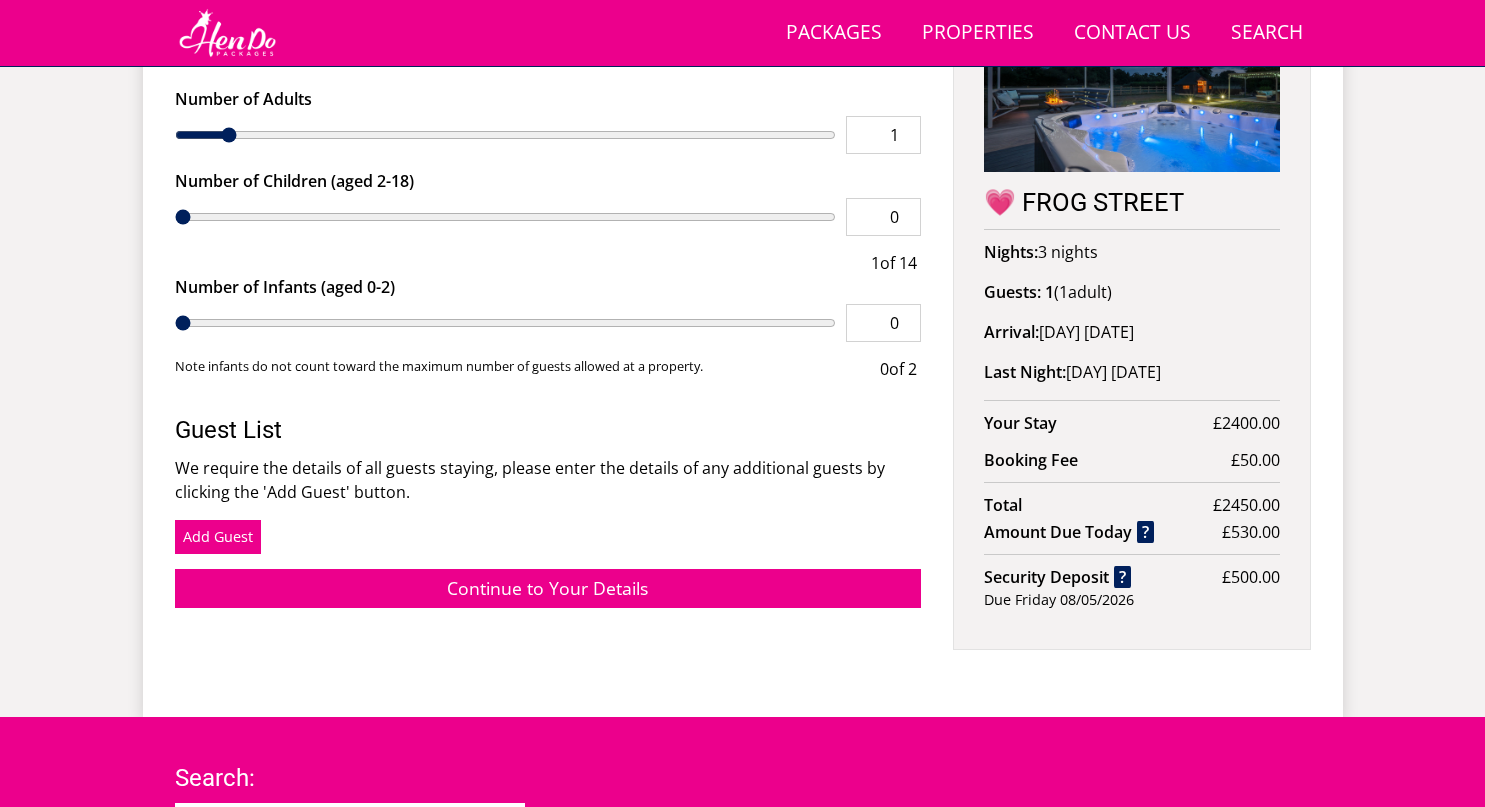 scroll, scrollTop: 885, scrollLeft: 0, axis: vertical 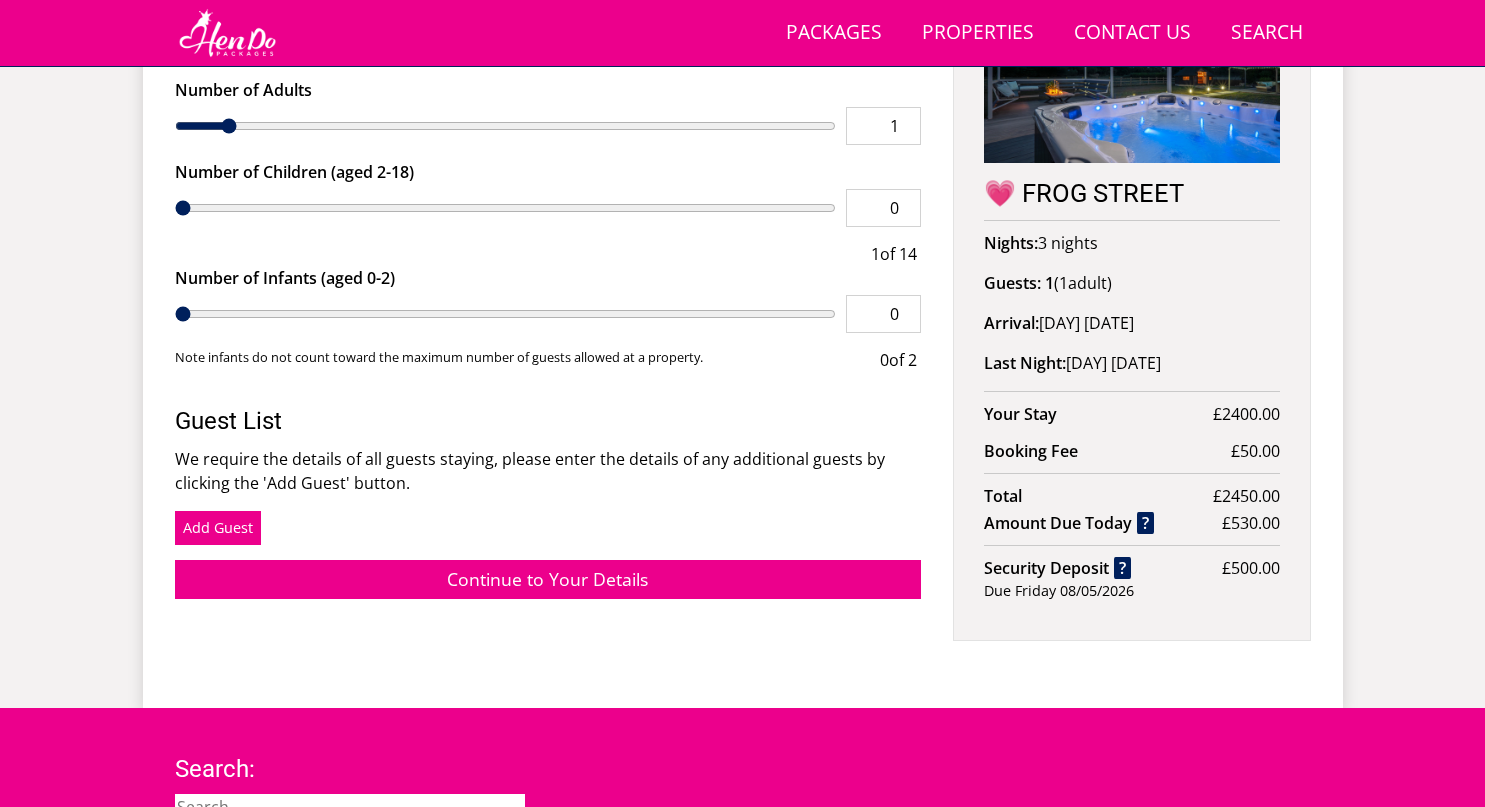 type on "2" 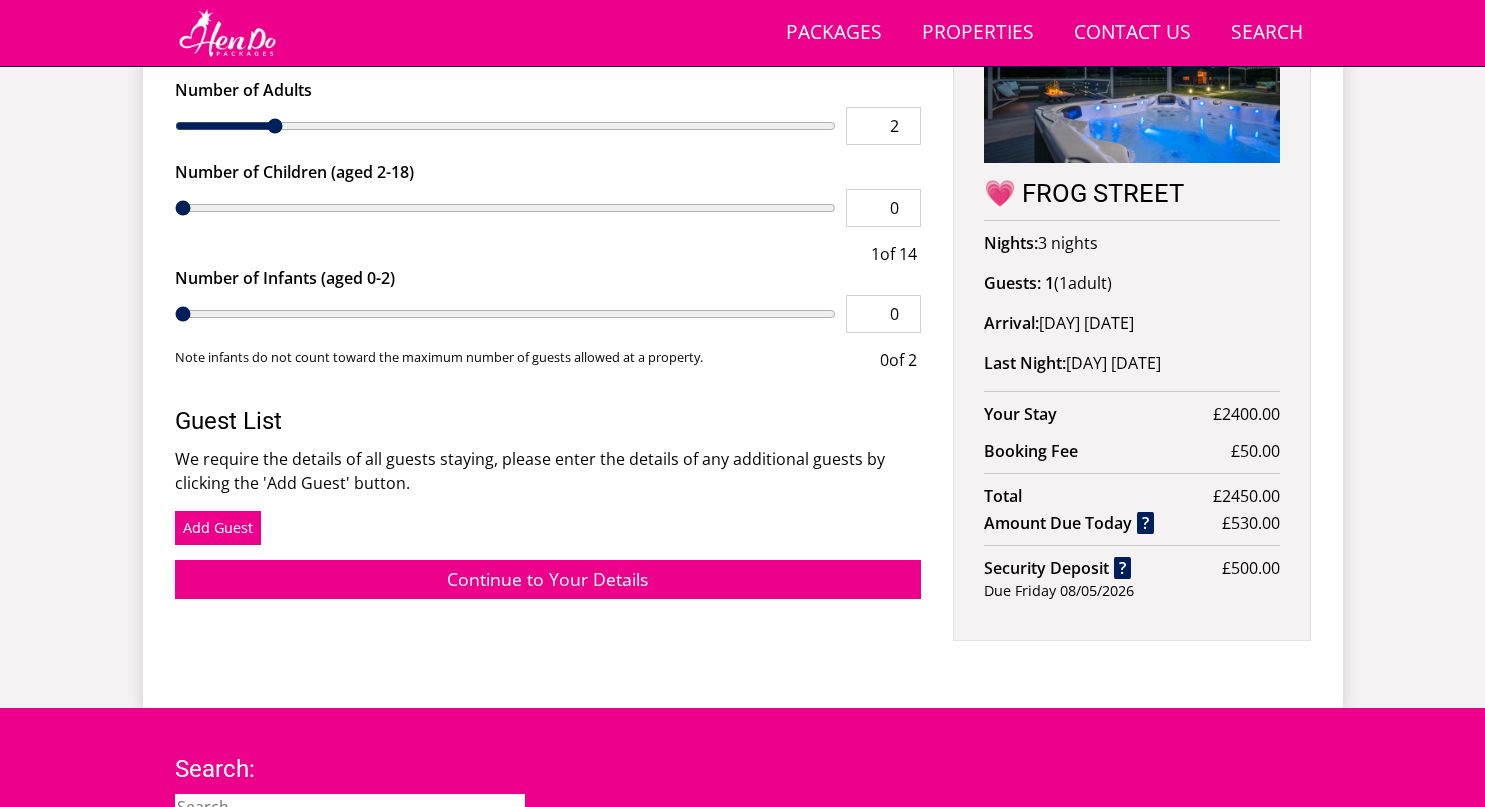 type on "3" 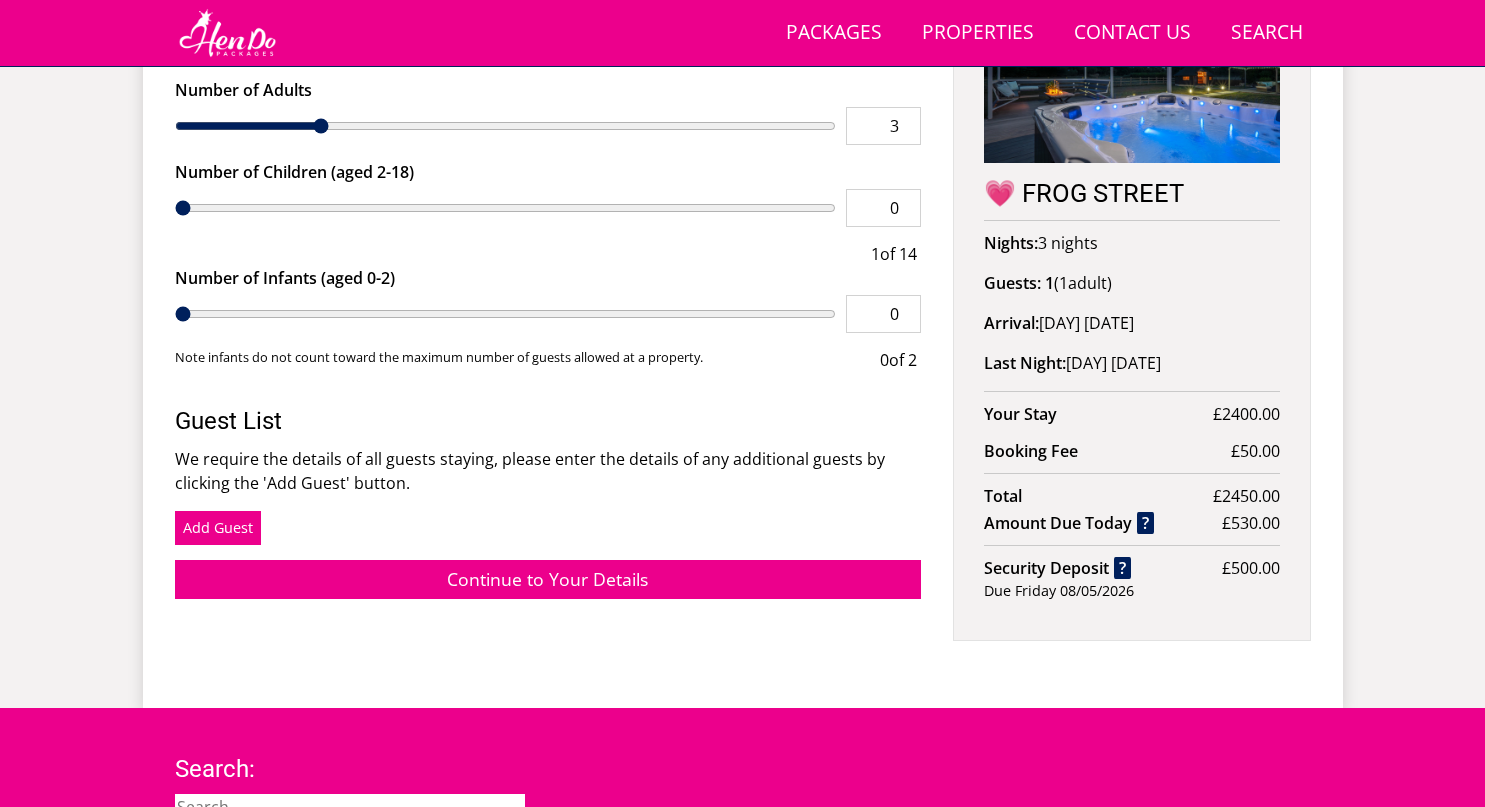type on "4" 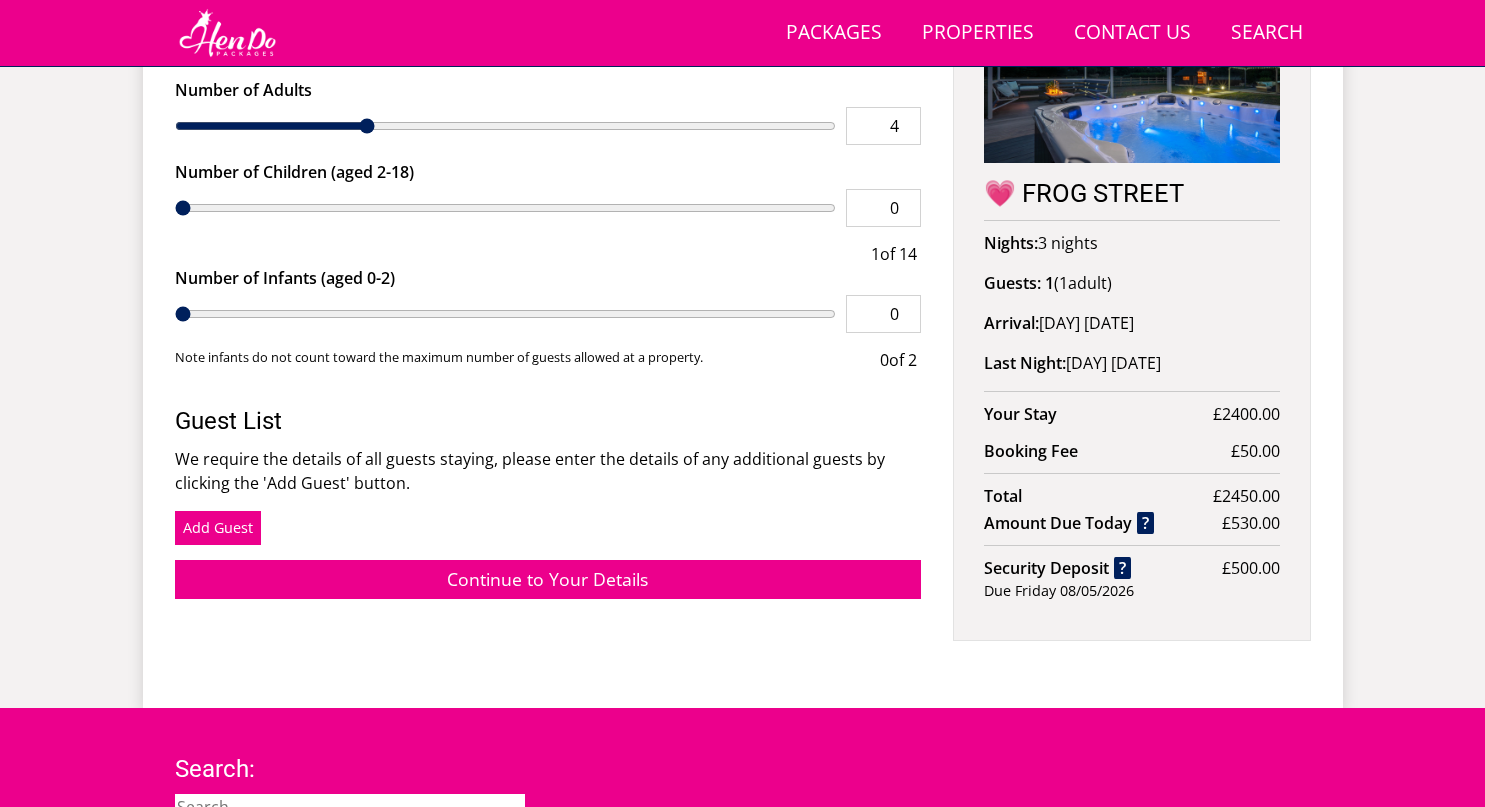 type on "5" 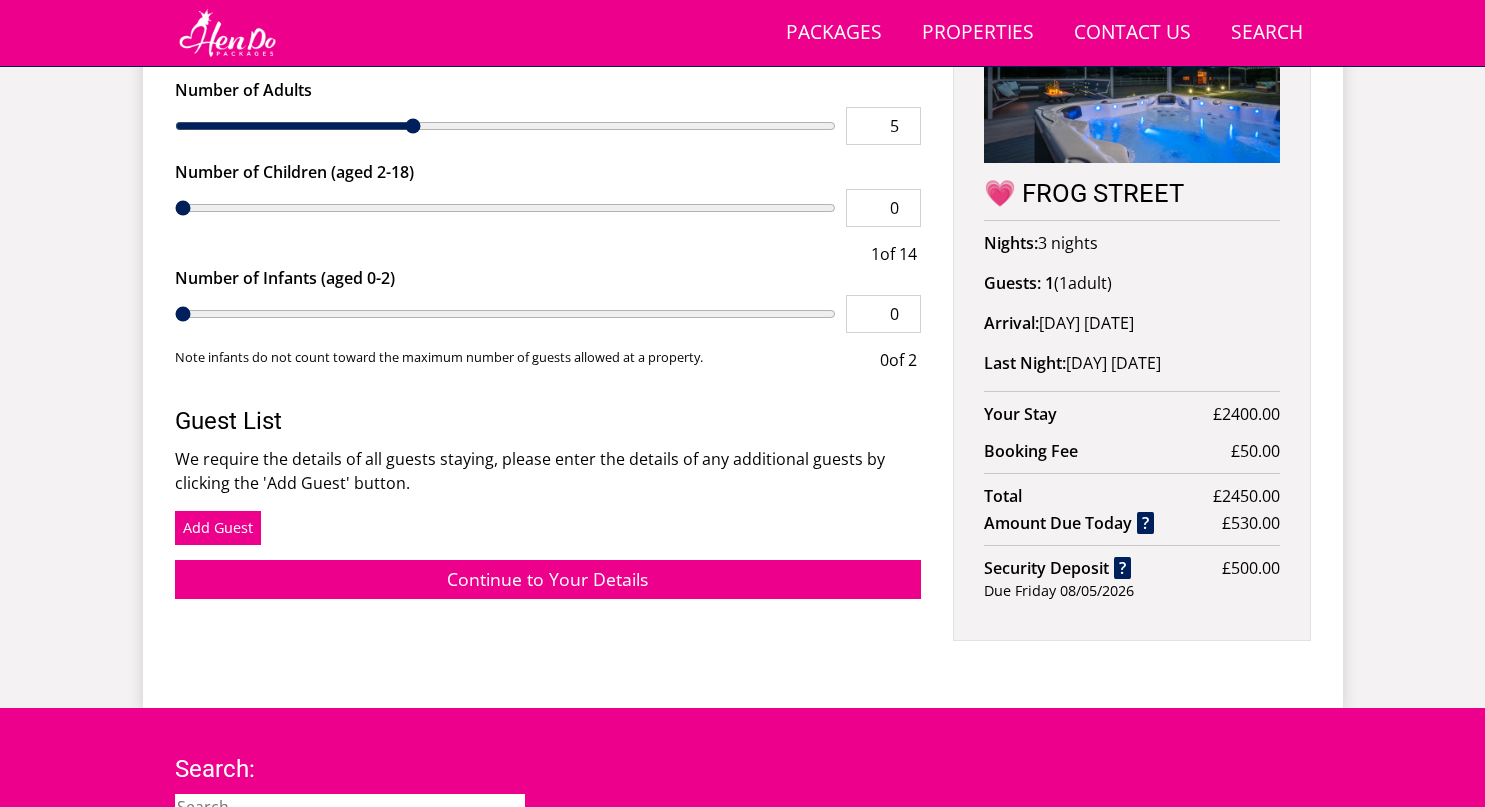 type on "6" 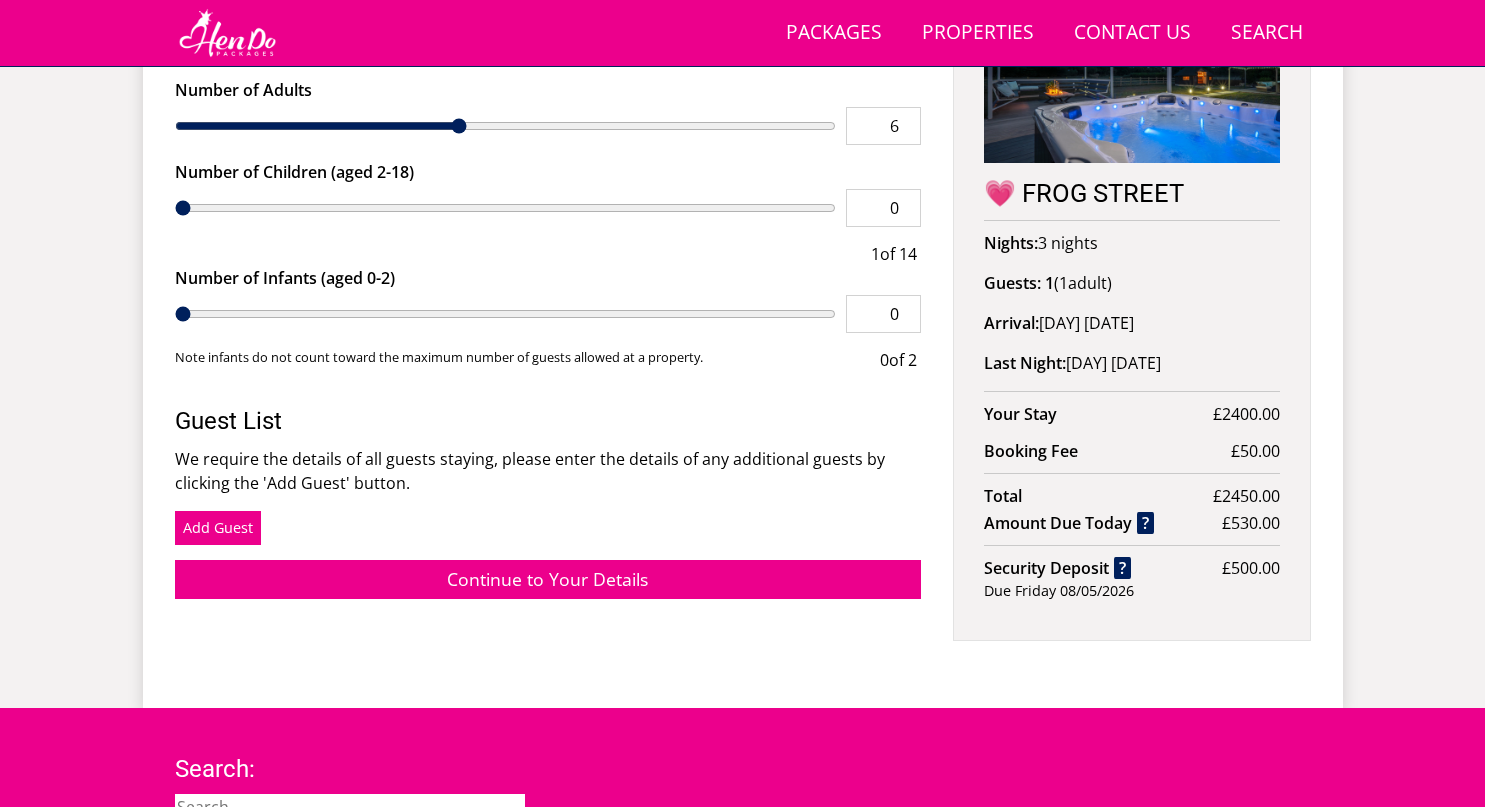 type on "7" 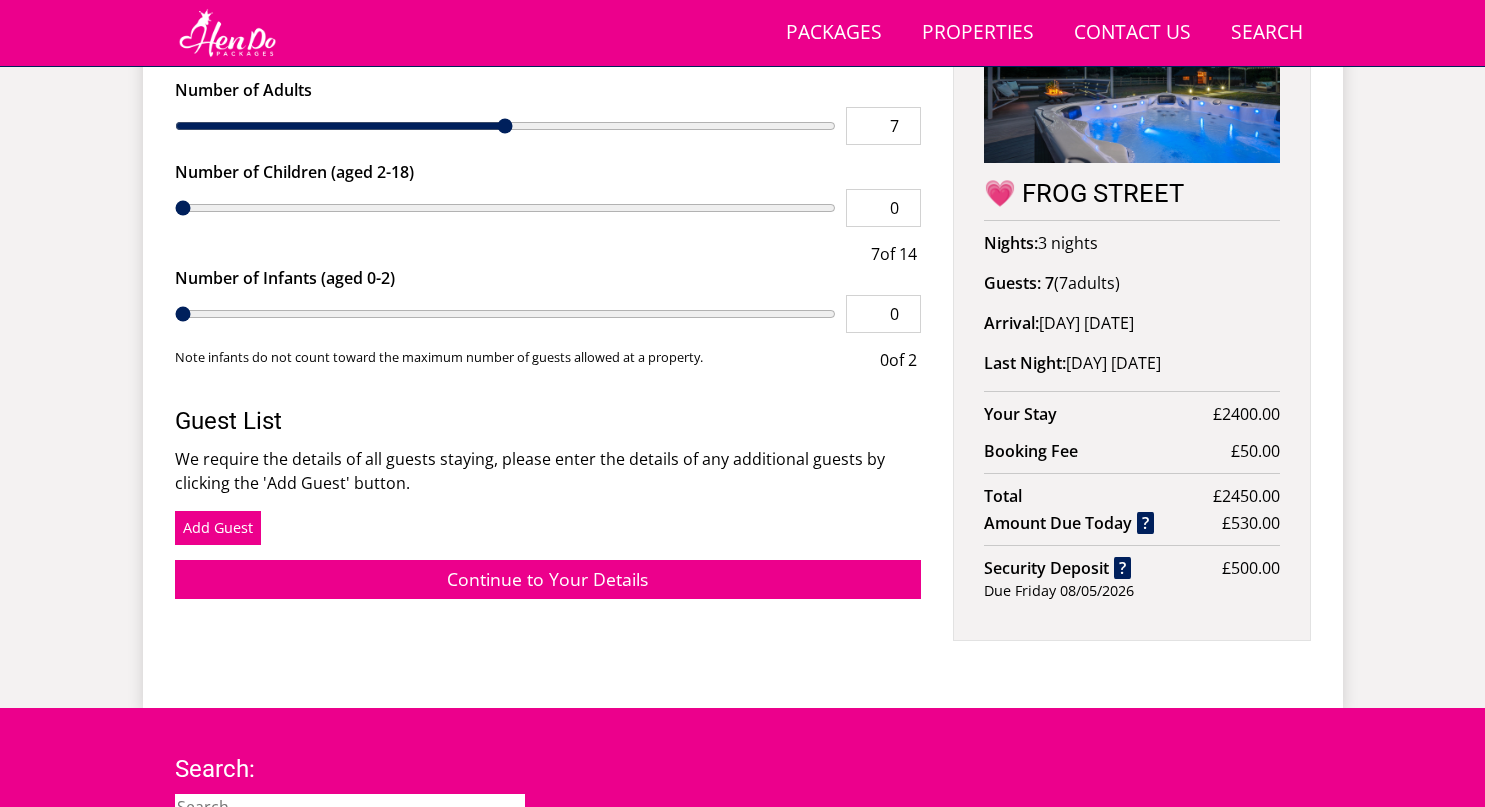 type on "8" 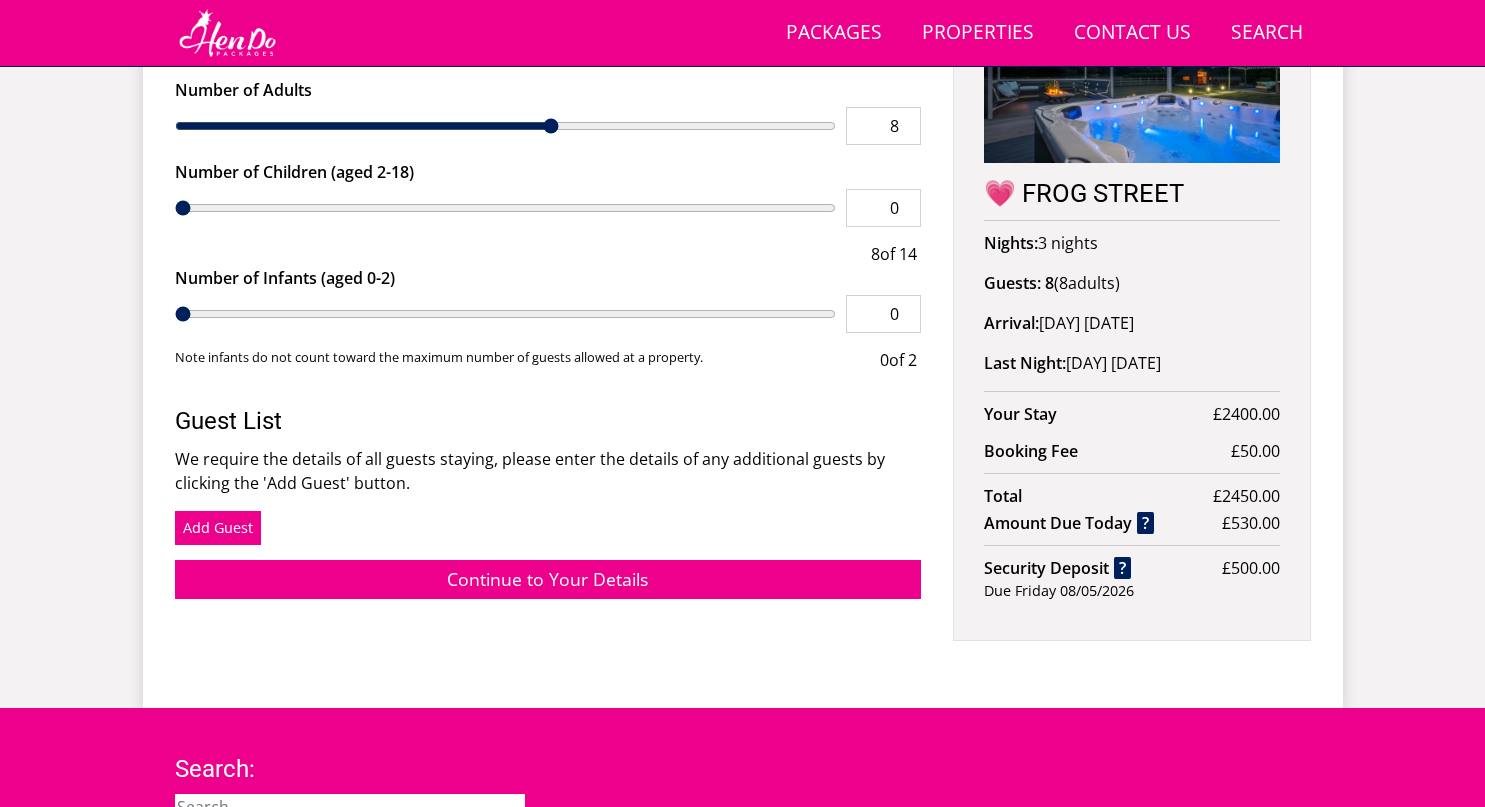 type on "9" 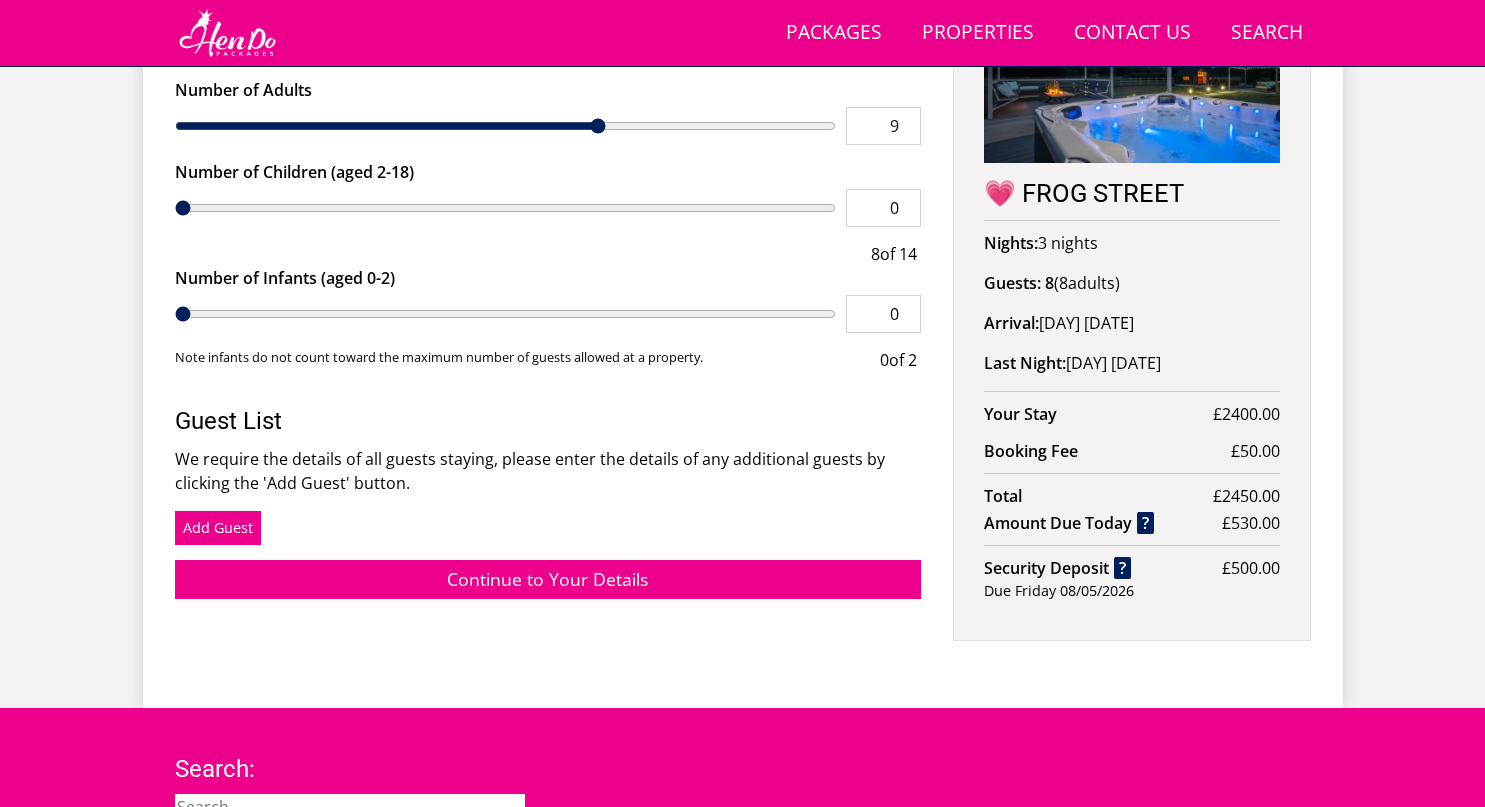 type on "10" 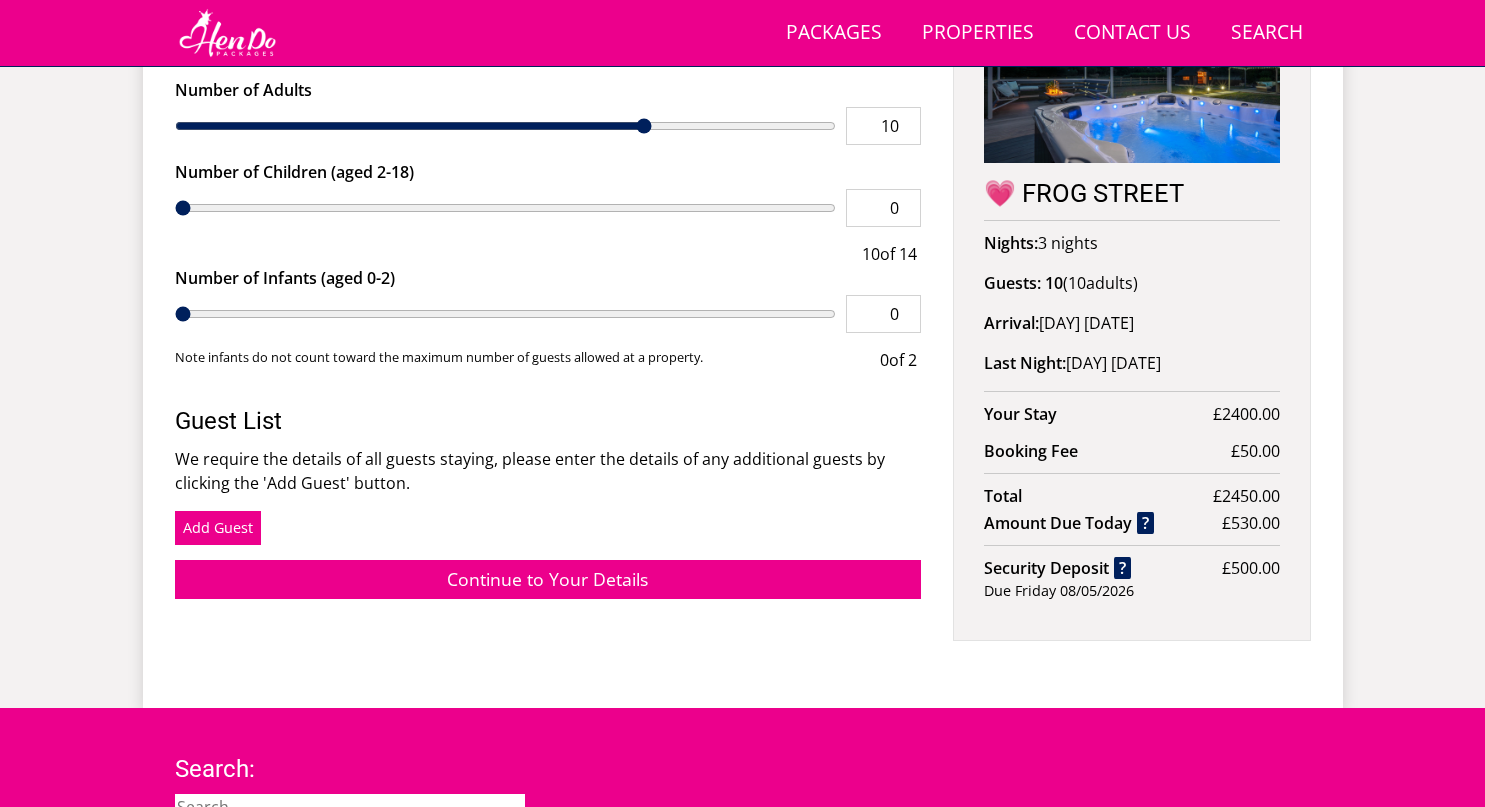 type on "11" 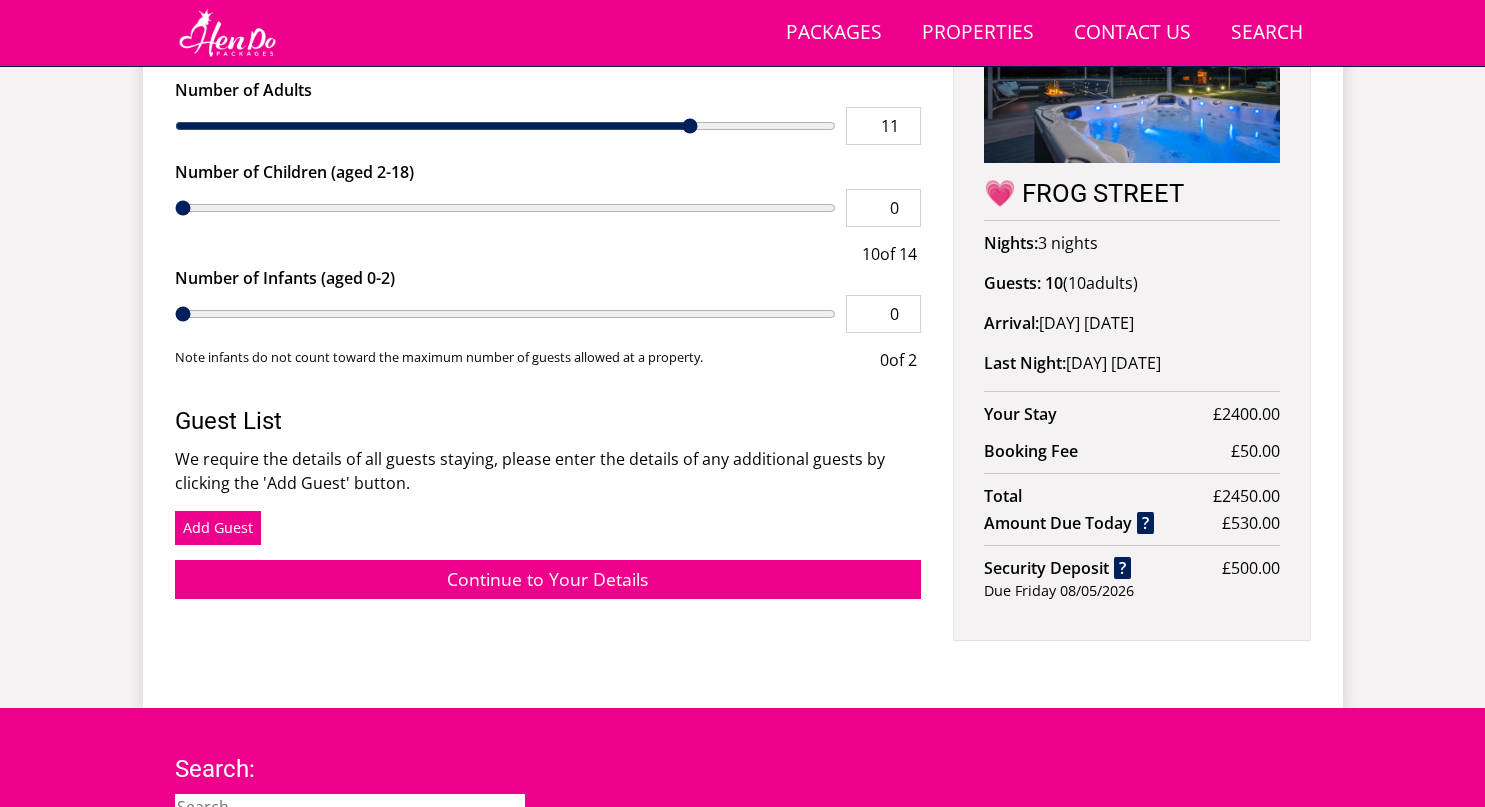 type on "12" 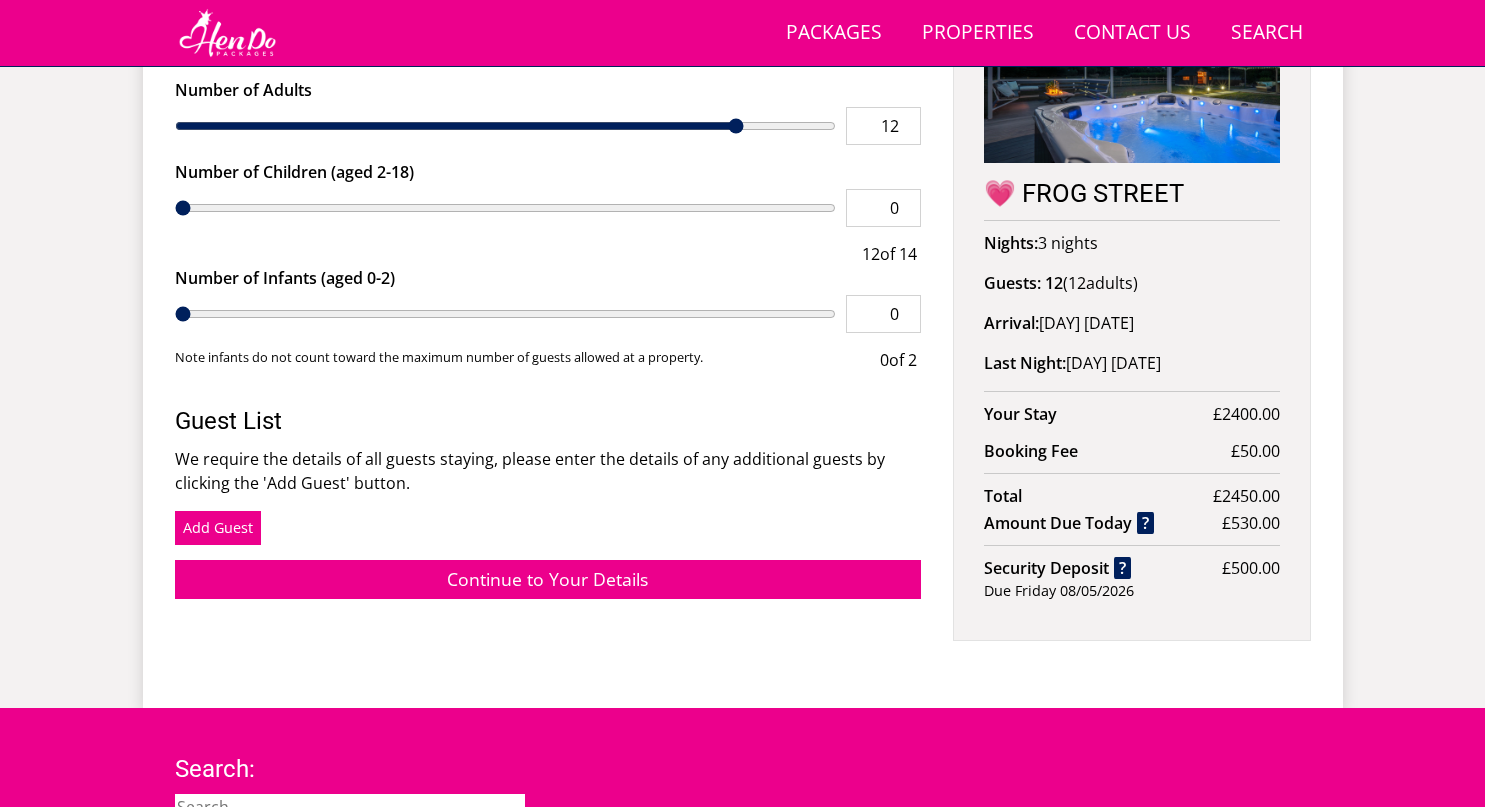 type on "13" 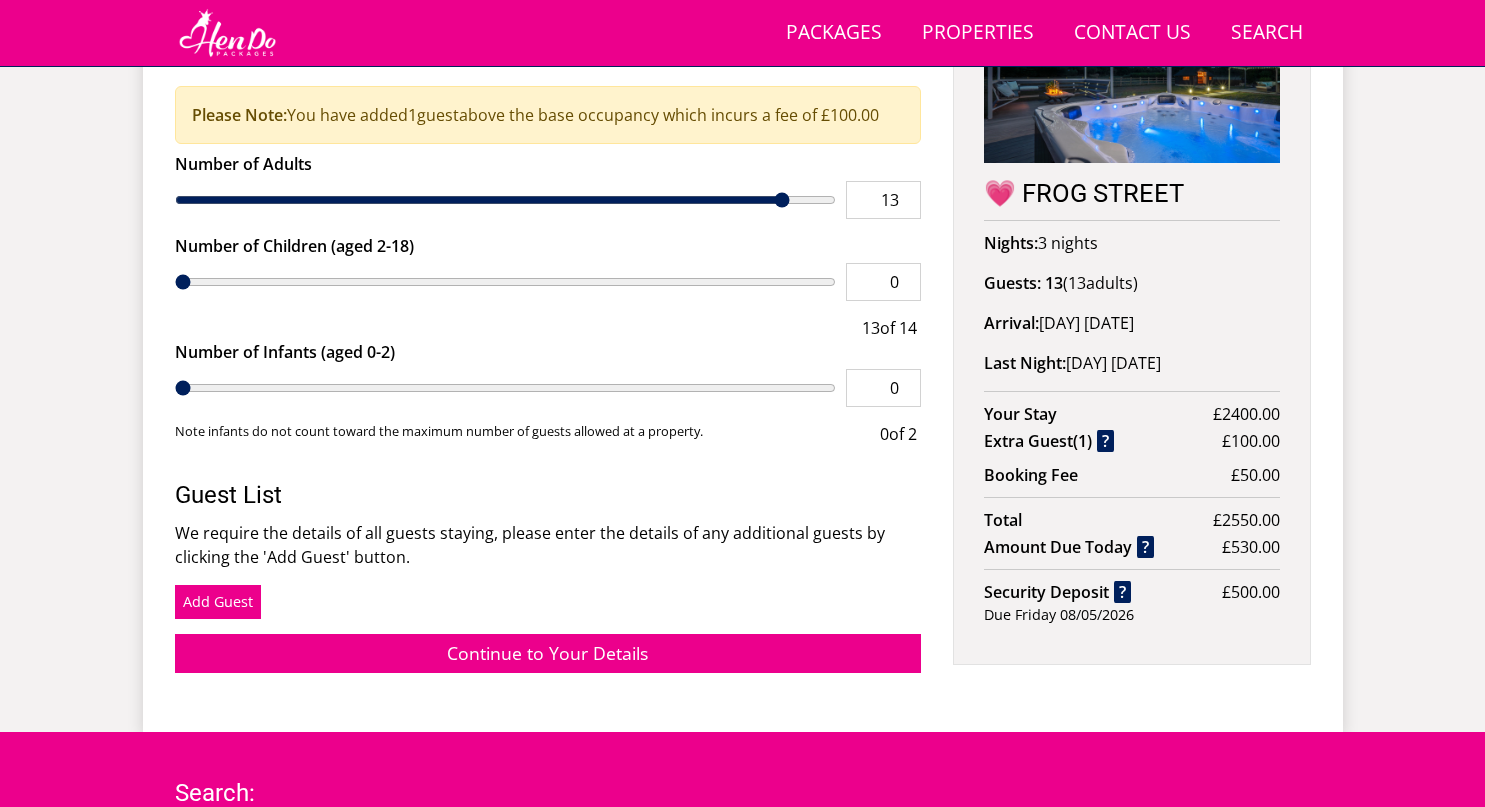 type on "14" 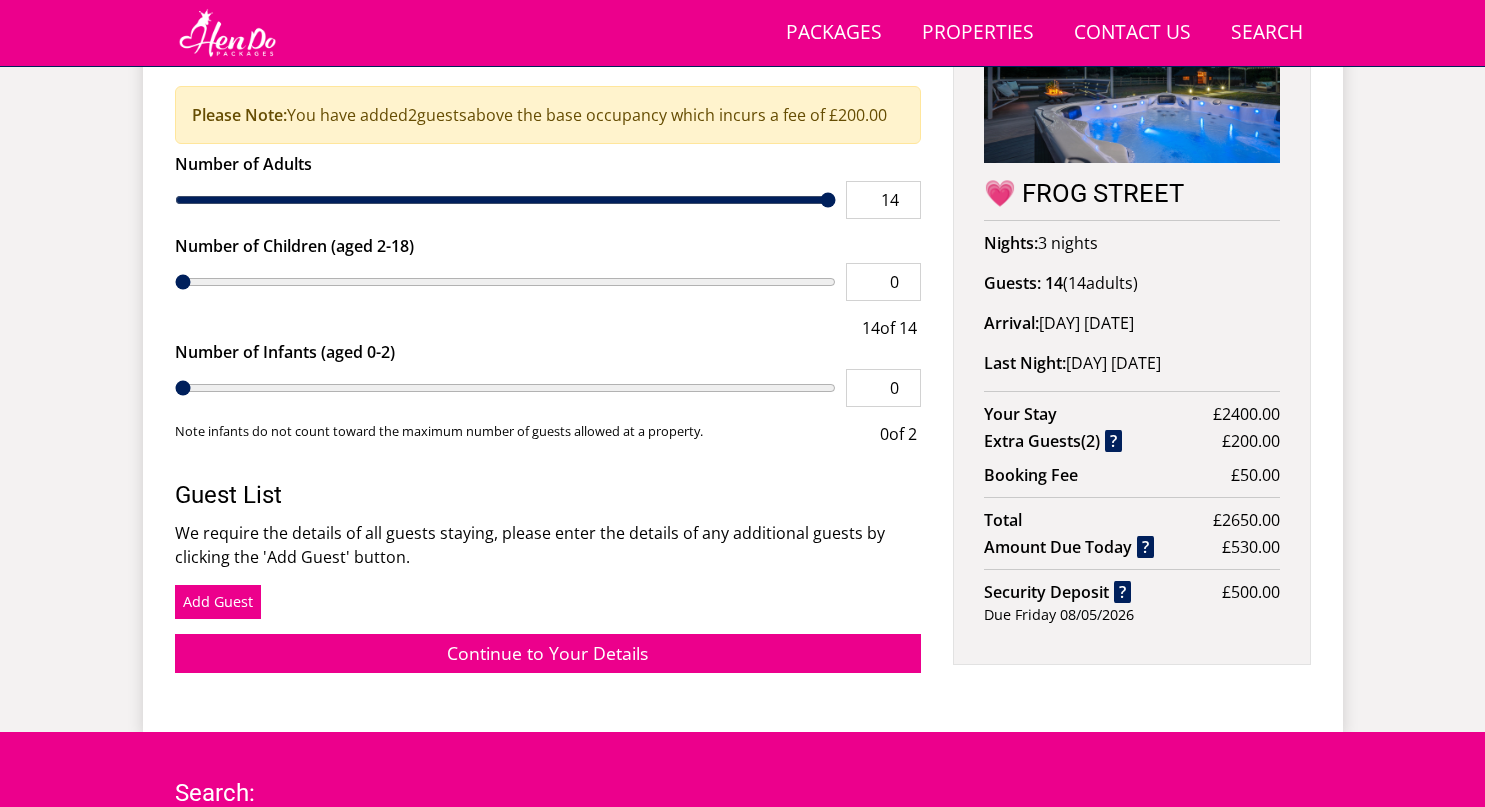 drag, startPoint x: 230, startPoint y: 120, endPoint x: 835, endPoint y: 209, distance: 611.5112 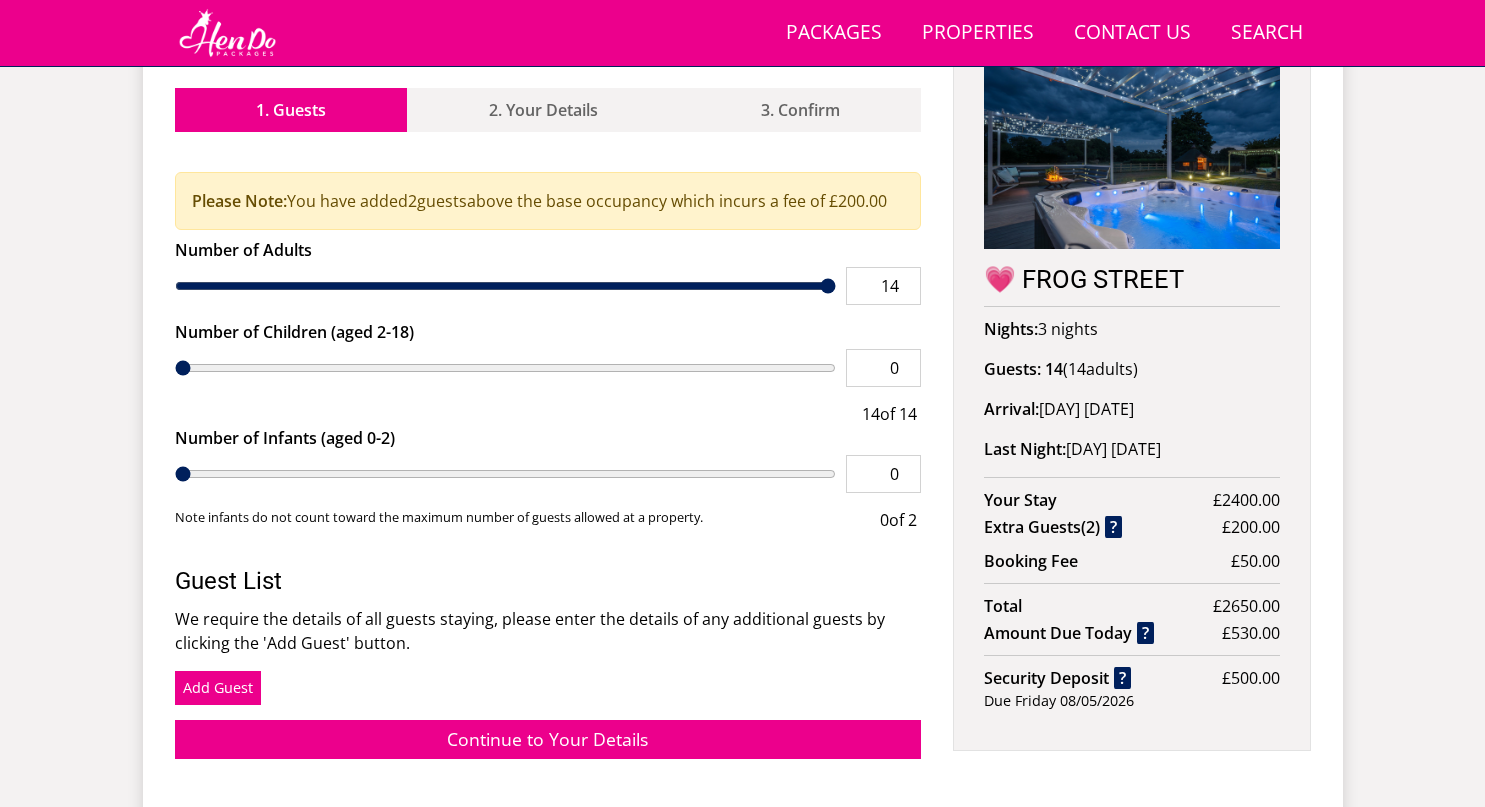 scroll, scrollTop: 788, scrollLeft: 0, axis: vertical 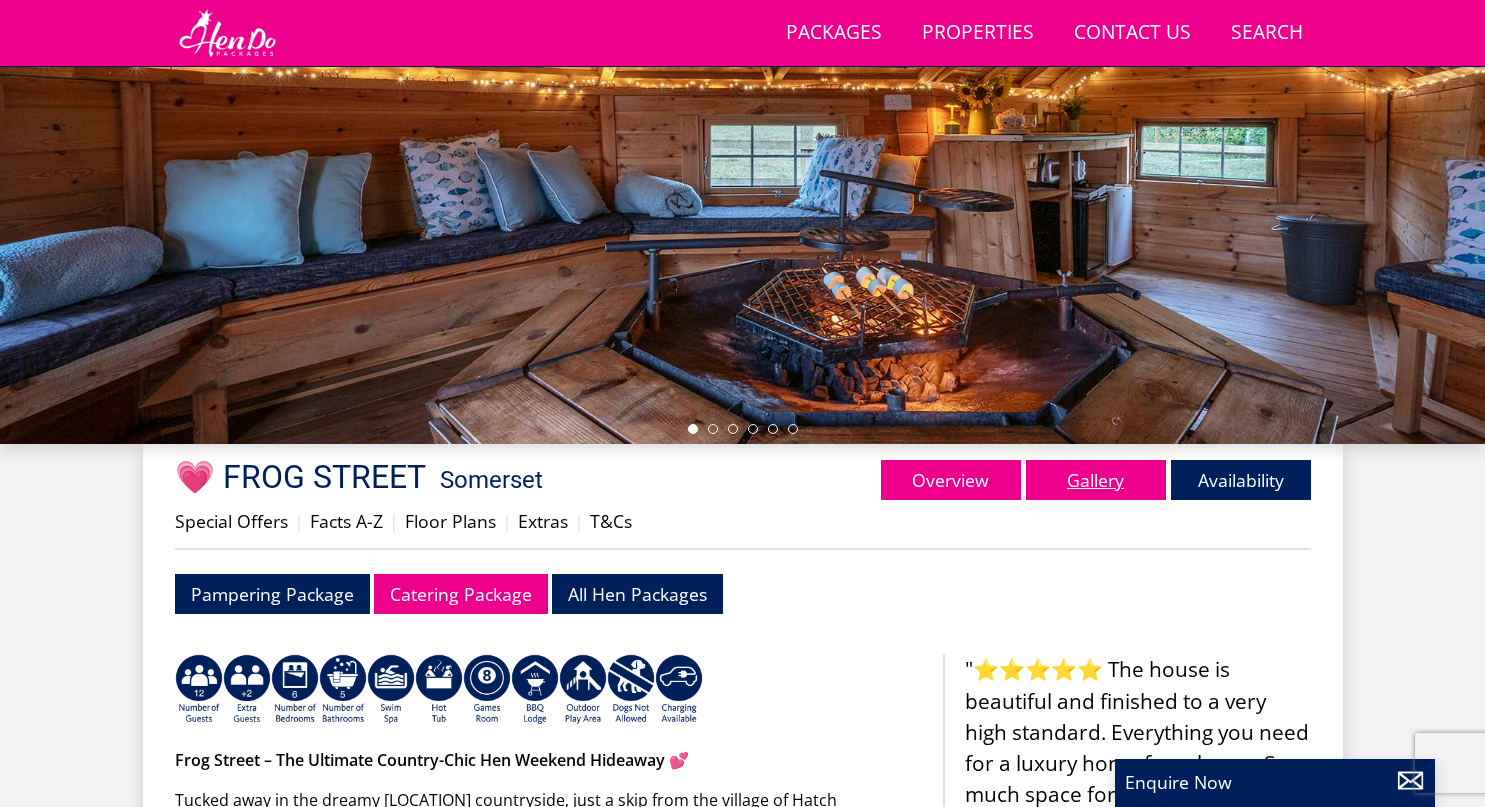 click on "Gallery" at bounding box center (1096, 480) 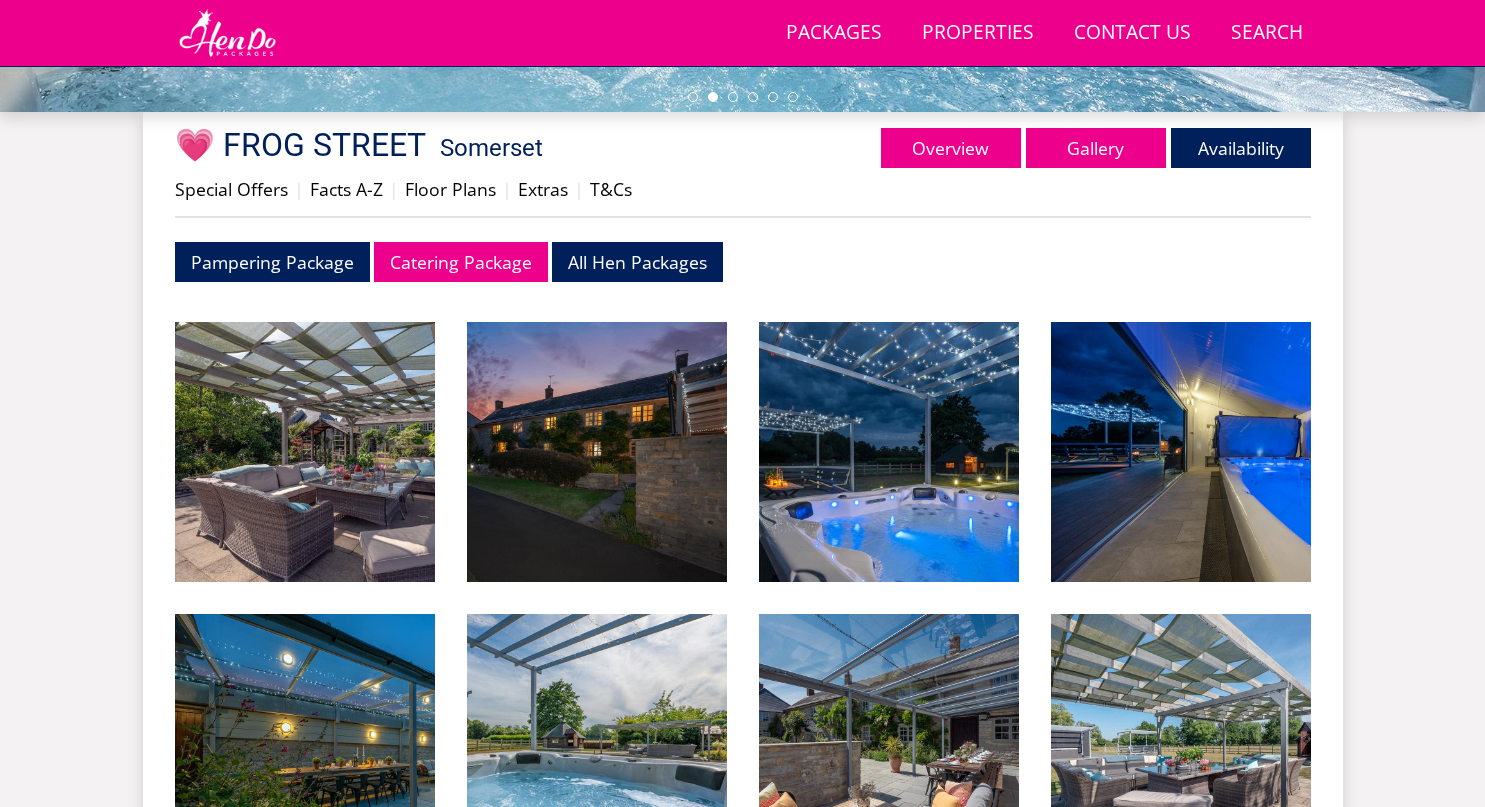 scroll, scrollTop: 697, scrollLeft: 0, axis: vertical 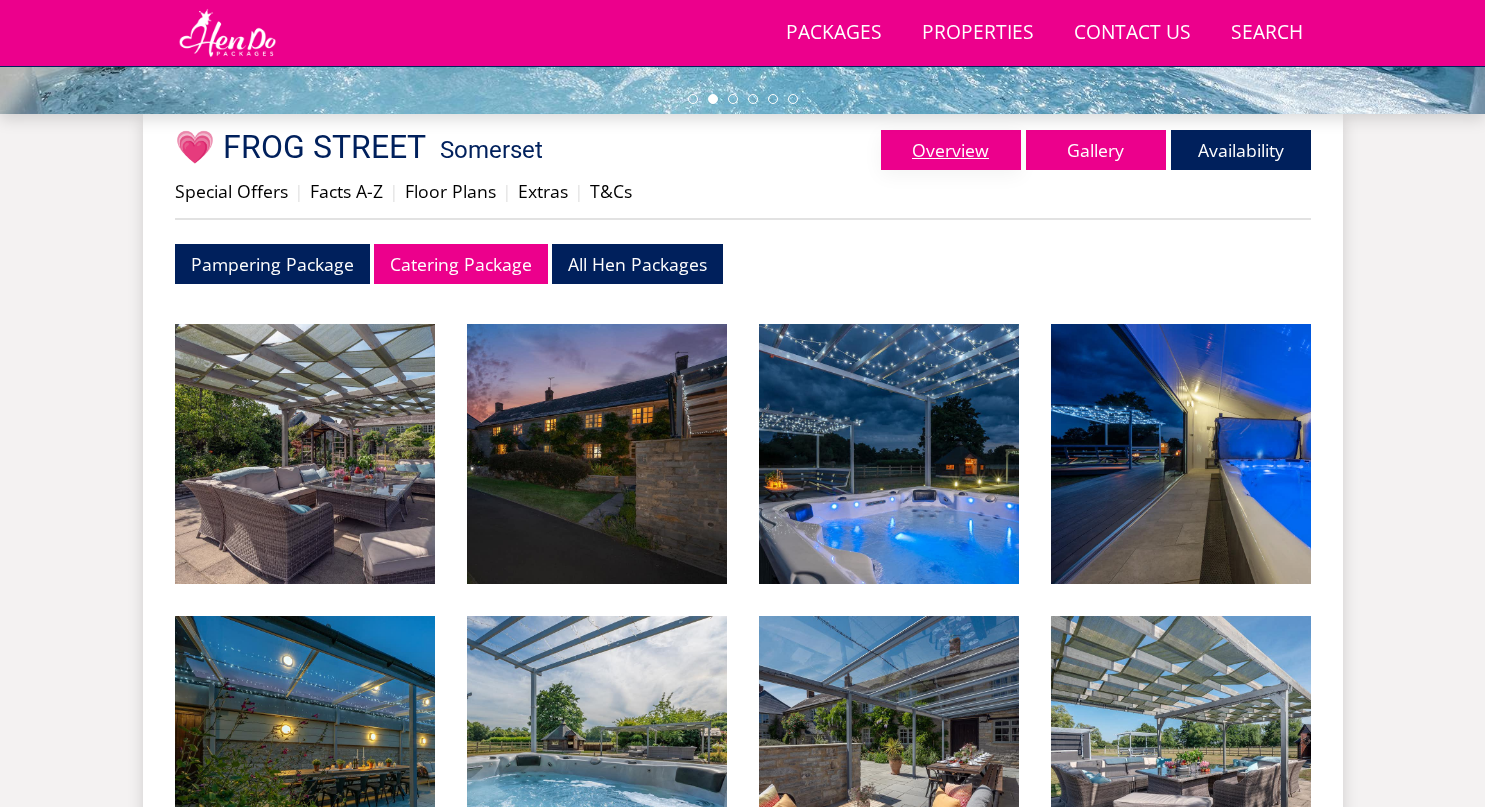 click on "Overview" at bounding box center [951, 150] 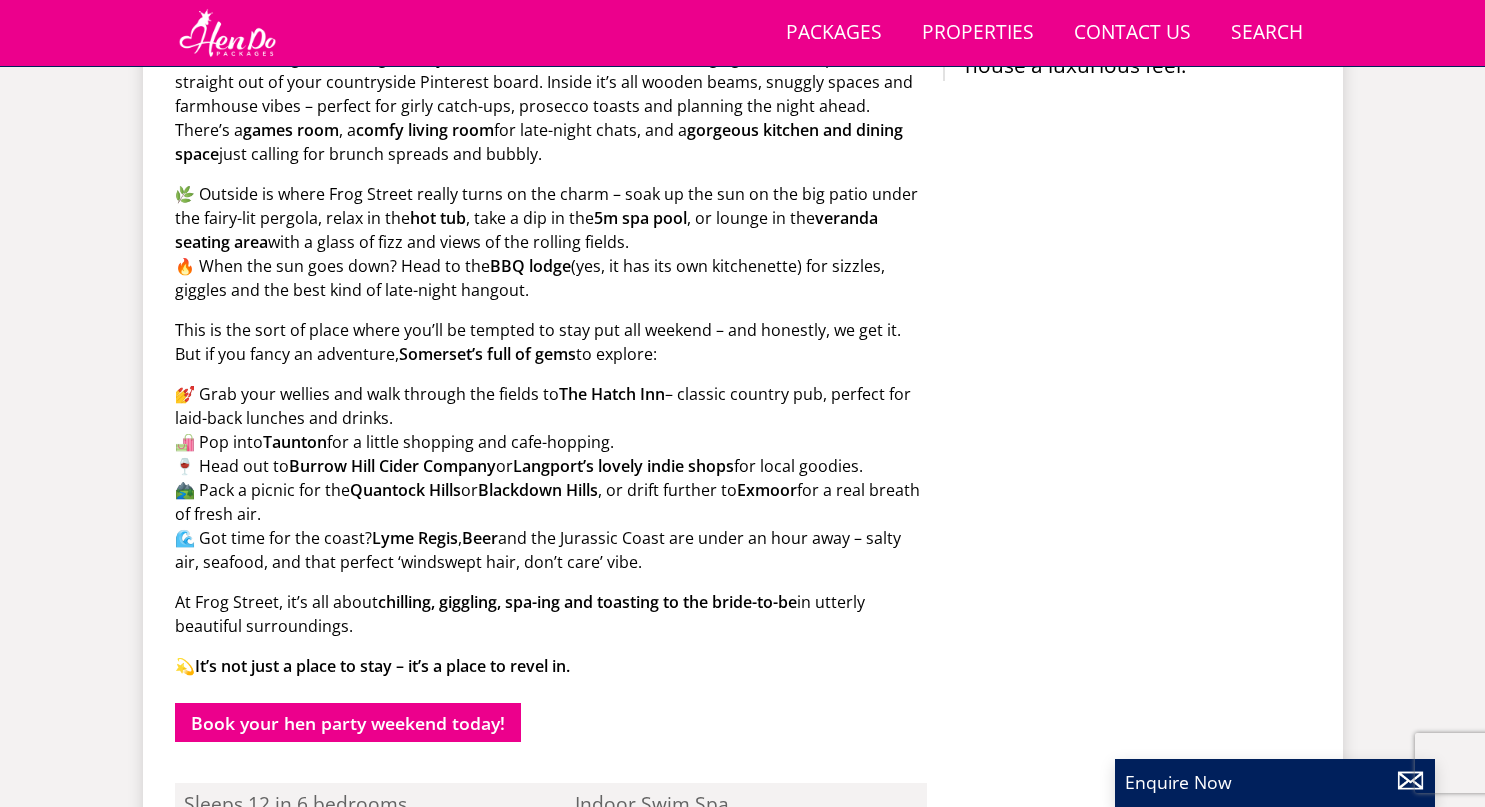scroll, scrollTop: 1222, scrollLeft: 0, axis: vertical 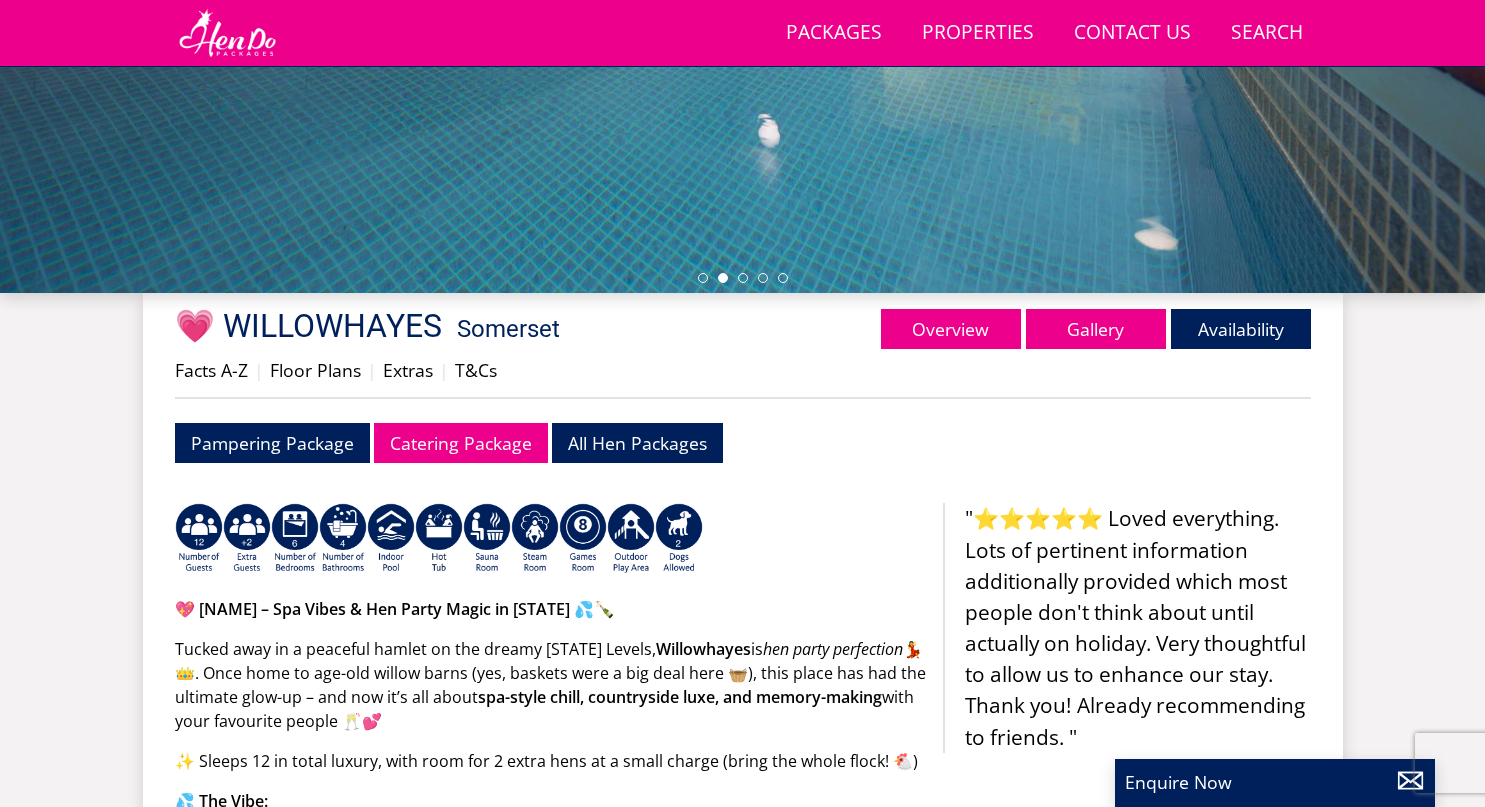 click on "Properties
💗 [NAME]
-  [STATE]
Overview
Gallery
Availability
Facts A-Z
Floor Plans
Extras
T&Cs
Pampering Package   Catering Package   All Hen Packages
💖 [NAME] – Spa Vibes & Hen Party Magic in [STATE] 💦🍾
Tucked away in a peaceful hamlet on the dreamy [STATE] Levels,  [NAME]  is  hen party perfection spa-style chill, countryside luxe, and memory-making  with your favourite people 🥂💕
💦 The Vibe:
Splash into the" at bounding box center [743, 1367] 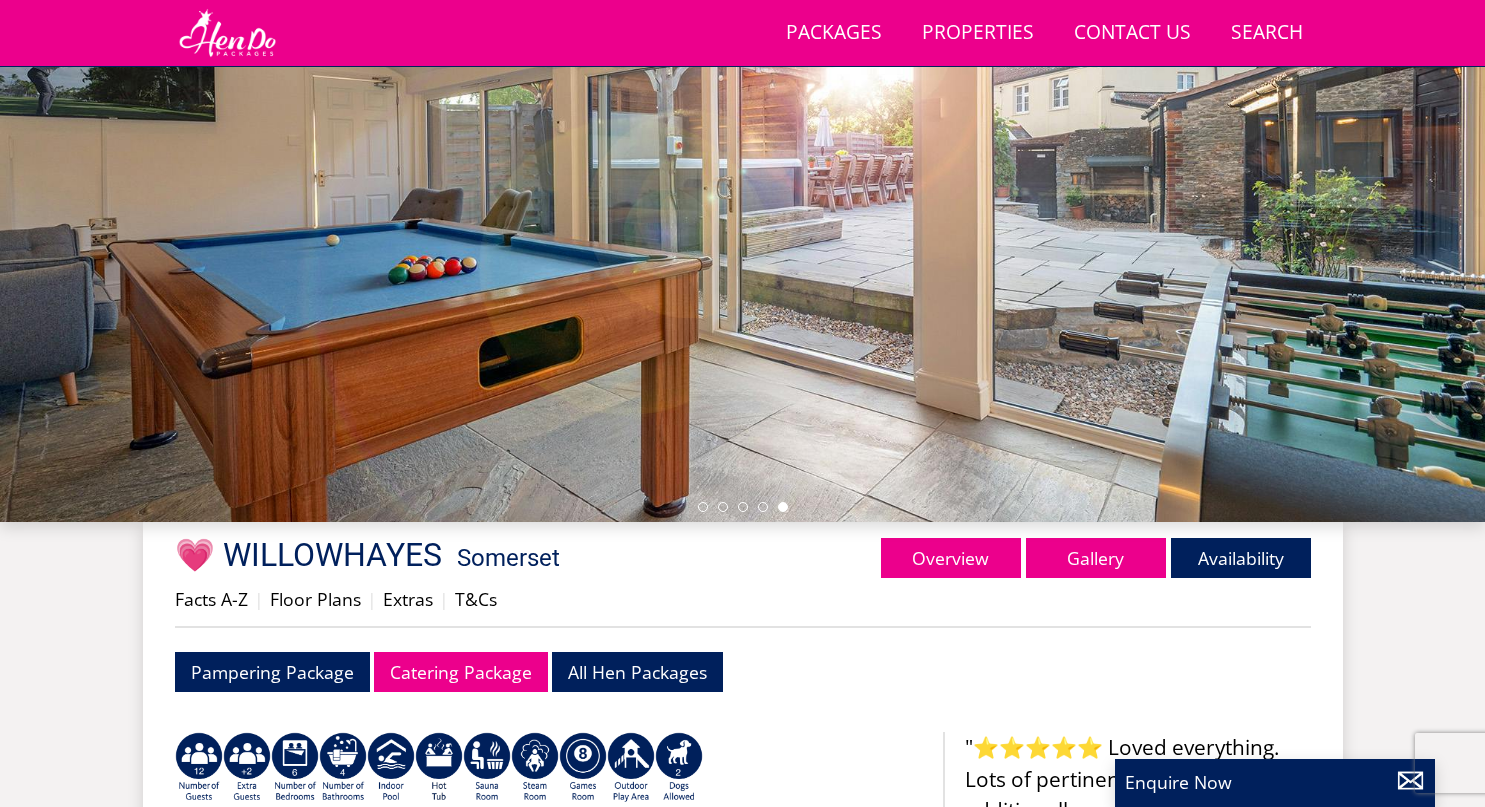 scroll, scrollTop: 272, scrollLeft: 0, axis: vertical 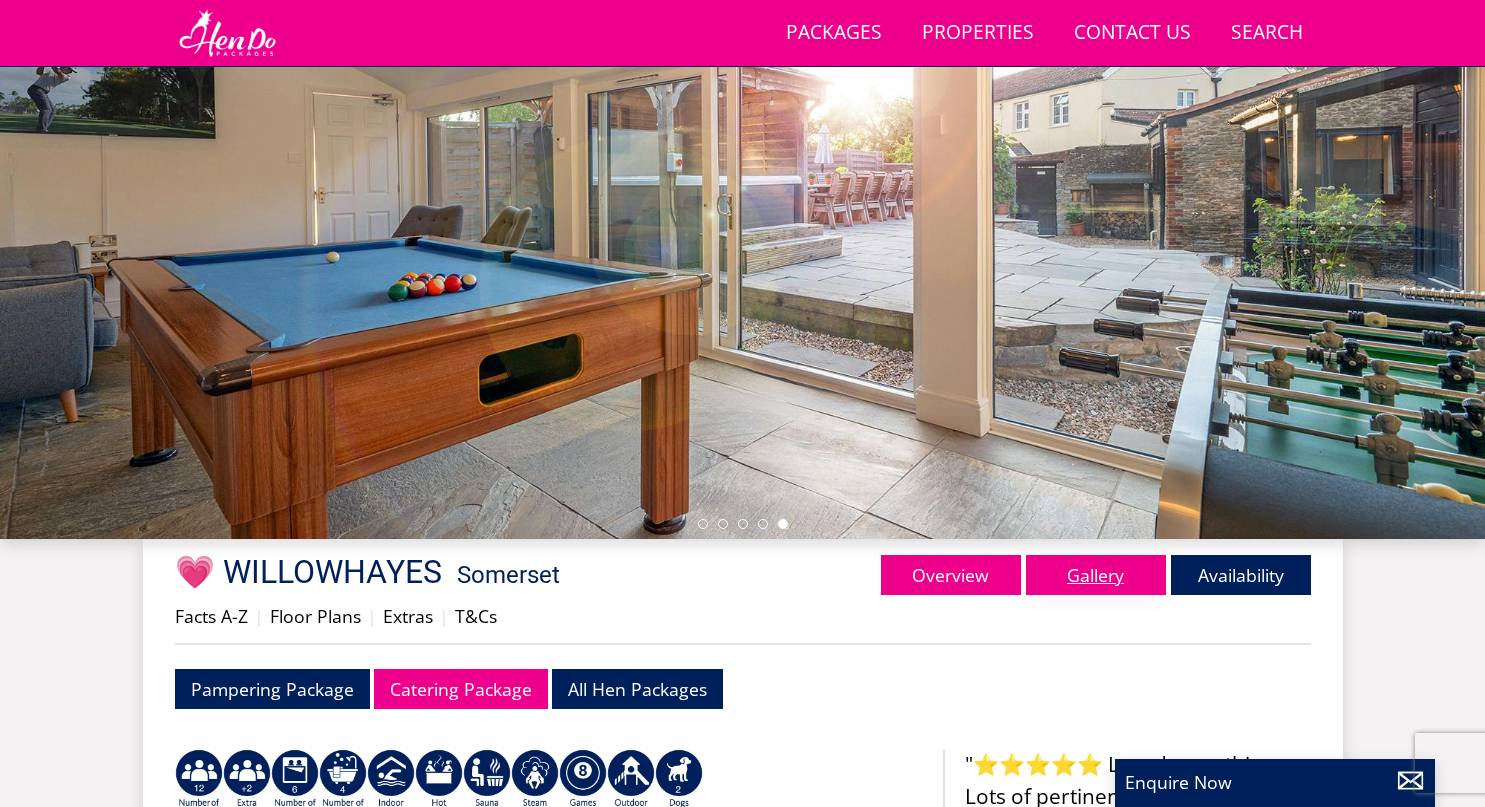 click on "Gallery" at bounding box center [1096, 575] 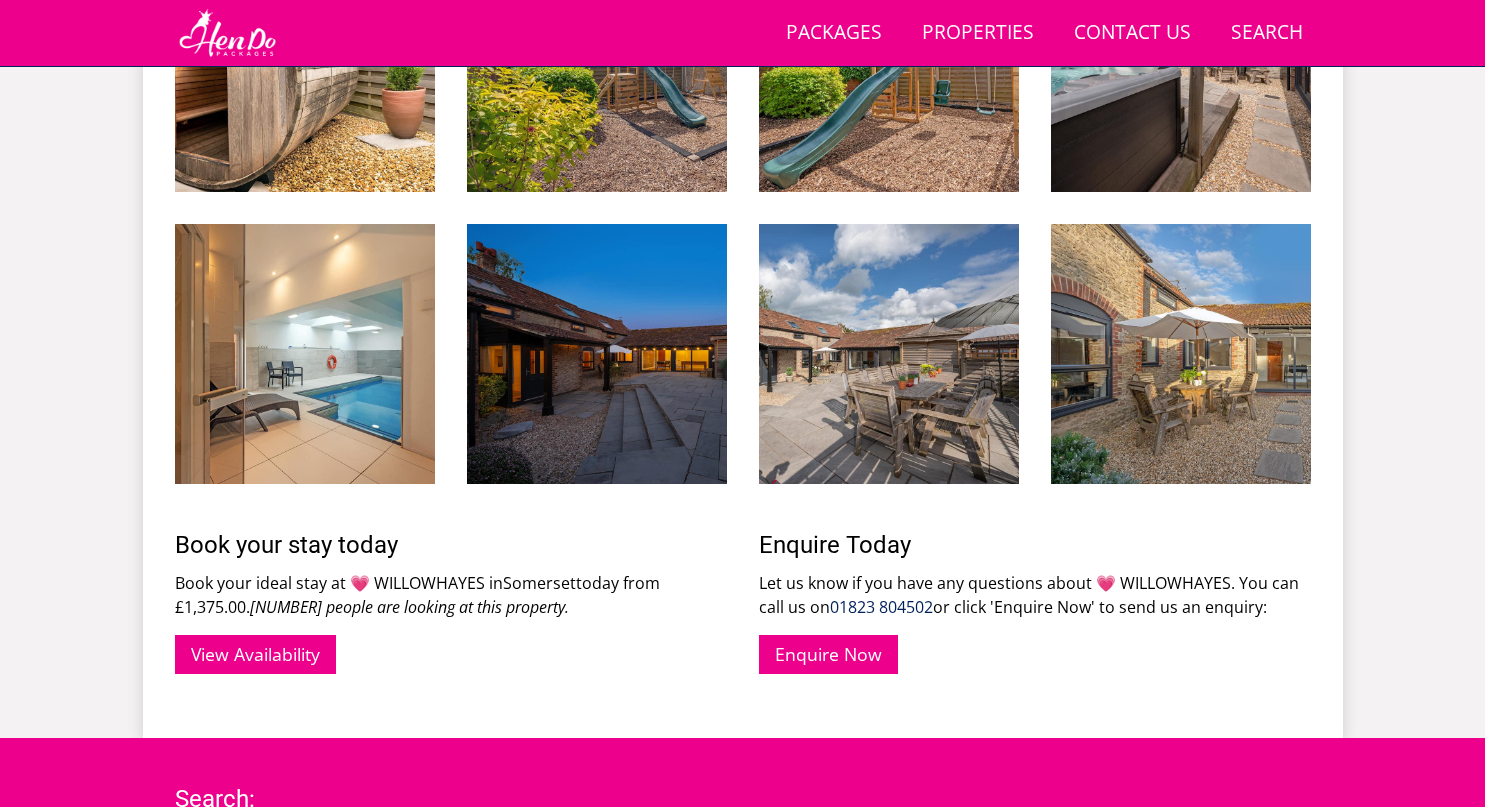 scroll, scrollTop: 2874, scrollLeft: 0, axis: vertical 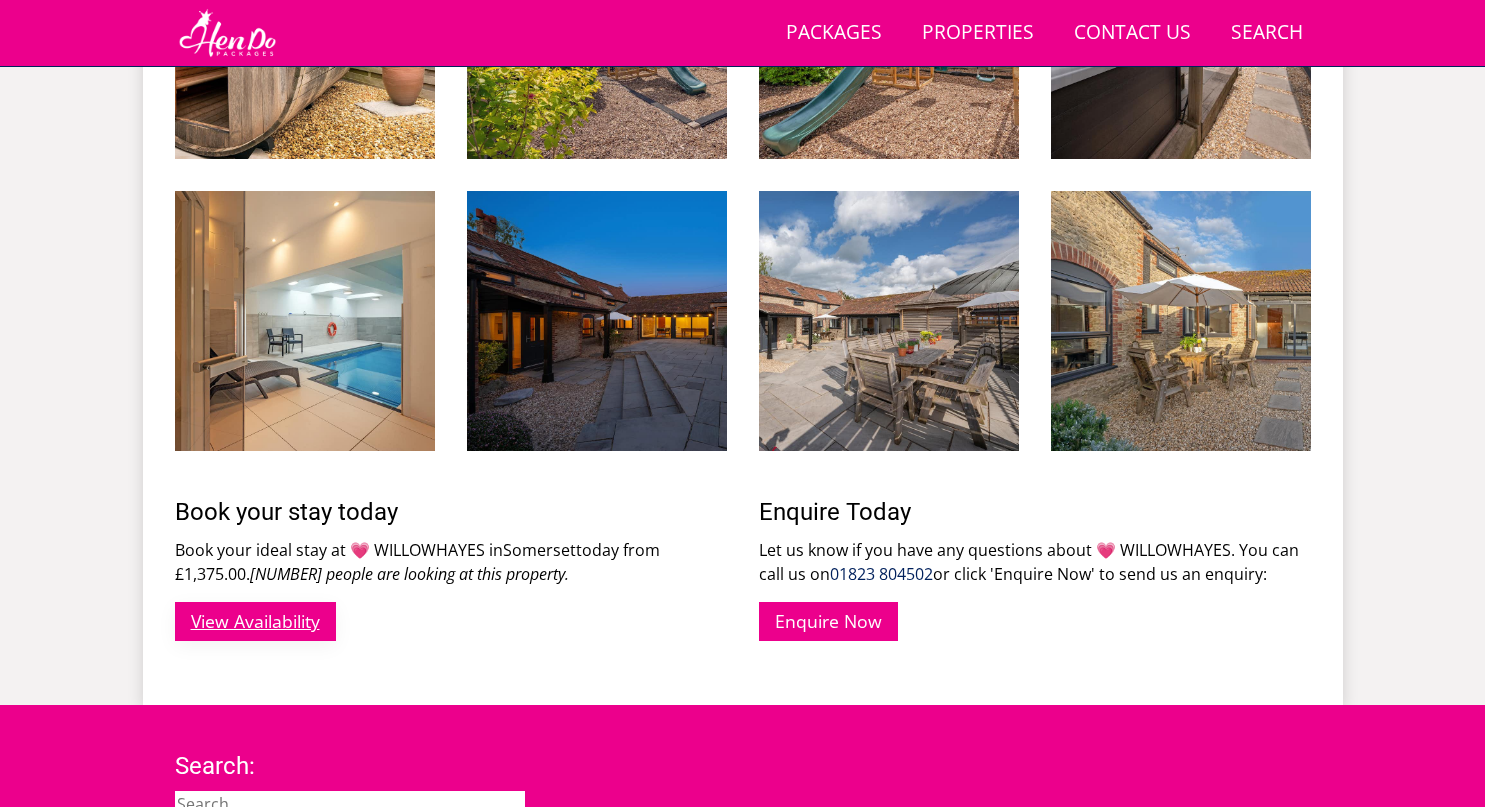 click on "View Availability" at bounding box center (255, 621) 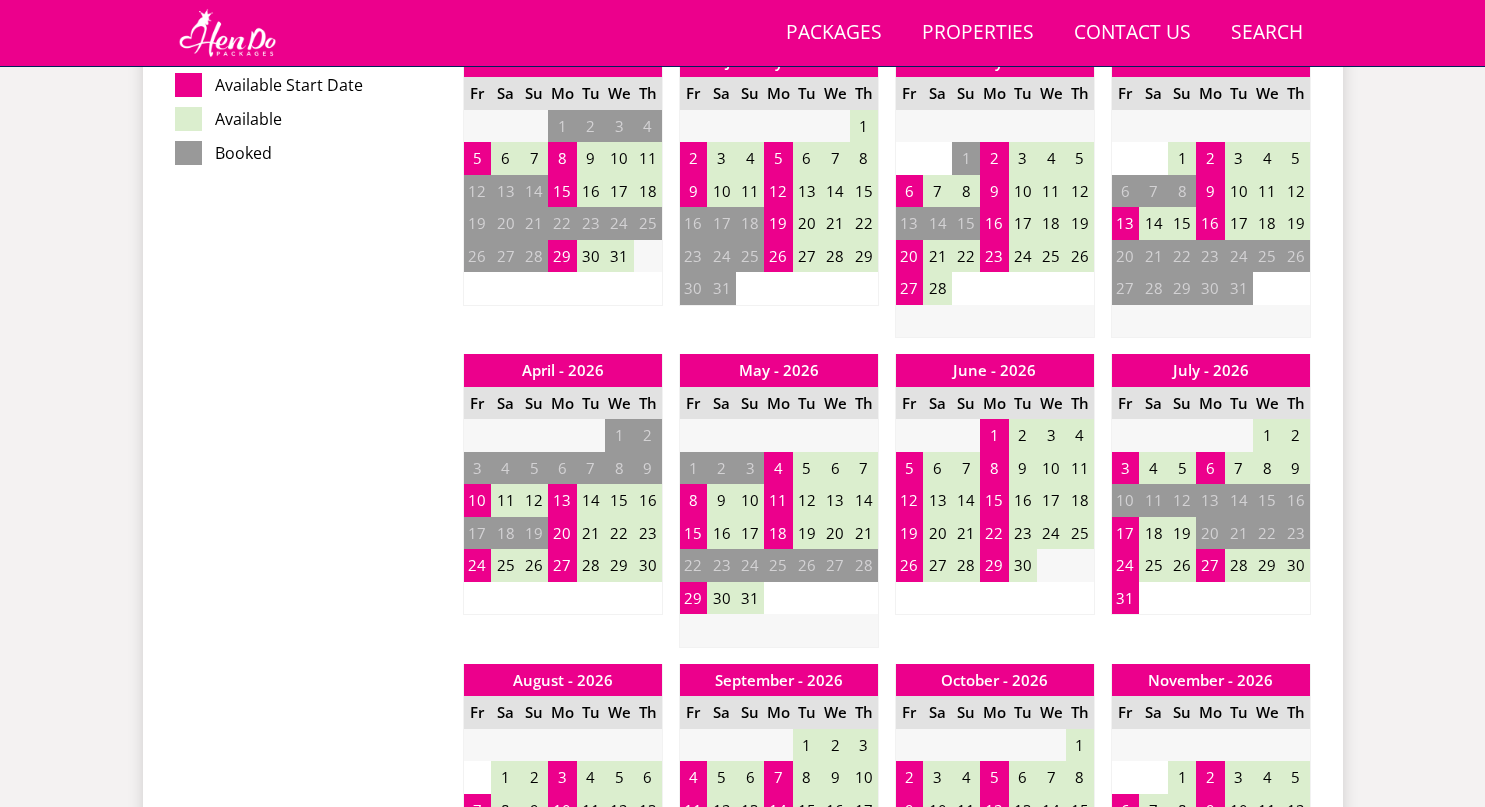 scroll, scrollTop: 1314, scrollLeft: 0, axis: vertical 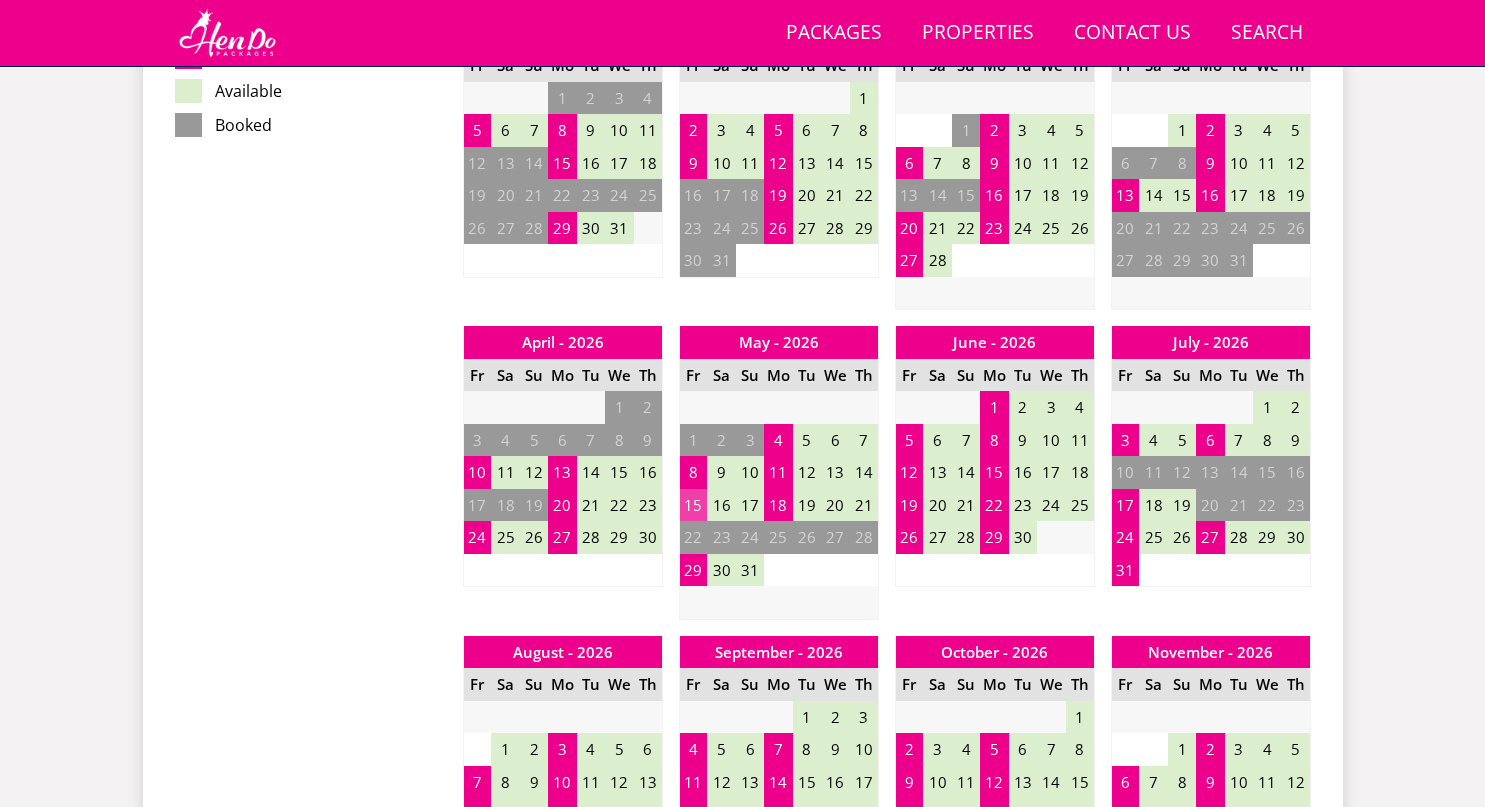 click on "15" at bounding box center (693, 505) 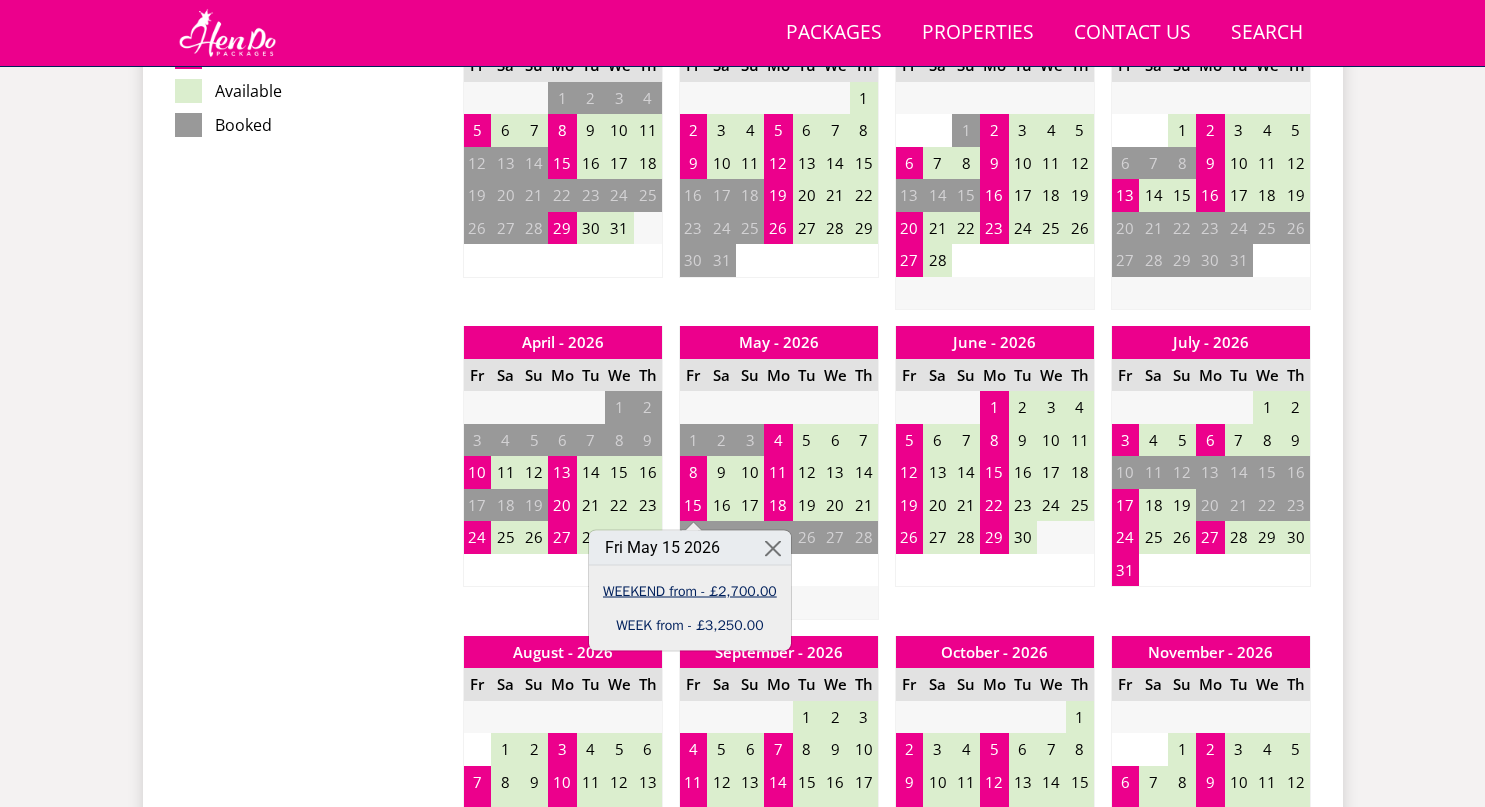 click on "WEEKEND from  - £2,700.00" at bounding box center (690, 590) 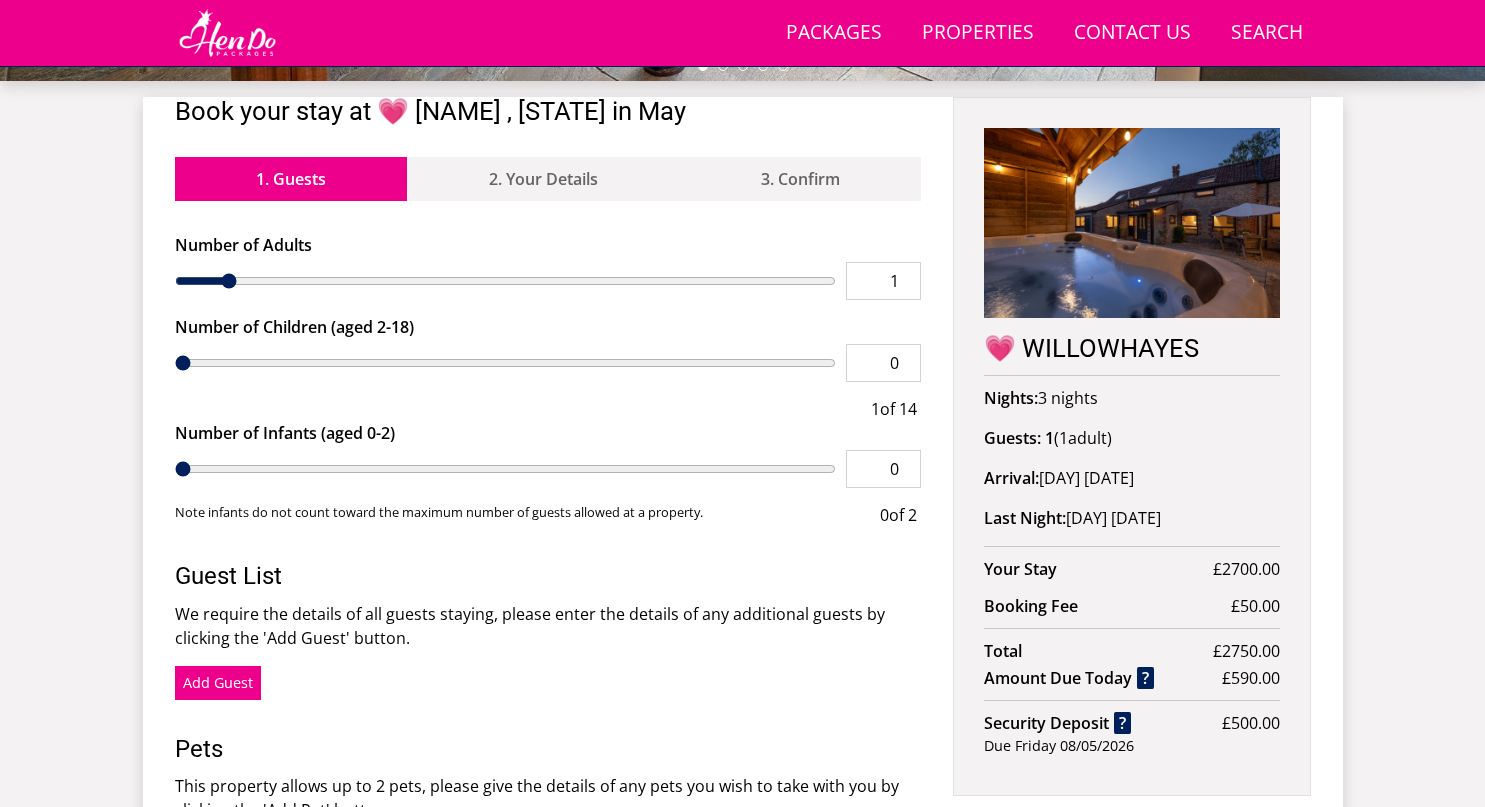 scroll, scrollTop: 822, scrollLeft: 0, axis: vertical 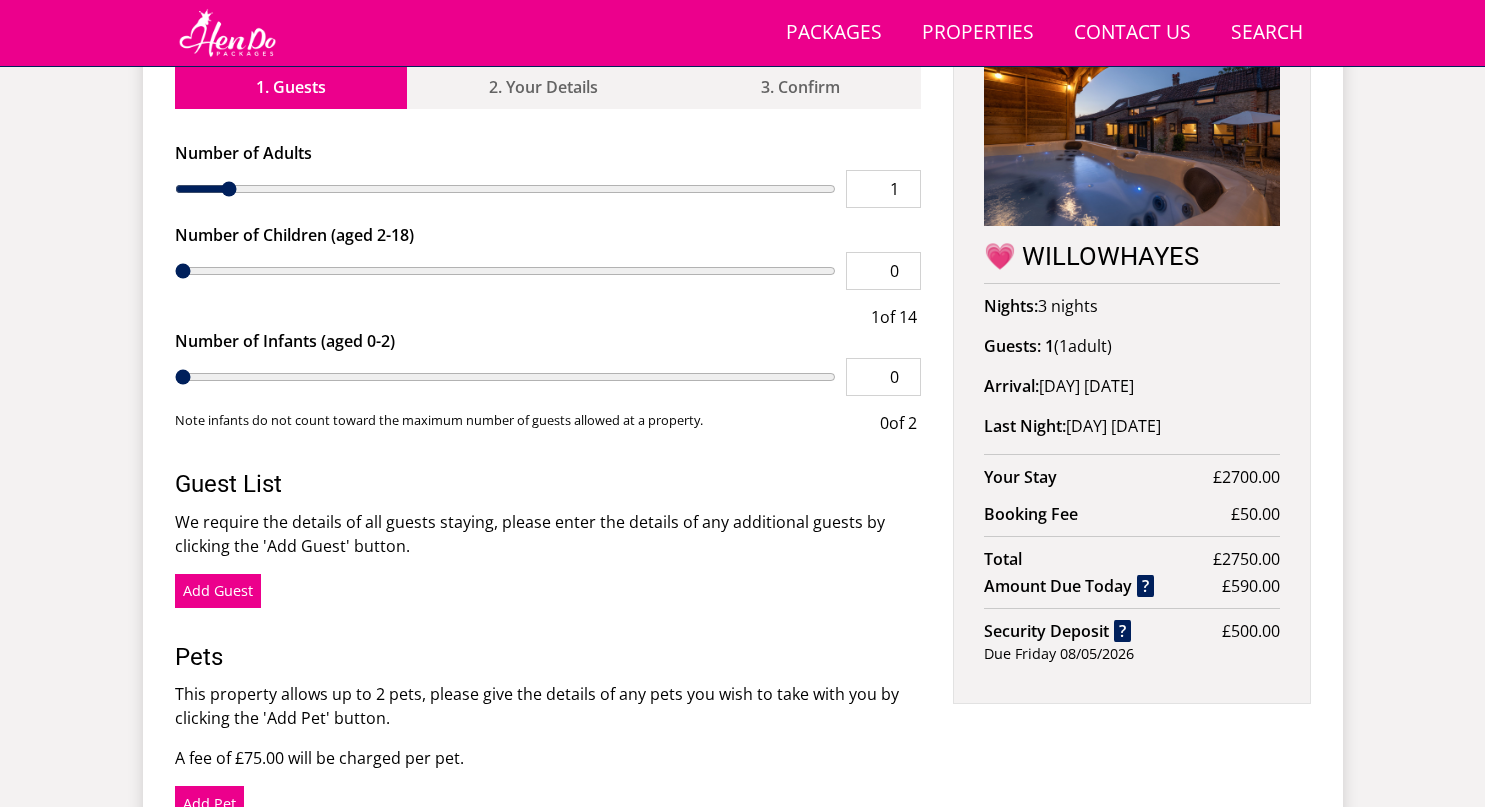 type on "2" 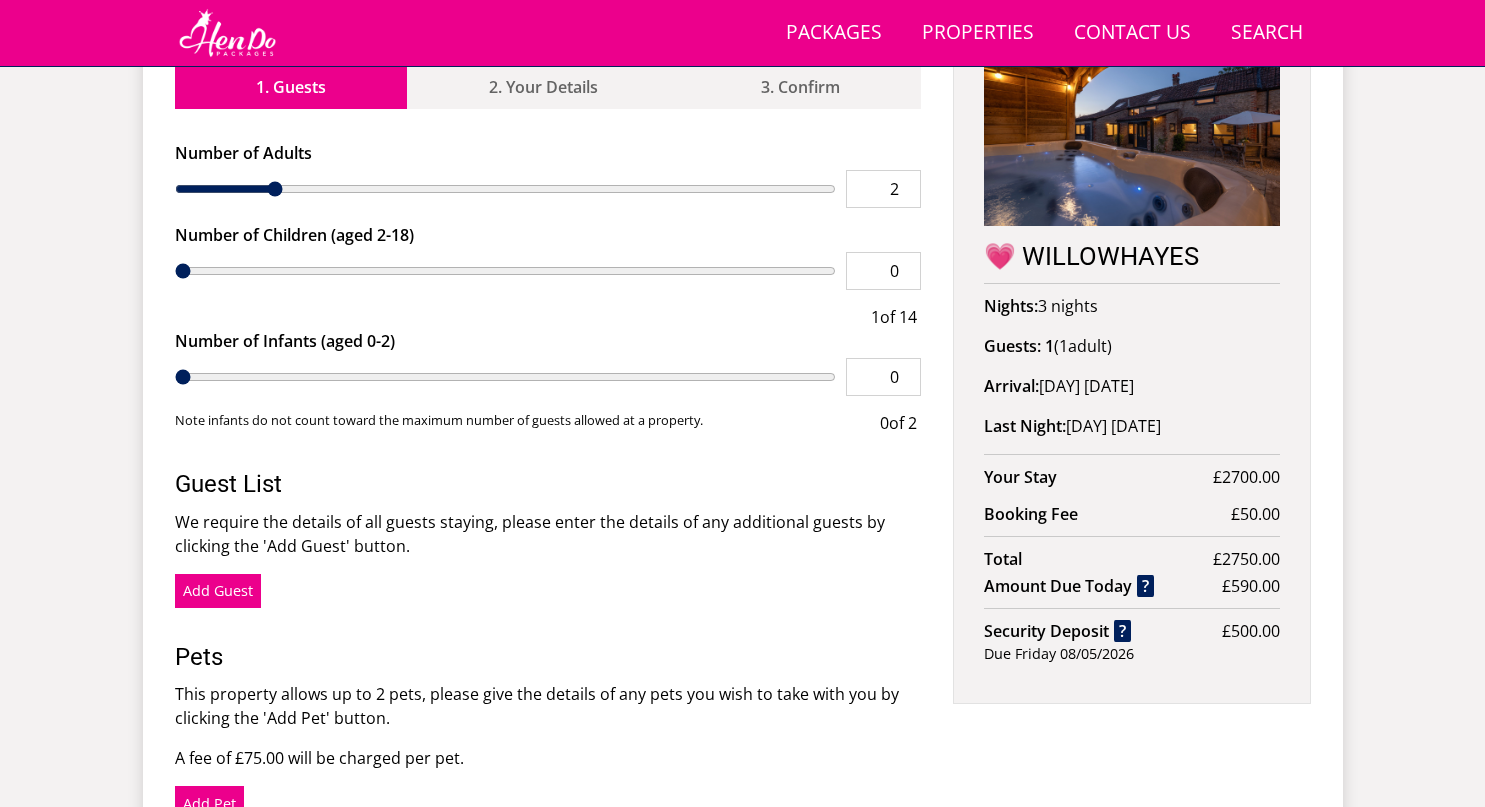 type on "3" 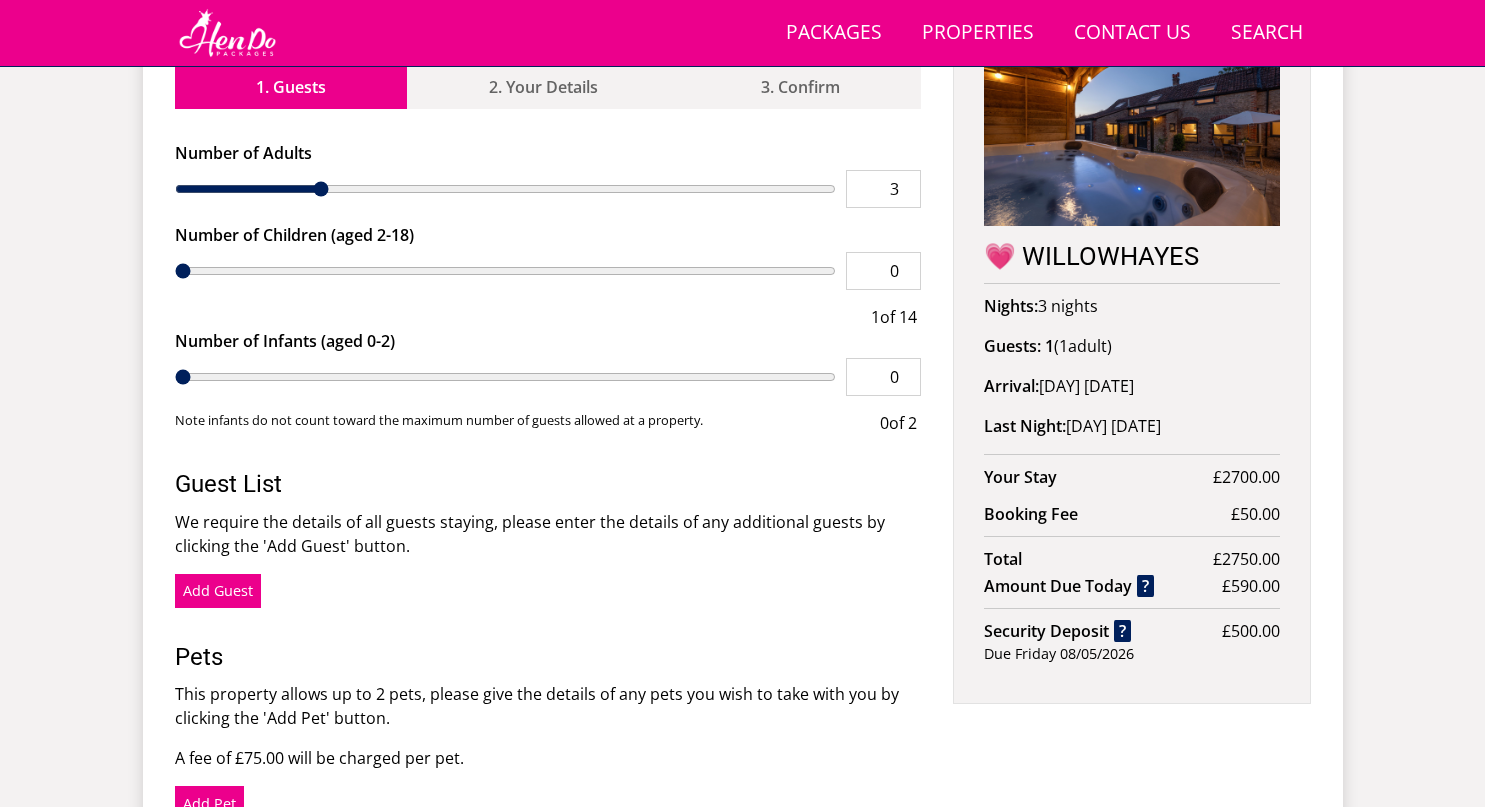 type on "4" 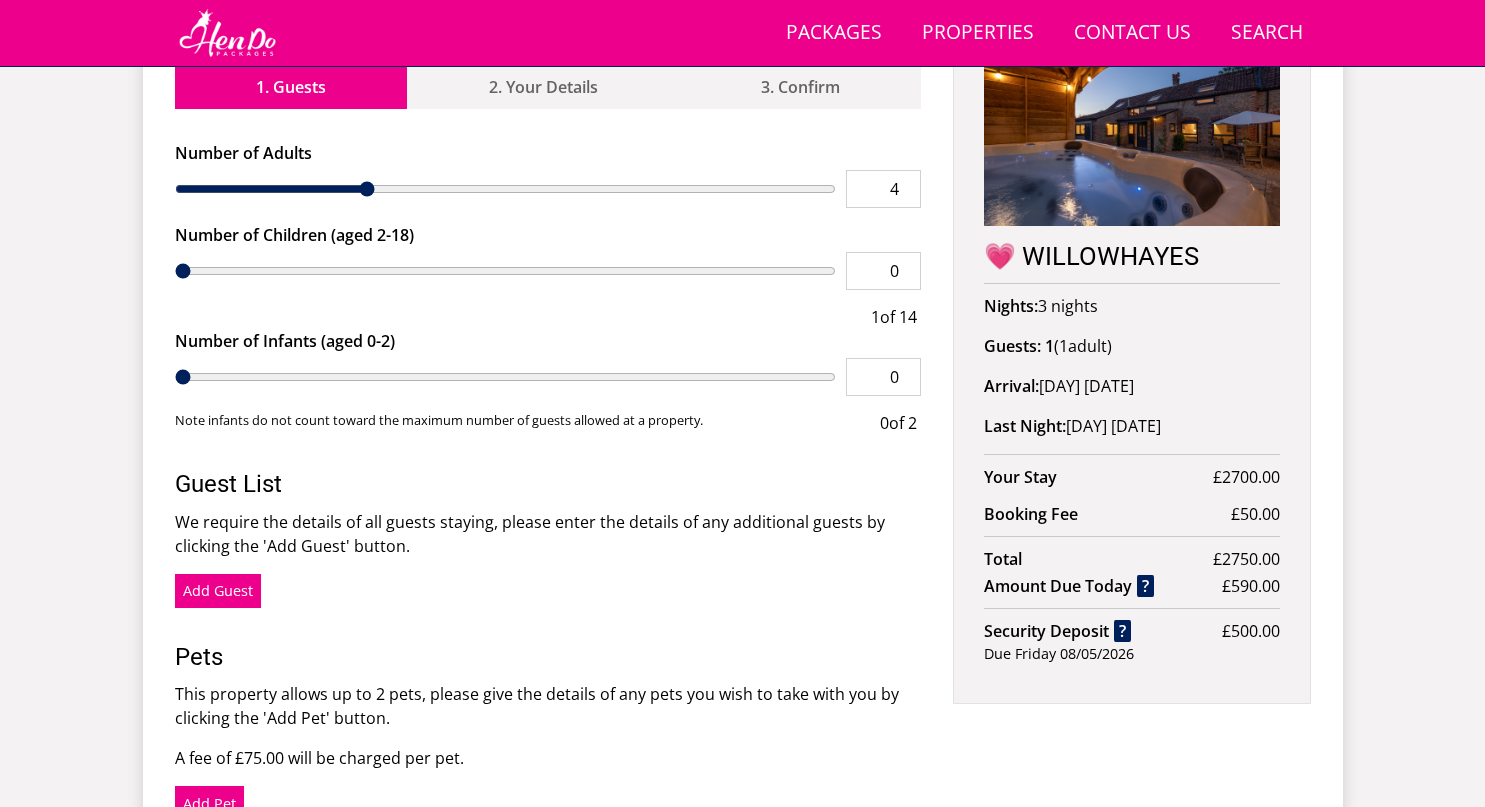 type on "6" 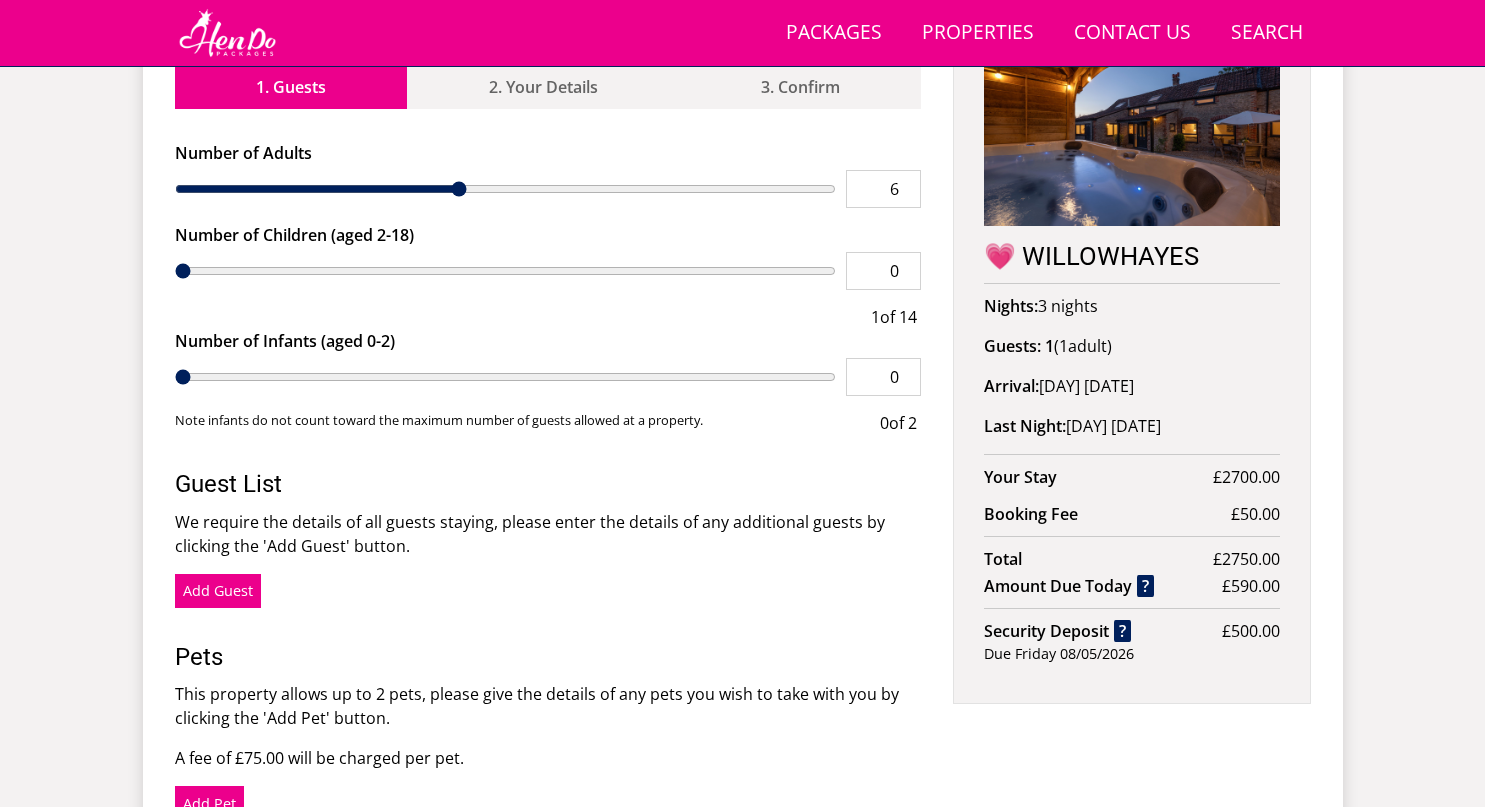type on "7" 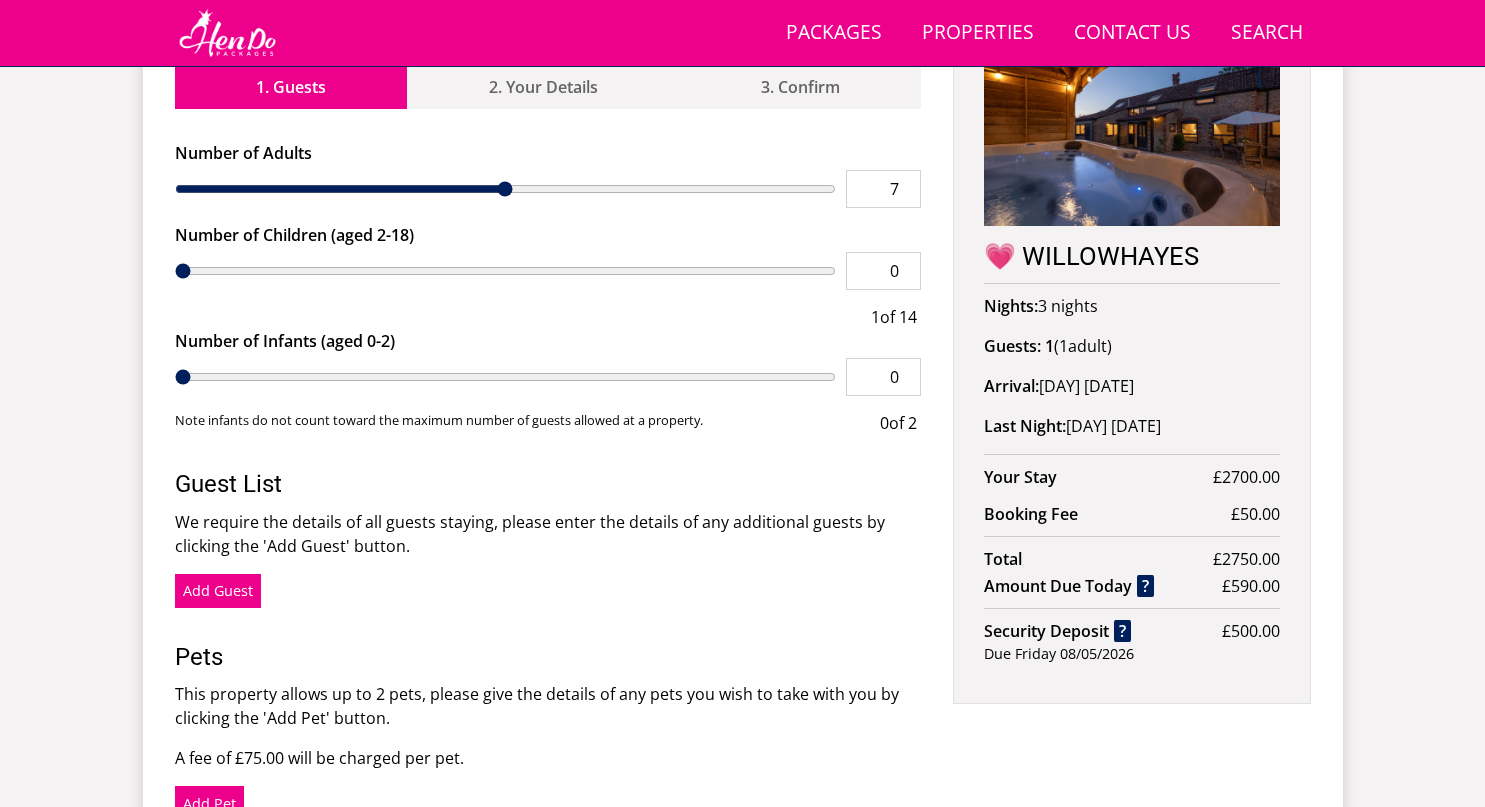 type on "8" 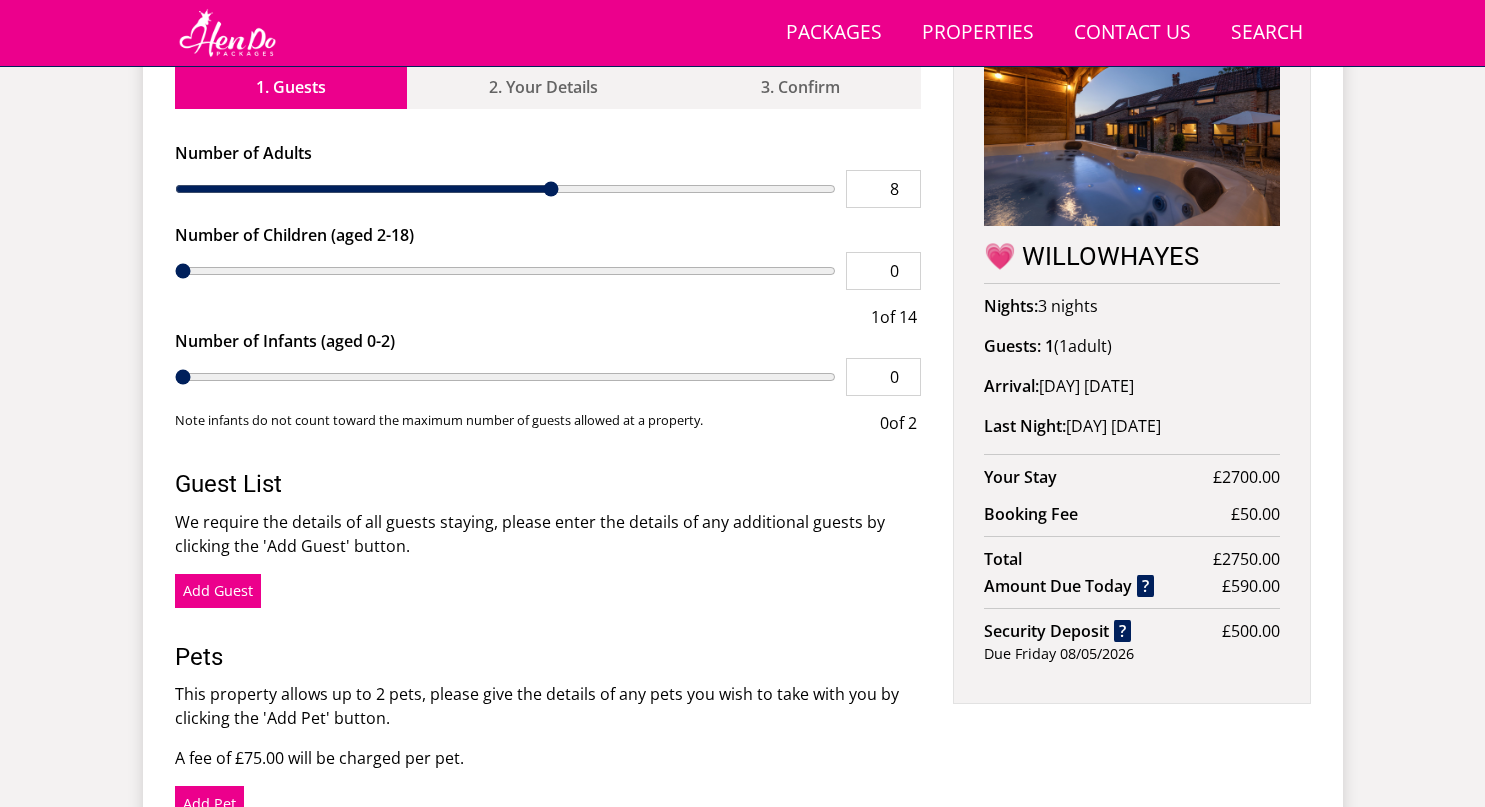 type on "9" 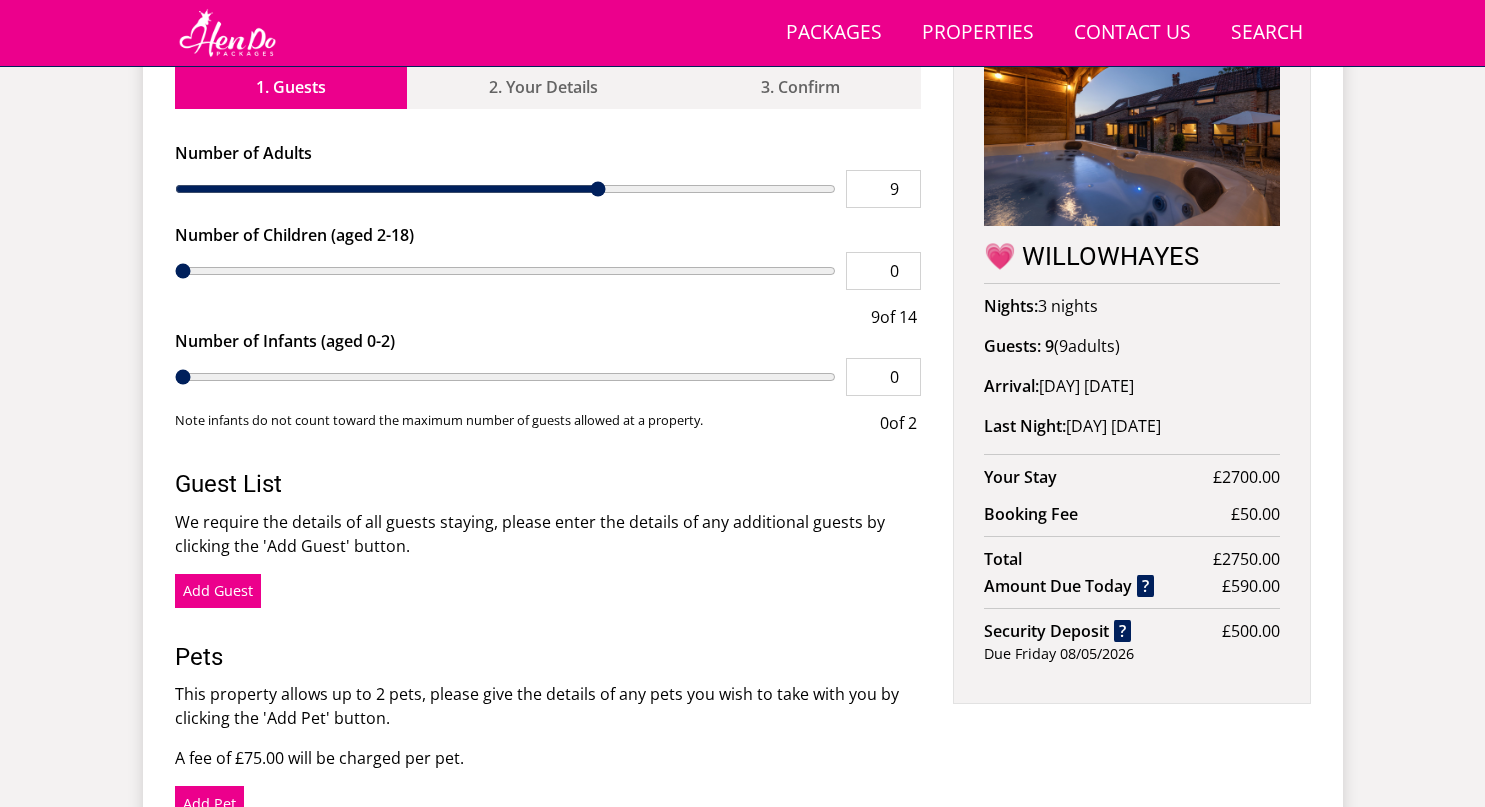 type on "10" 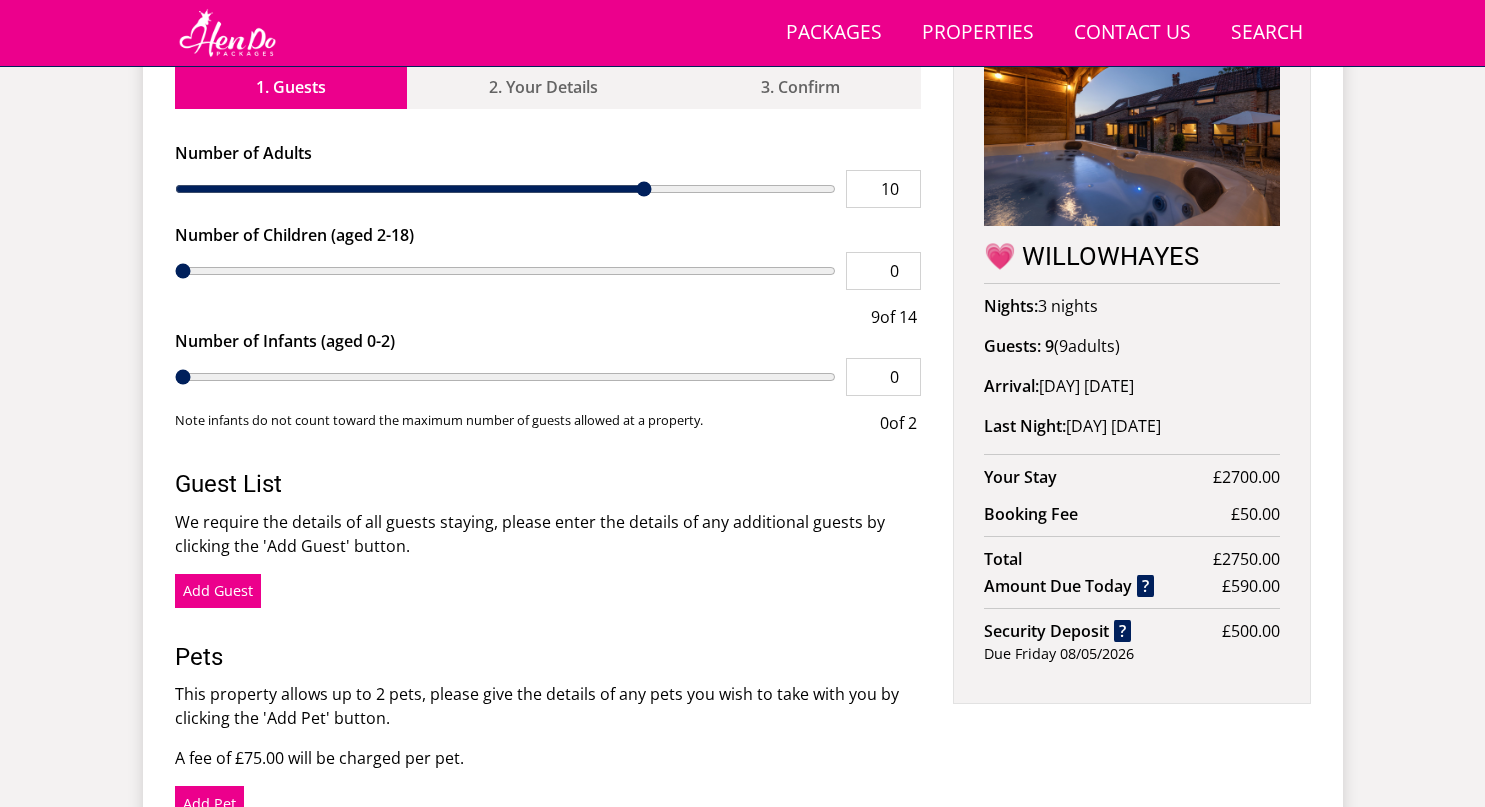 type on "11" 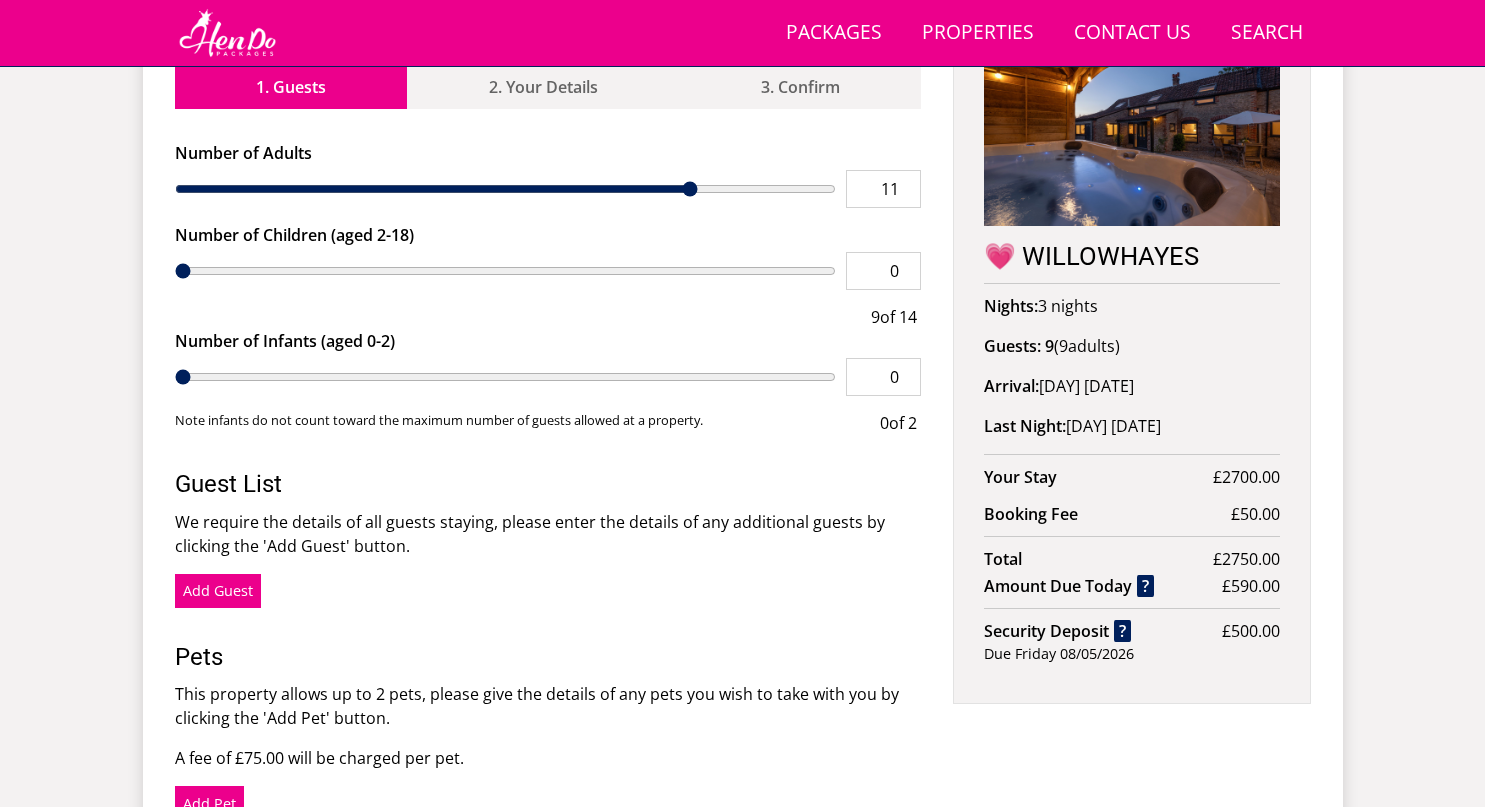 type on "12" 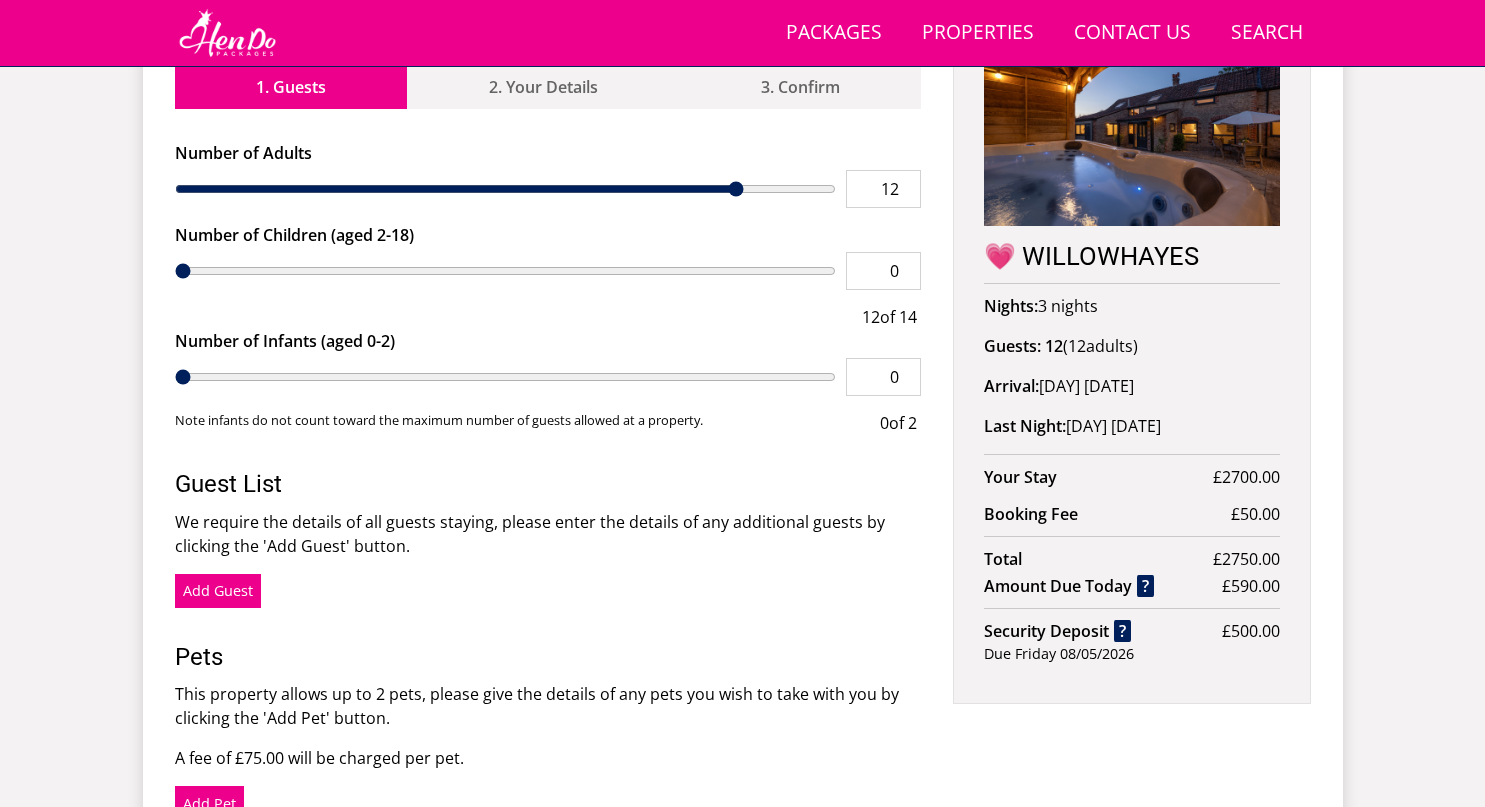 type on "13" 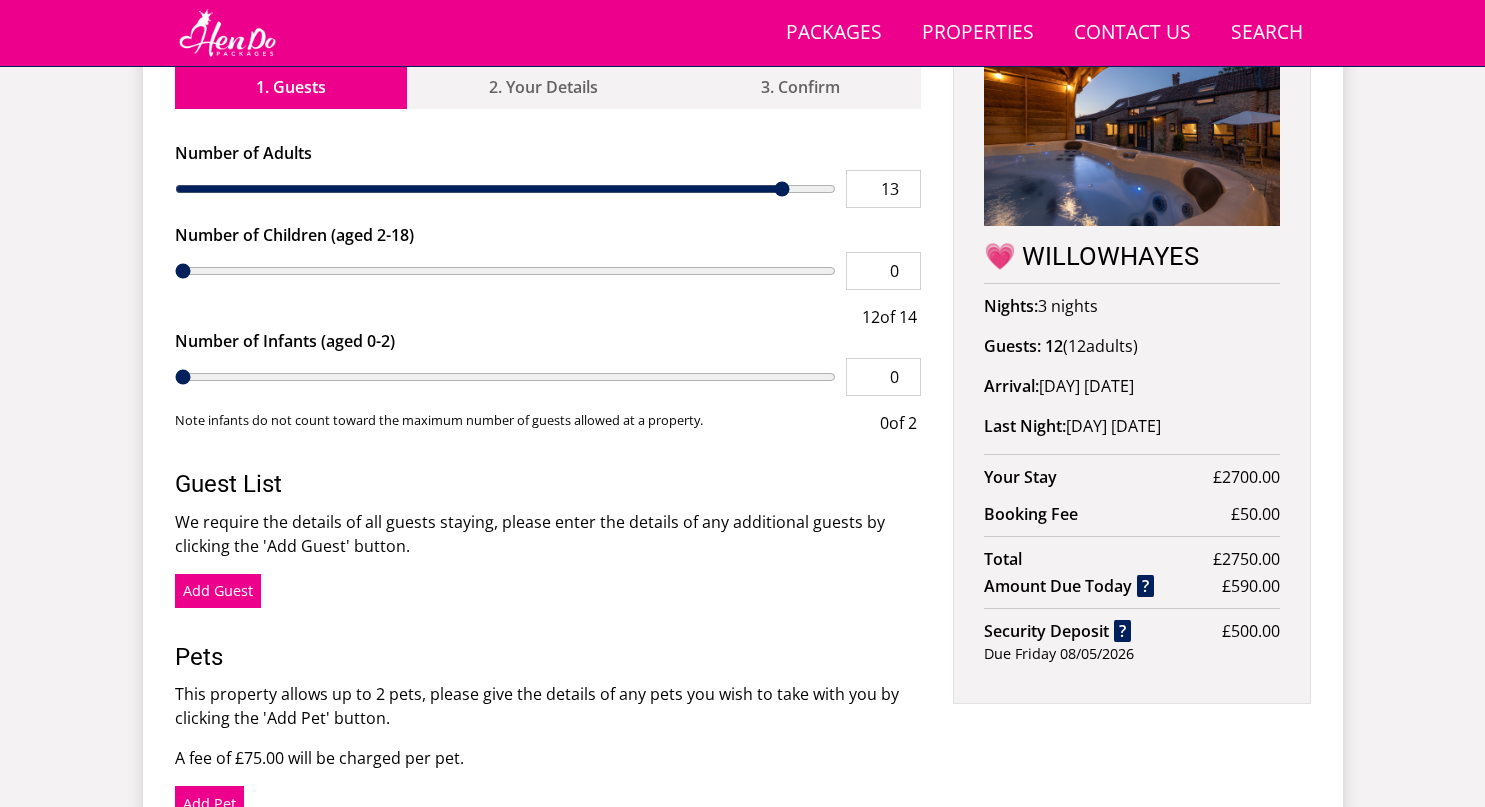 type on "14" 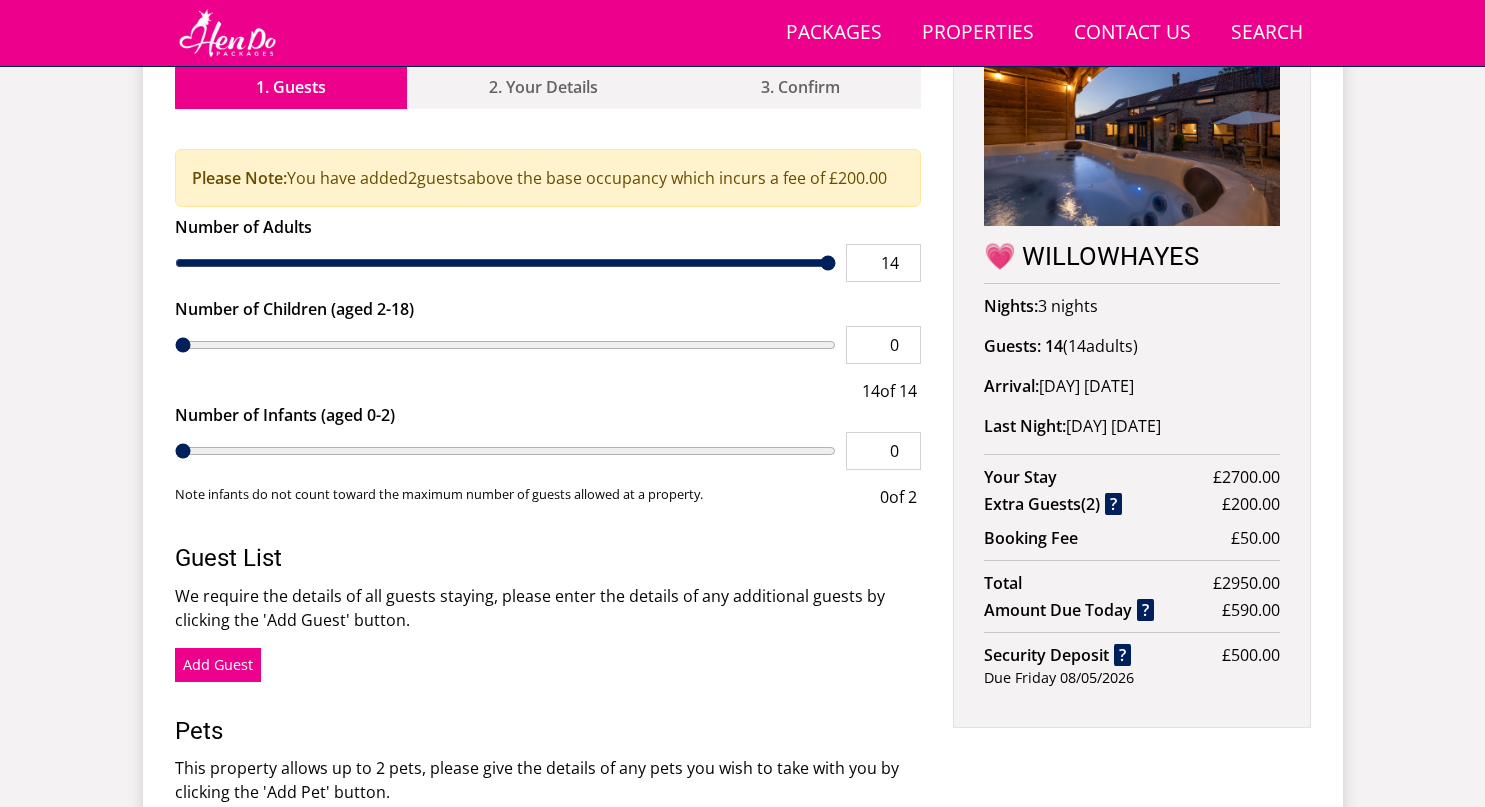 drag, startPoint x: 233, startPoint y: 182, endPoint x: 889, endPoint y: 249, distance: 659.4126 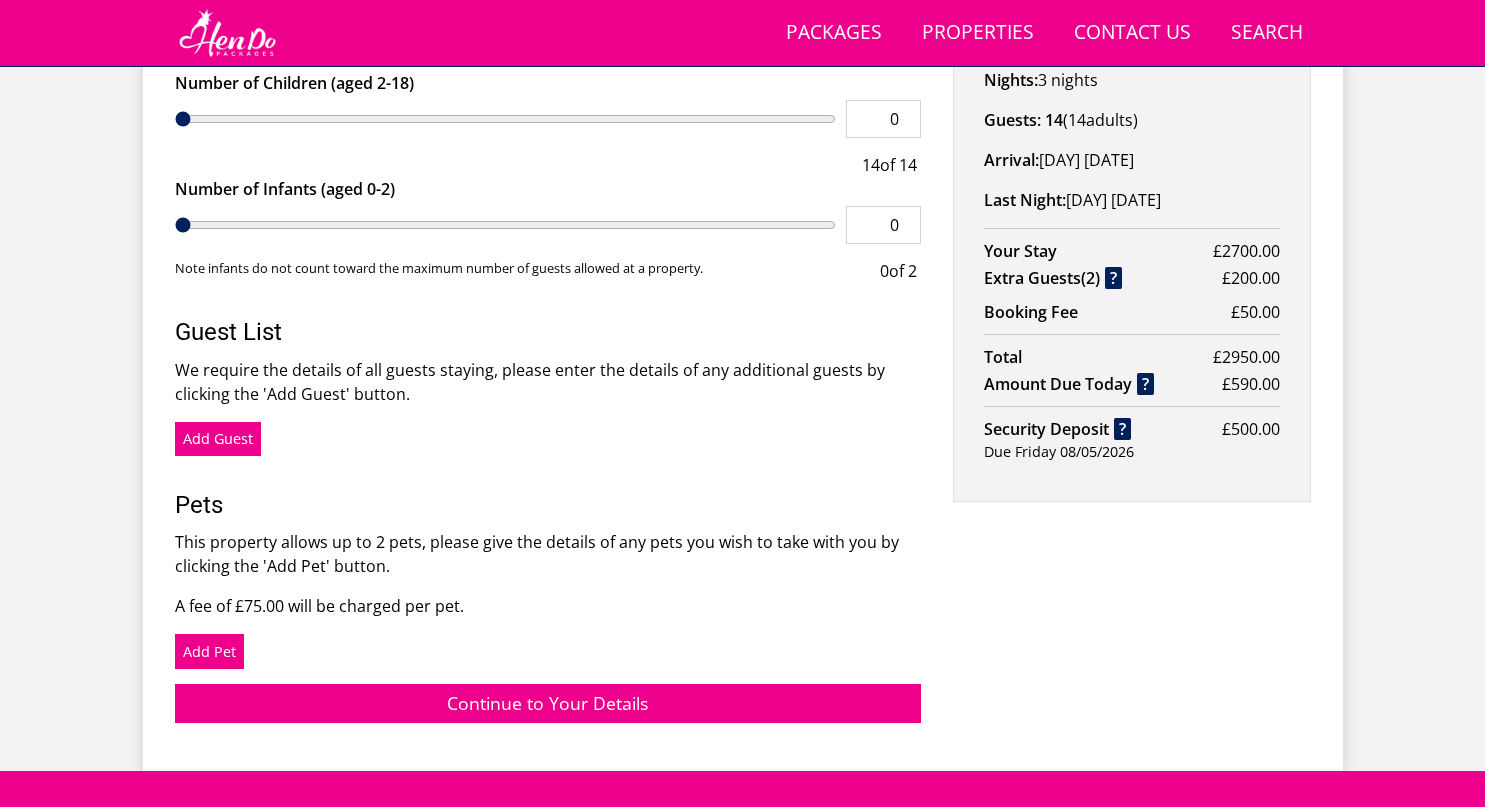 scroll, scrollTop: 1225, scrollLeft: 0, axis: vertical 